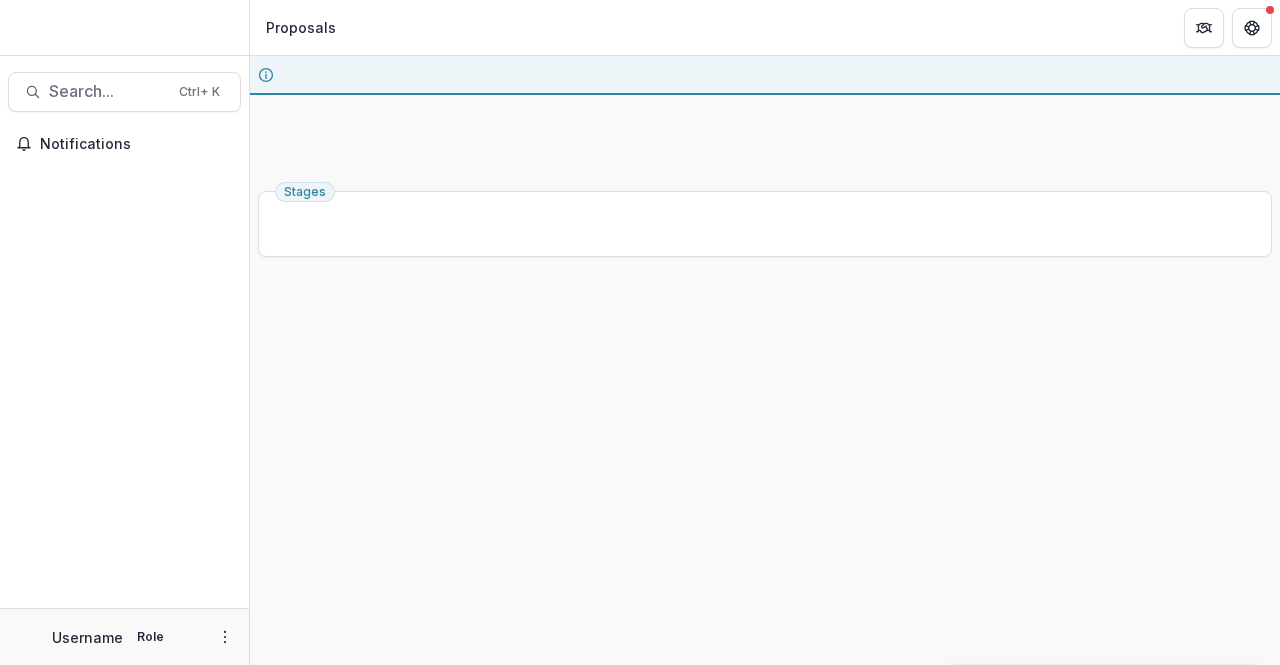 scroll, scrollTop: 0, scrollLeft: 0, axis: both 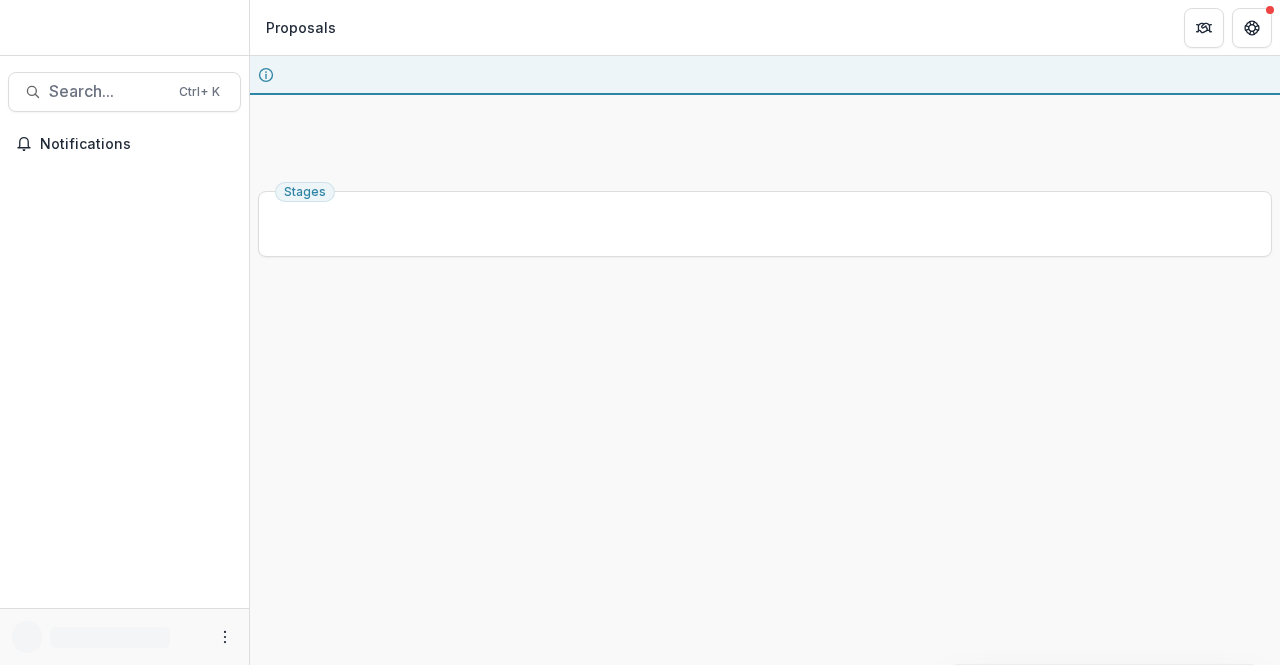 click on "Select..." at bounding box center [765, 135] 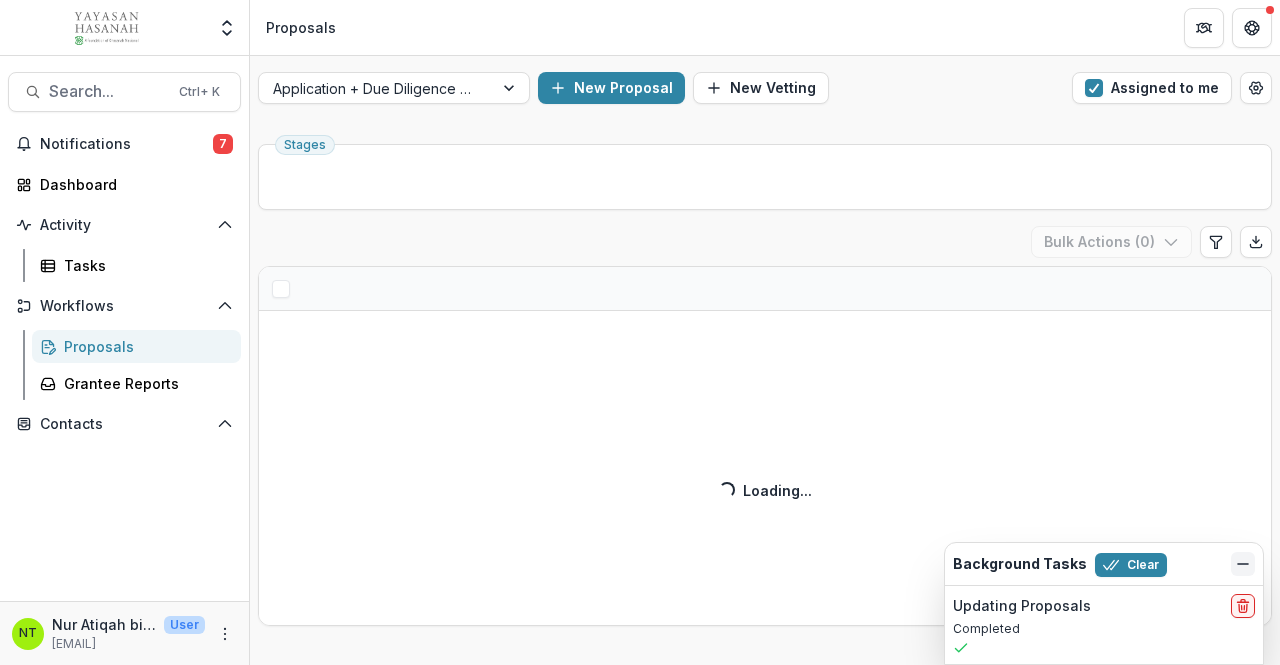 click 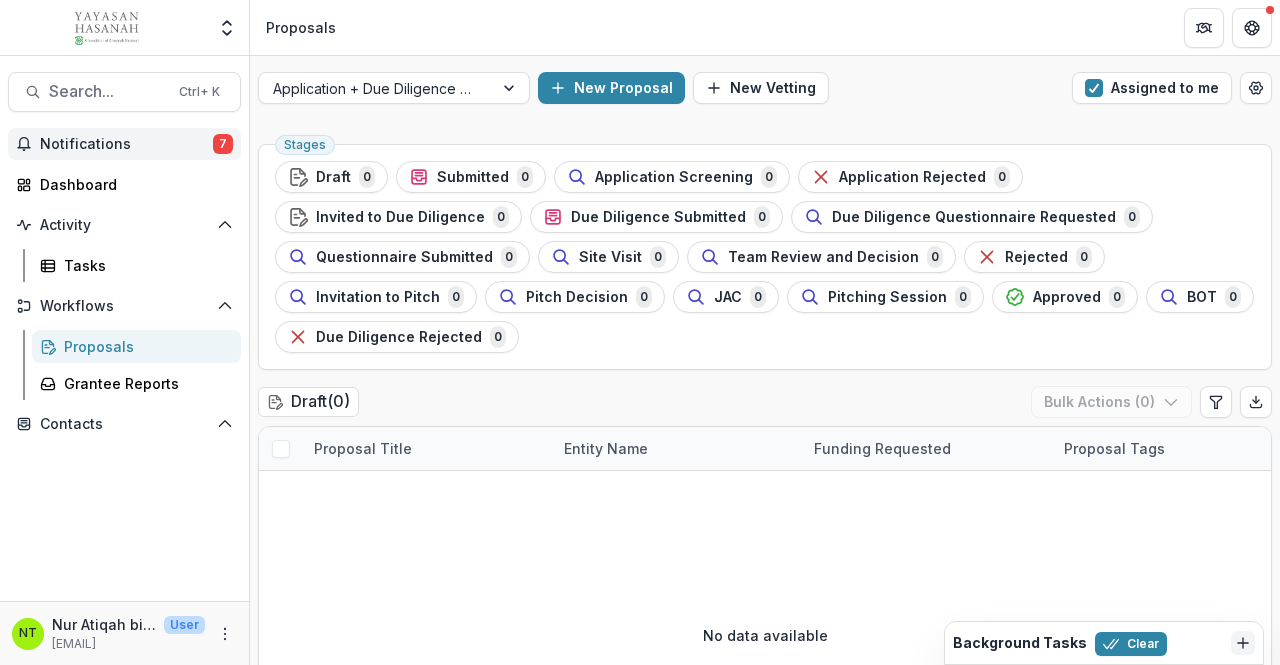 click on "Notifications 7" at bounding box center (124, 144) 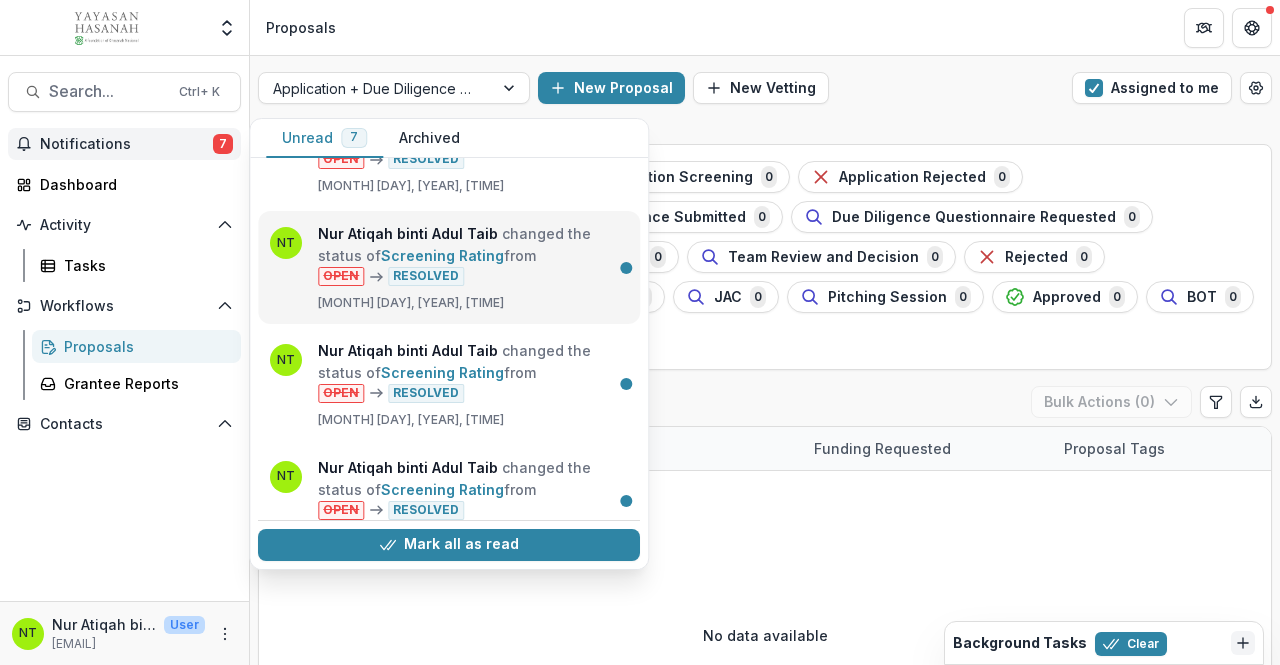 scroll, scrollTop: 458, scrollLeft: 0, axis: vertical 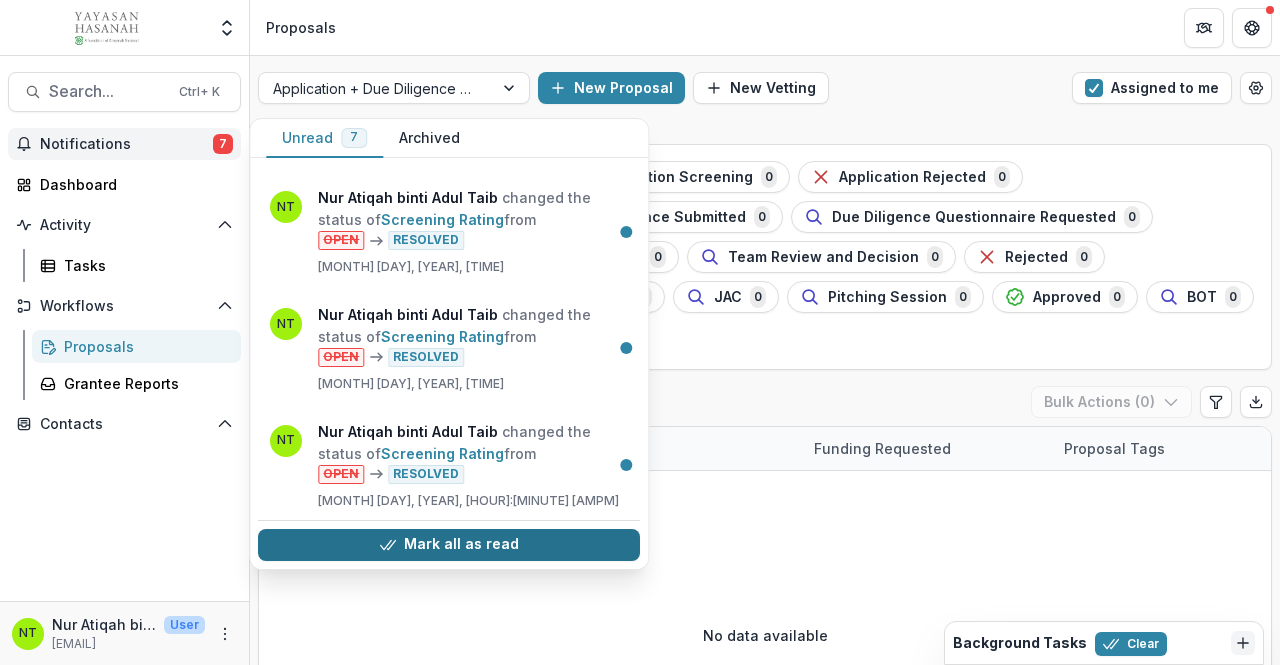 click on "Mark all as read" at bounding box center (449, 545) 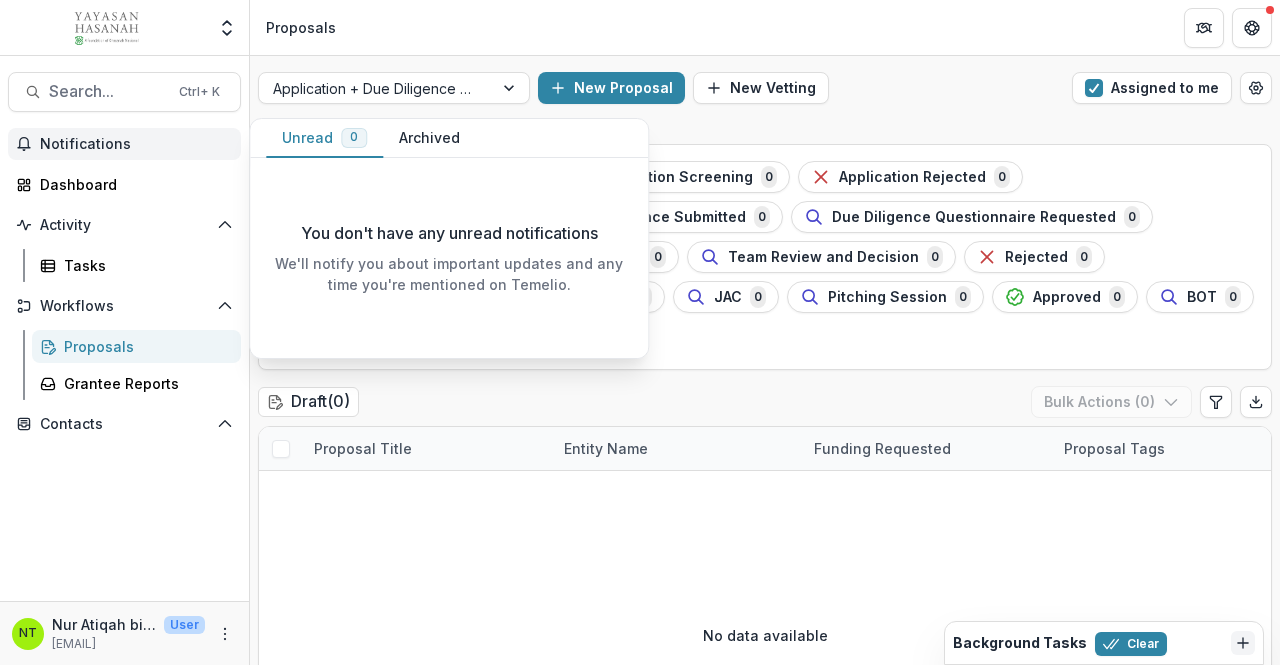 scroll, scrollTop: 0, scrollLeft: 0, axis: both 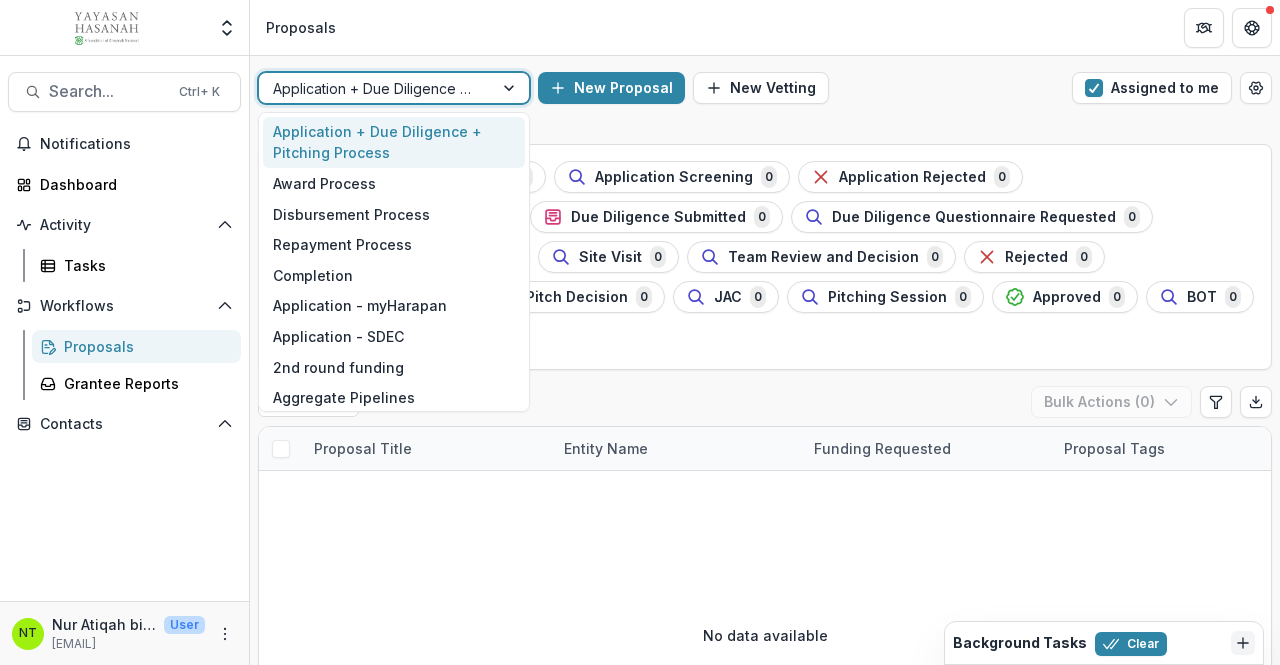 click at bounding box center (376, 88) 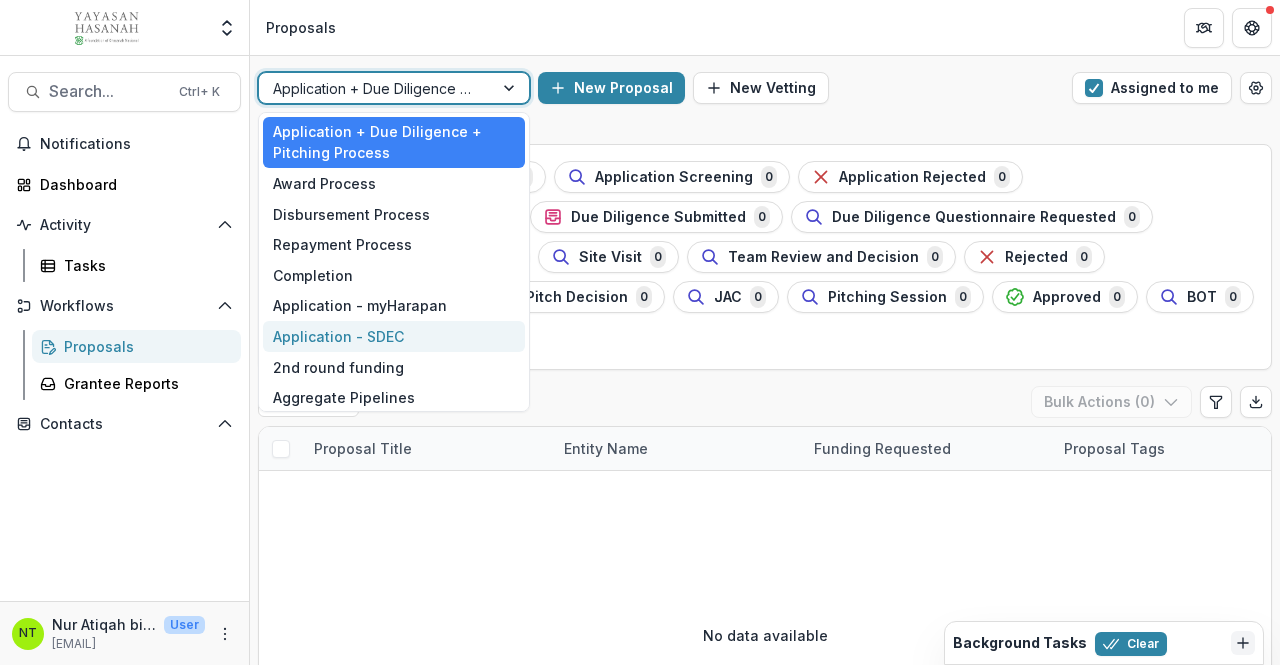 click on "Application - SDEC" at bounding box center [394, 336] 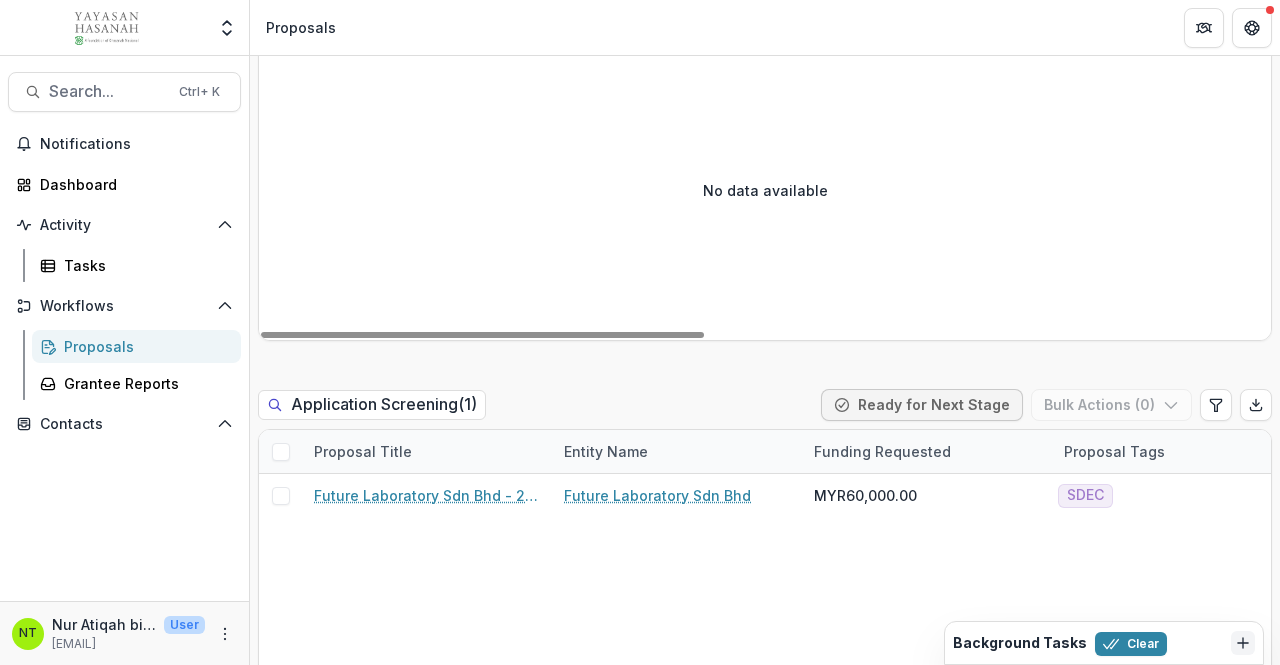 scroll, scrollTop: 600, scrollLeft: 0, axis: vertical 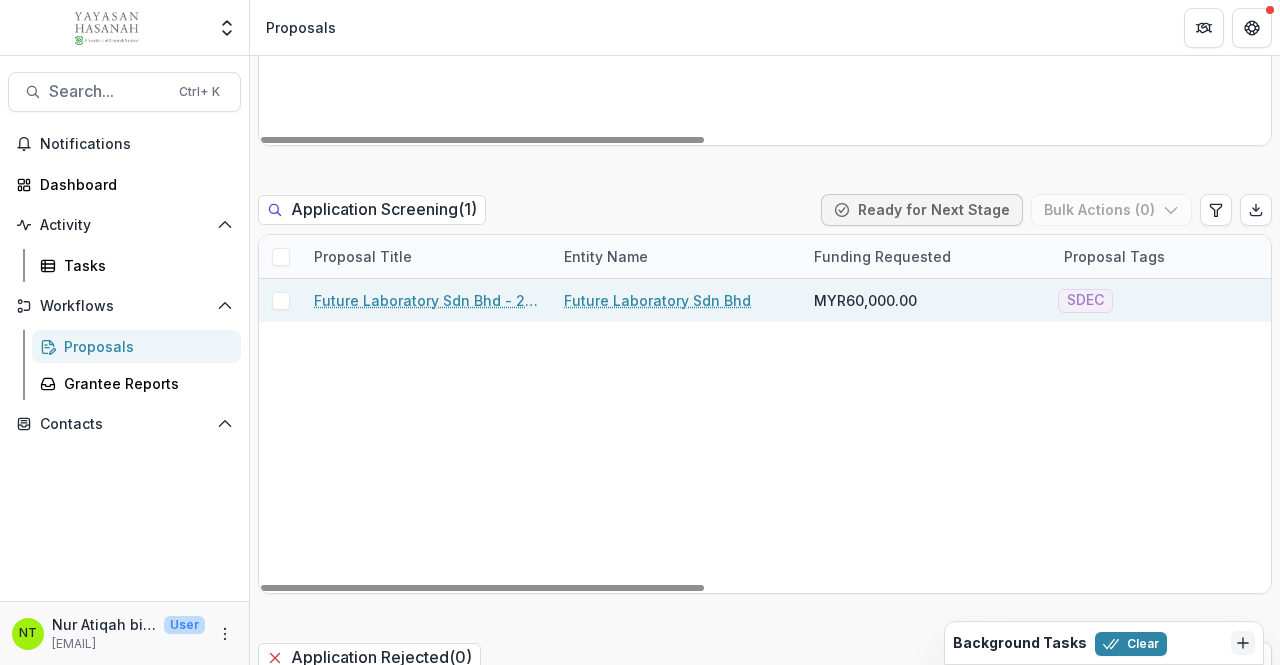 click on "Future Laboratory Sdn Bhd - 2025 - HSEF2025 - SDEC" at bounding box center (427, 300) 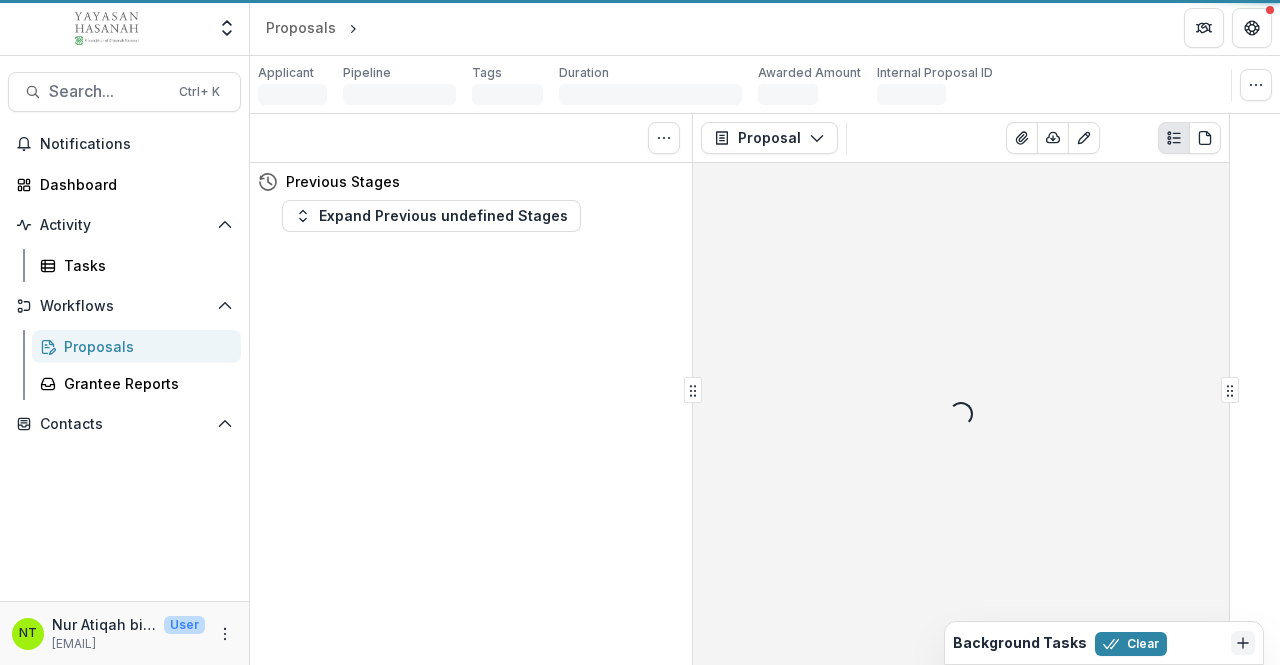 scroll, scrollTop: 0, scrollLeft: 0, axis: both 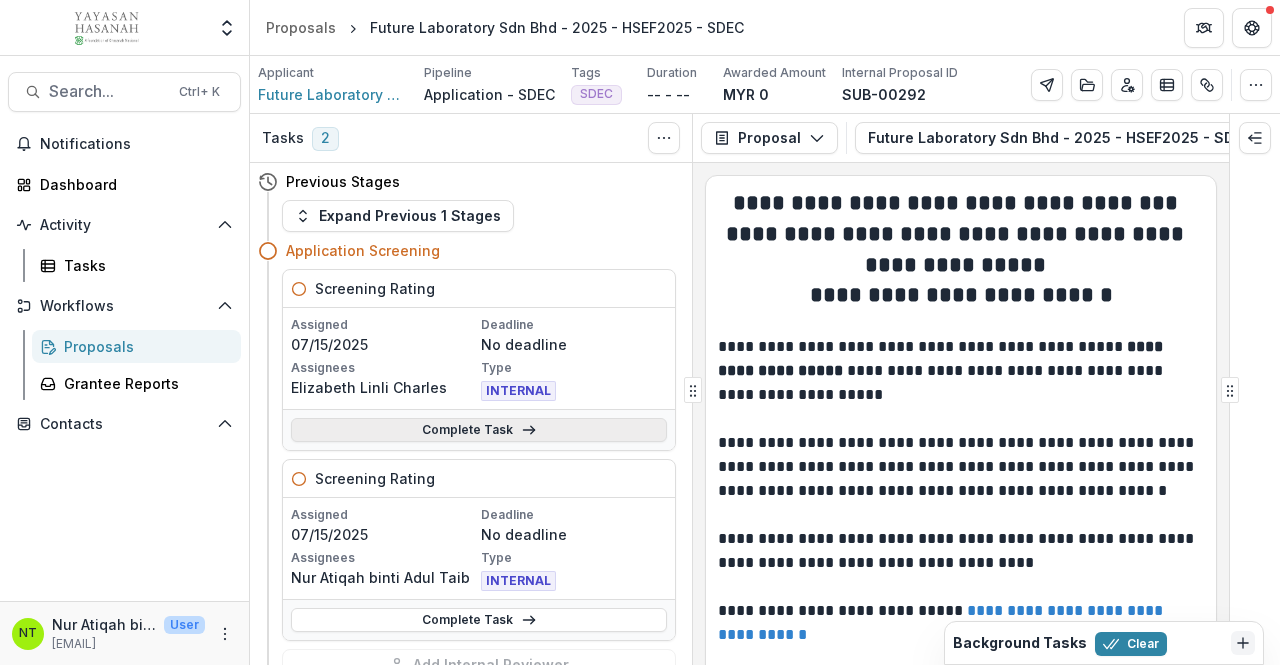 click on "Complete Task" at bounding box center [479, 430] 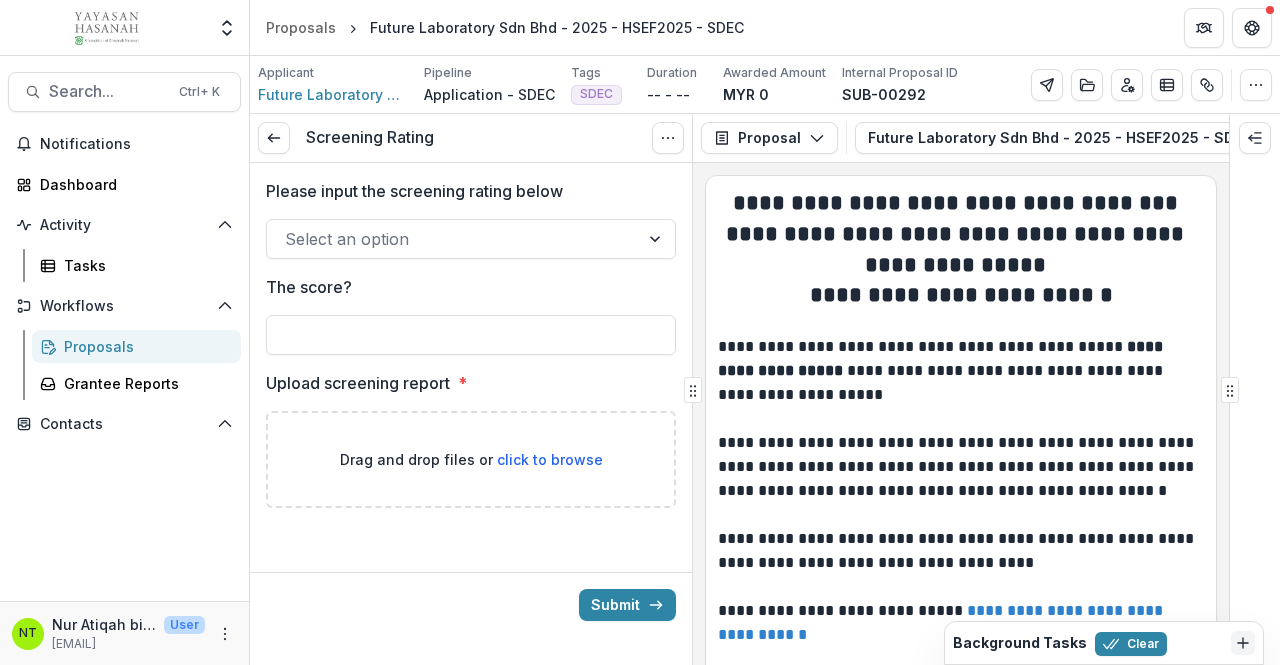 click at bounding box center [453, 239] 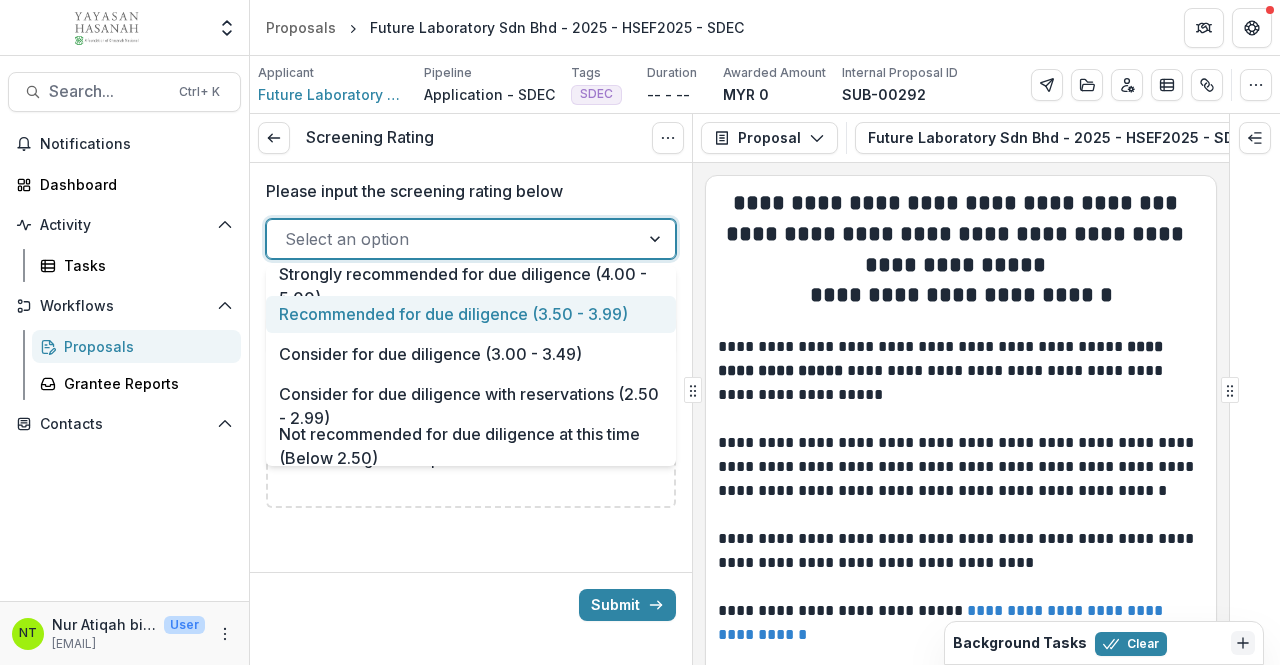 scroll, scrollTop: 20, scrollLeft: 0, axis: vertical 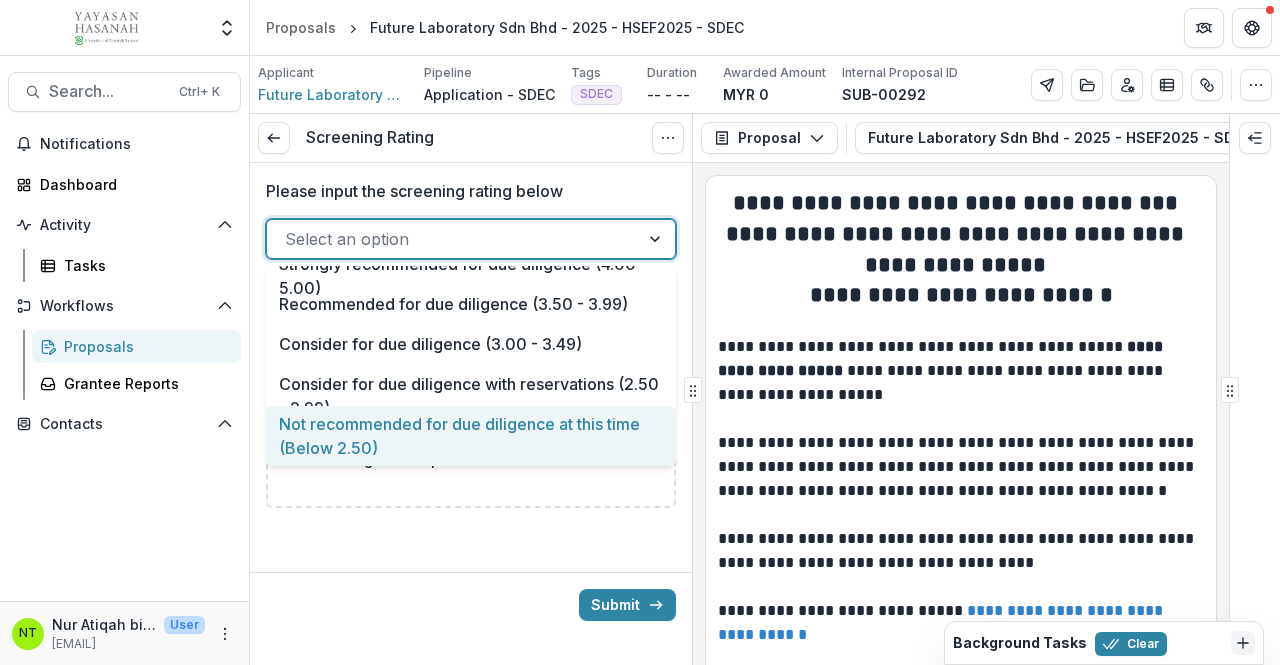 click on "Not recommended for due diligence at this time (Below 2.50)" at bounding box center (471, 436) 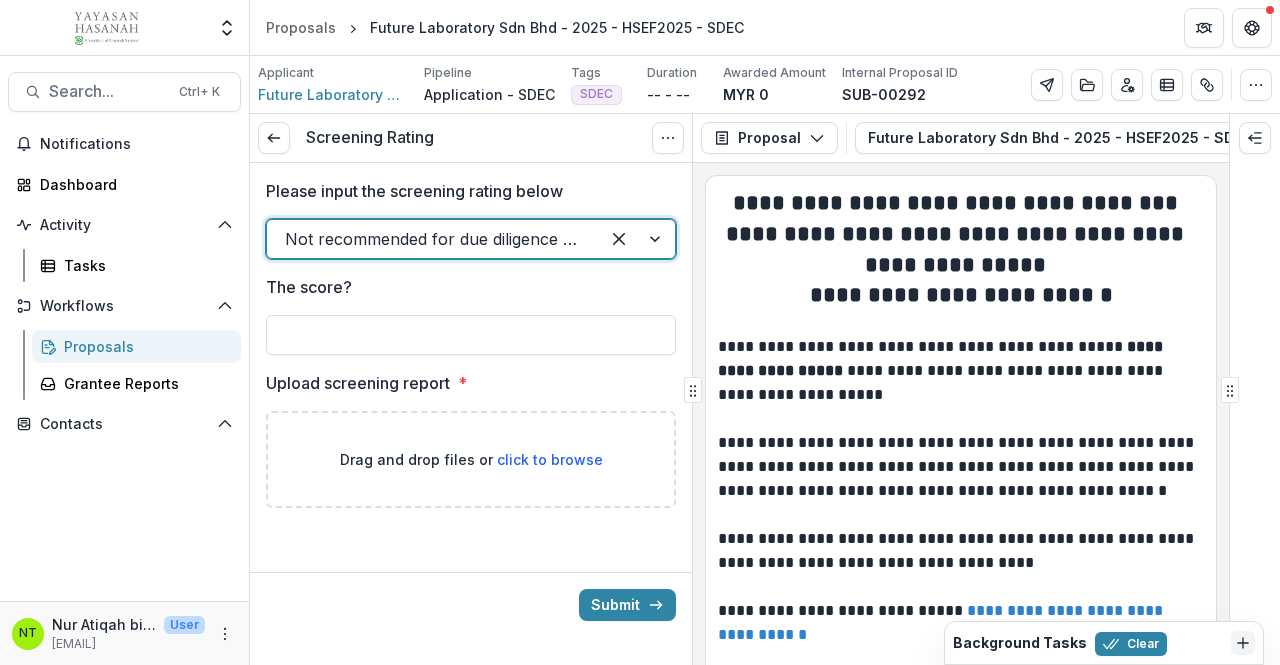 click at bounding box center (433, 239) 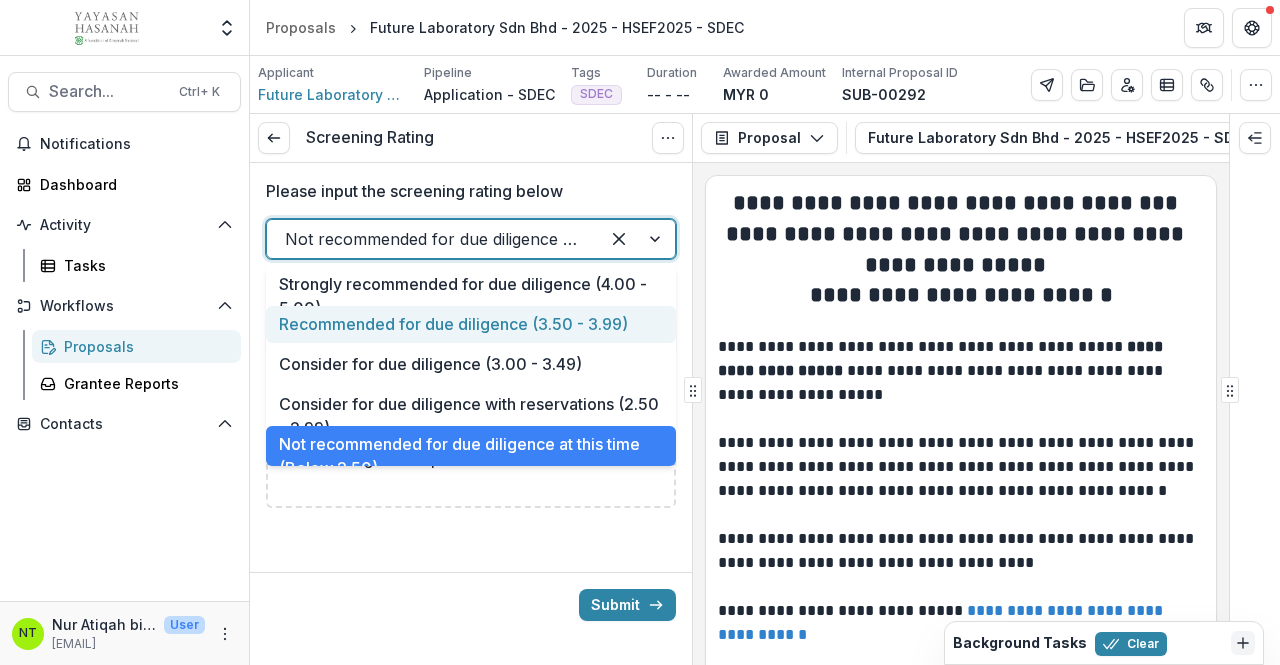 click on "Recommended for due diligence (3.50 - 3.99)" at bounding box center [471, 324] 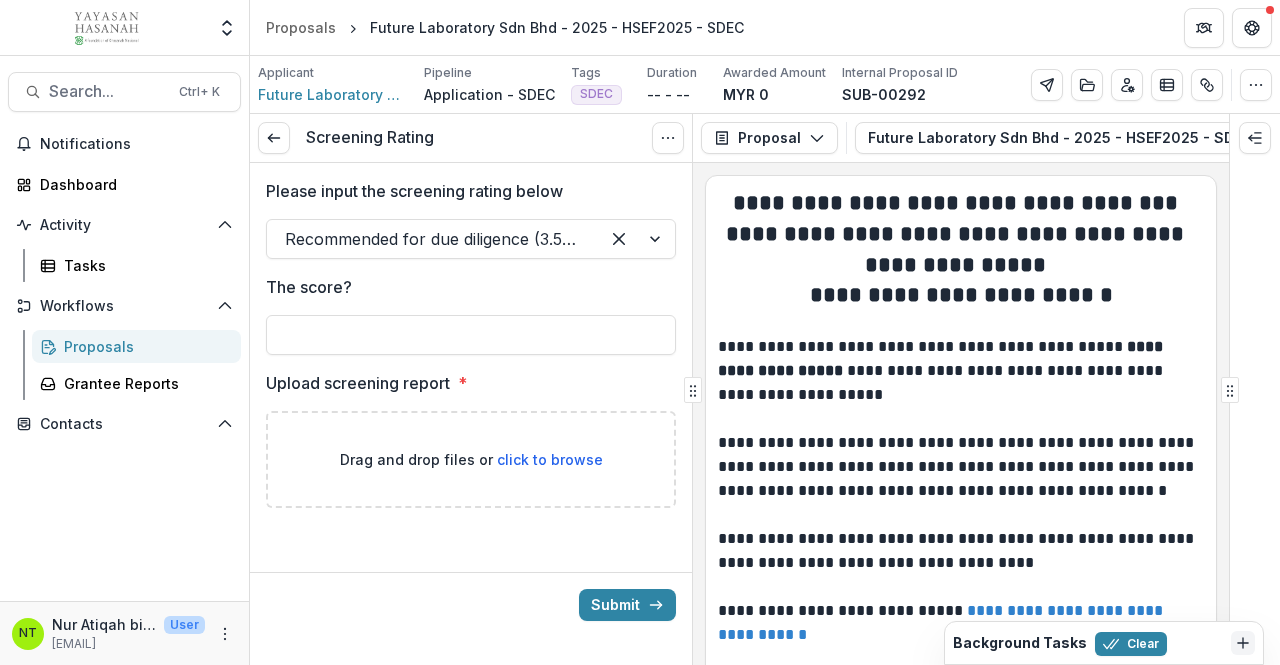 click on "The score?" at bounding box center [465, 287] 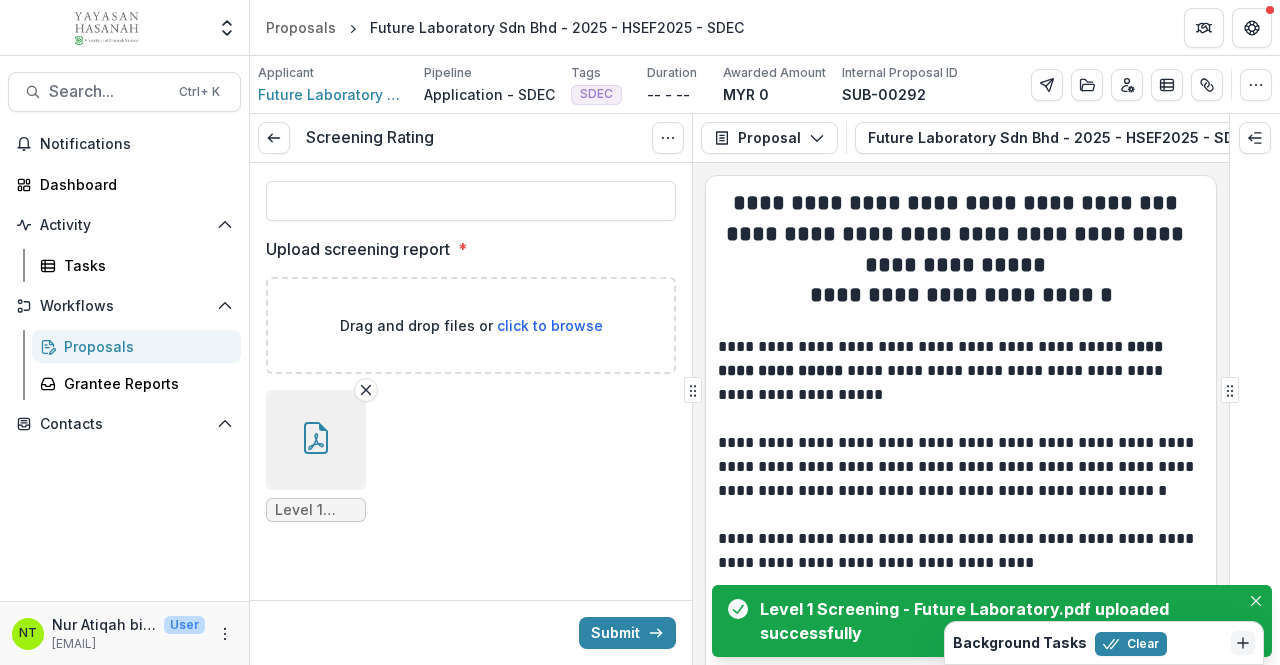 scroll, scrollTop: 134, scrollLeft: 0, axis: vertical 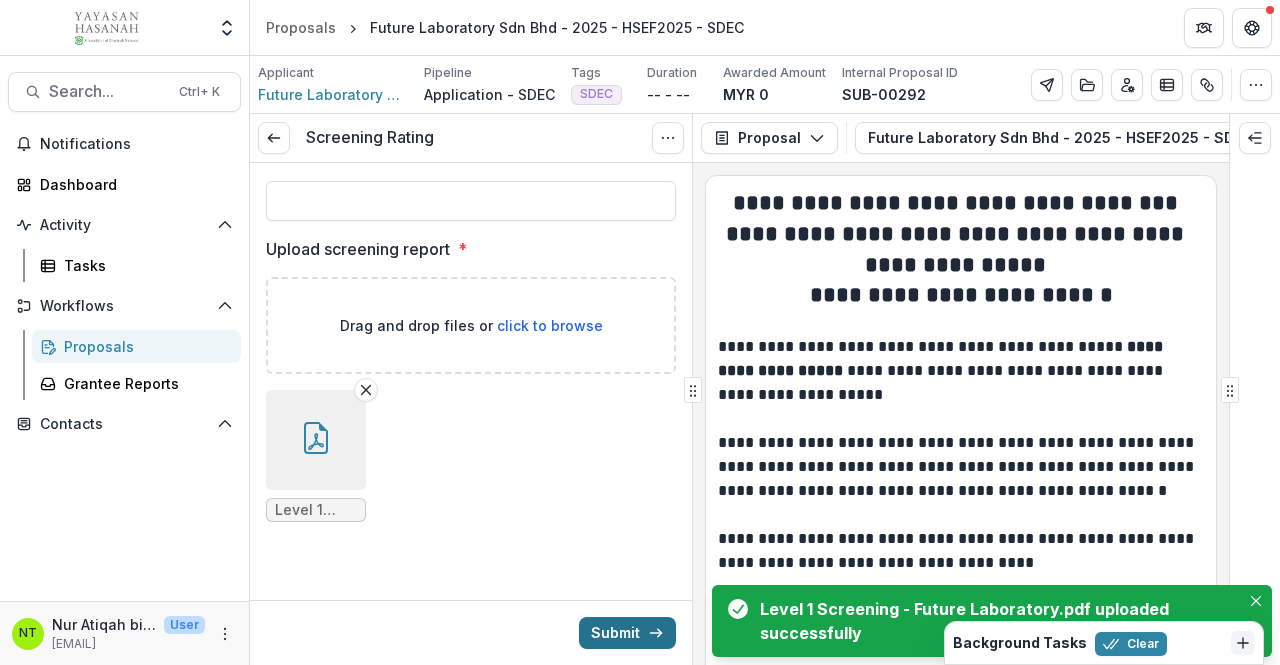 click on "Submit" at bounding box center [627, 633] 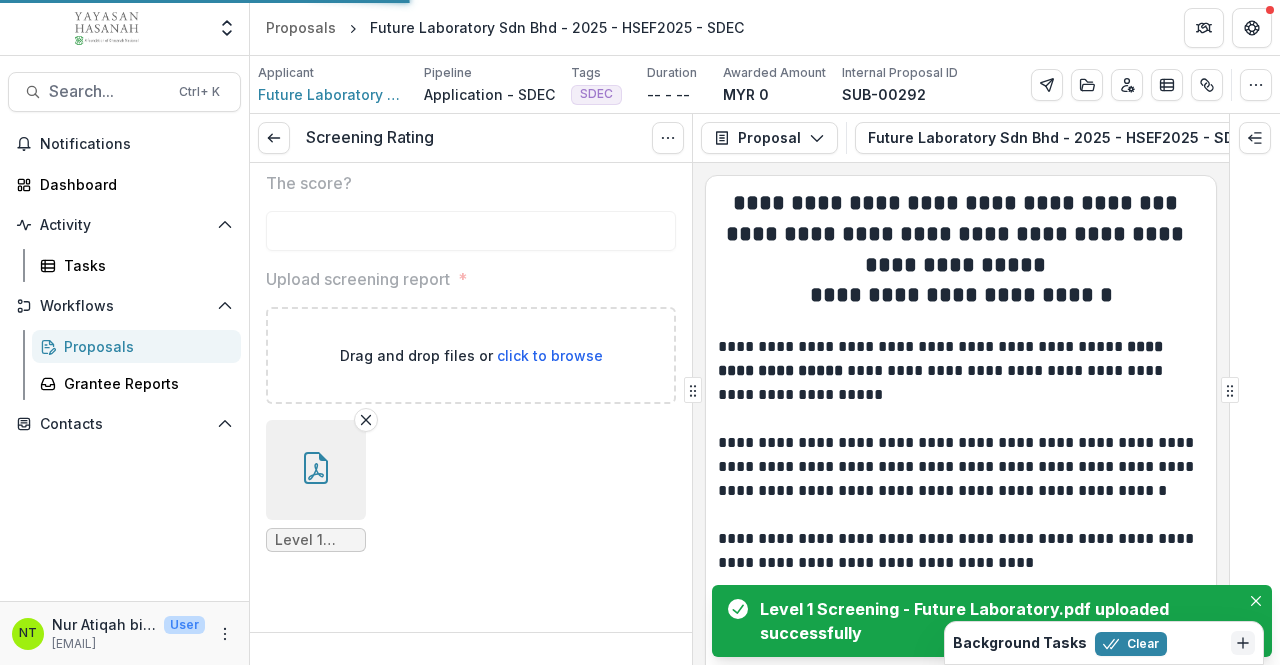 scroll, scrollTop: 102, scrollLeft: 0, axis: vertical 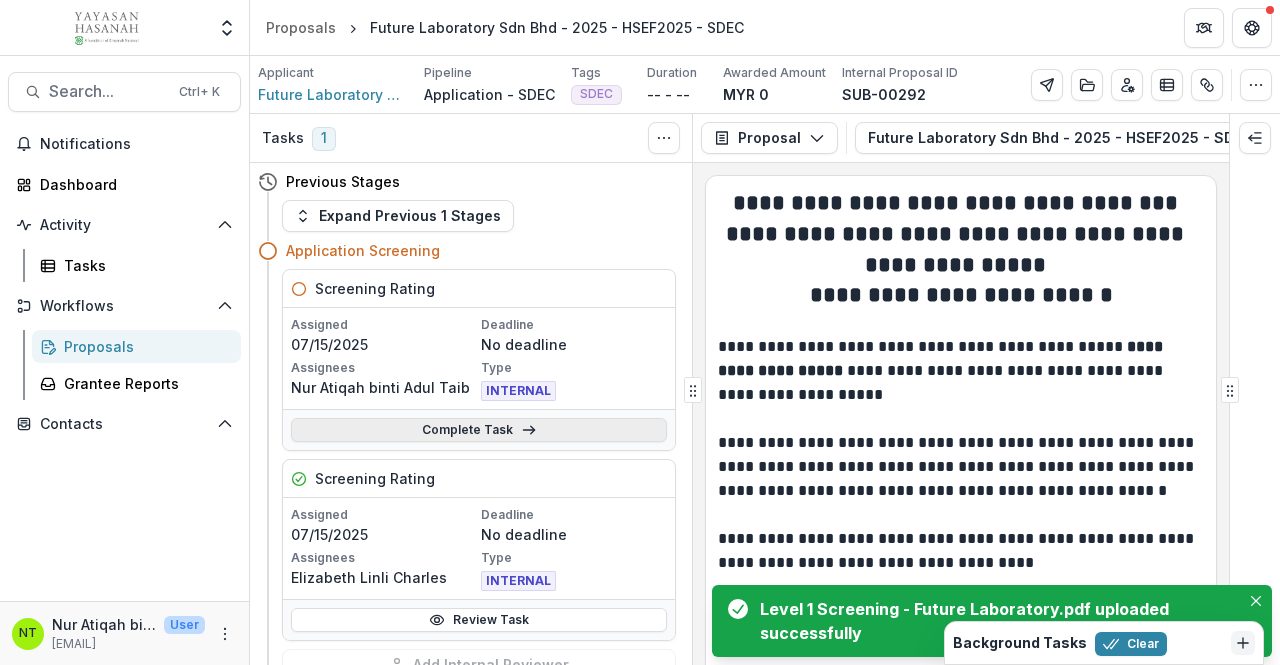 click on "Complete Task" at bounding box center (479, 430) 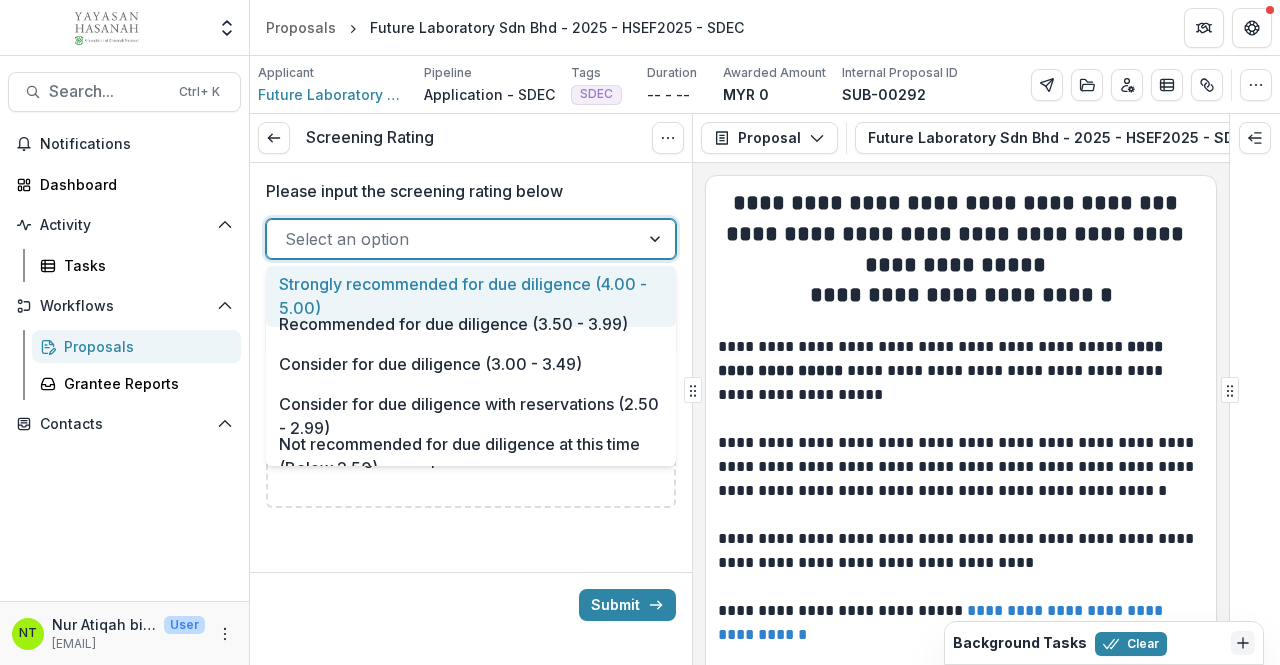 click at bounding box center (453, 239) 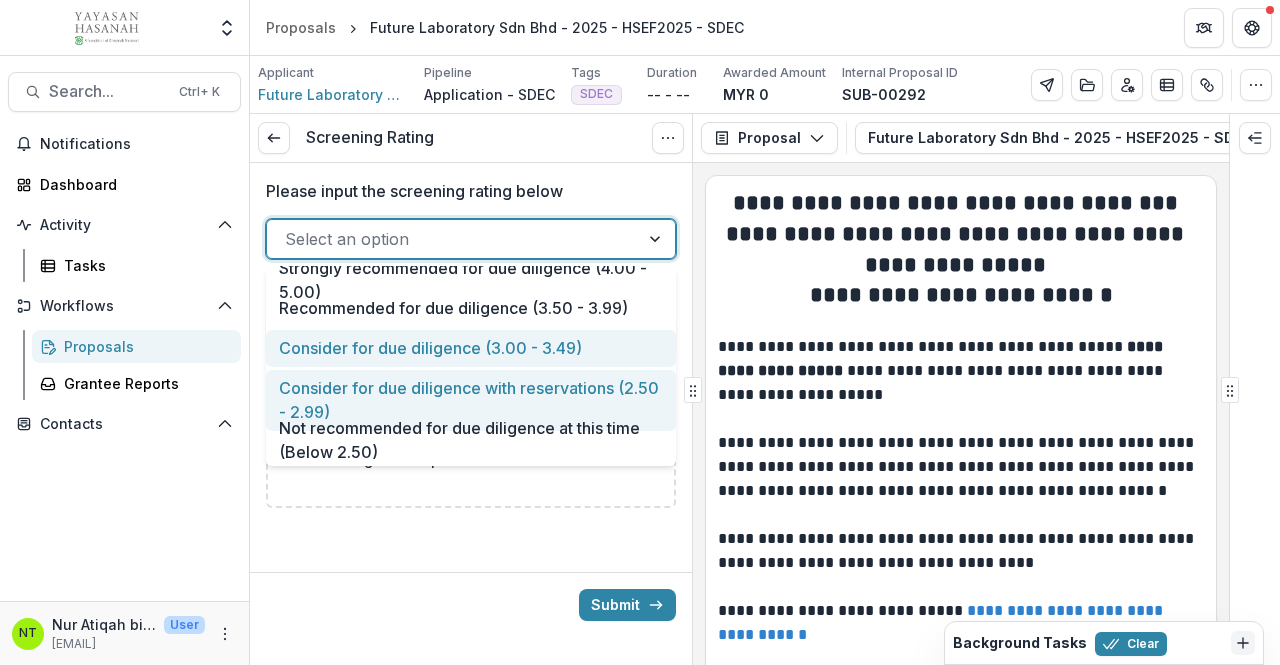 scroll, scrollTop: 20, scrollLeft: 0, axis: vertical 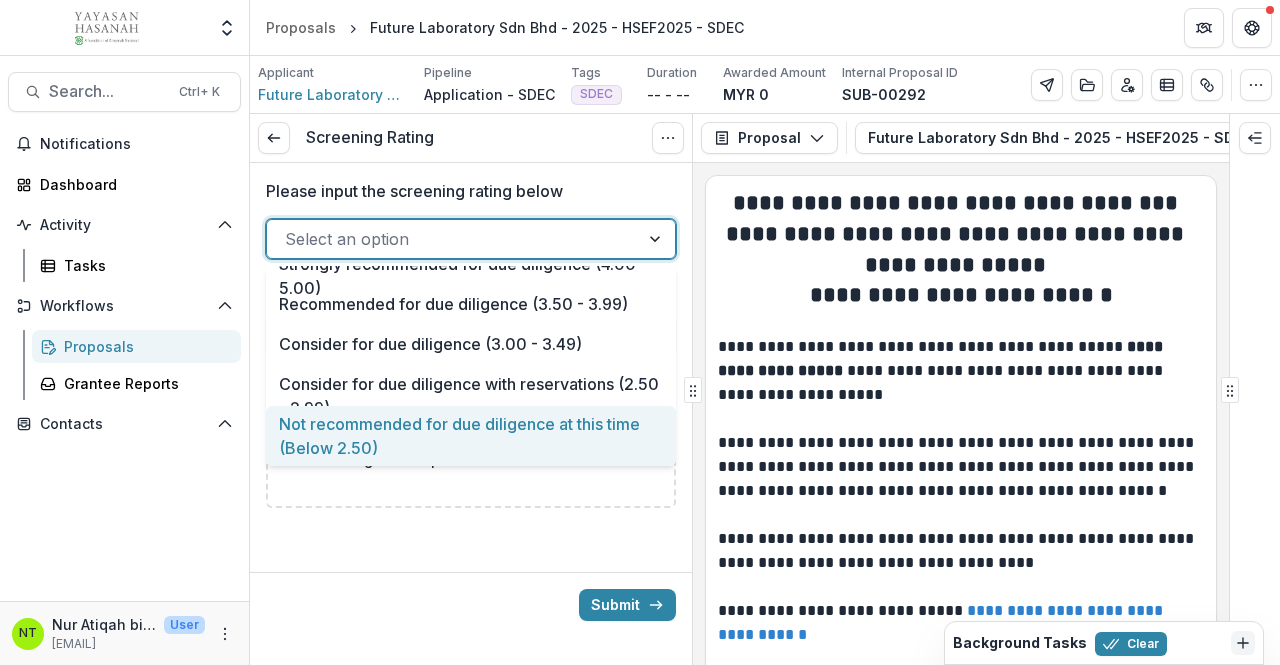 click on "Not recommended for due diligence at this time (Below 2.50)" at bounding box center (471, 436) 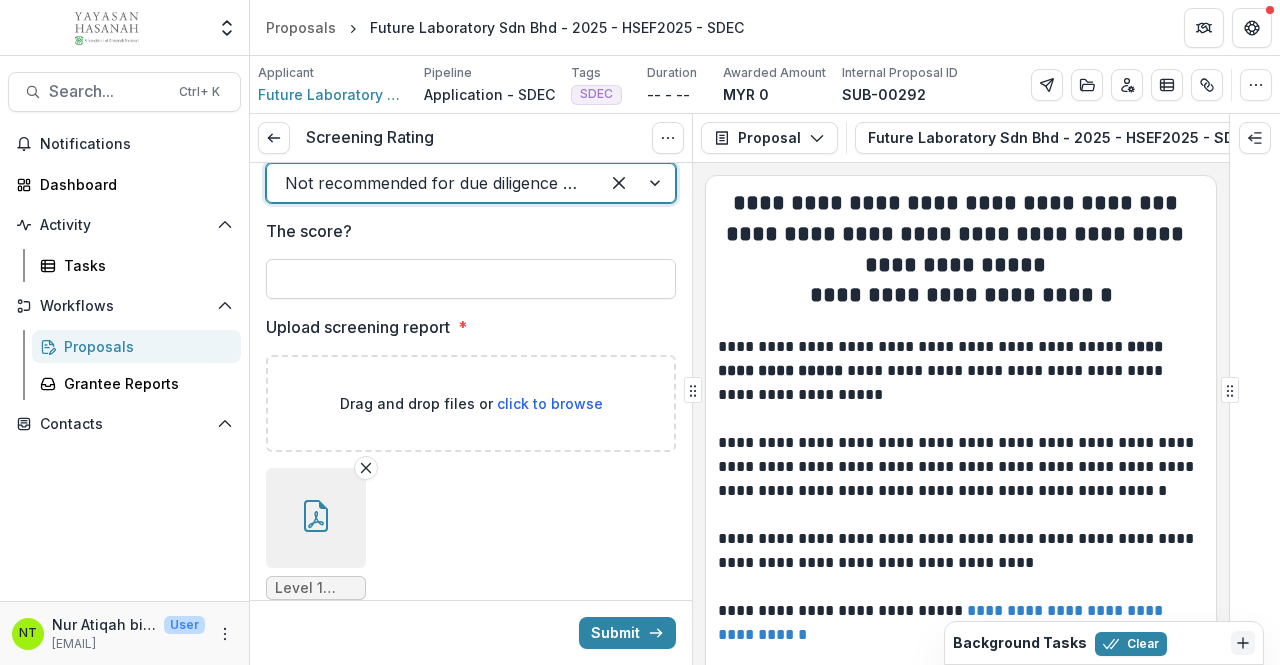 scroll, scrollTop: 0, scrollLeft: 0, axis: both 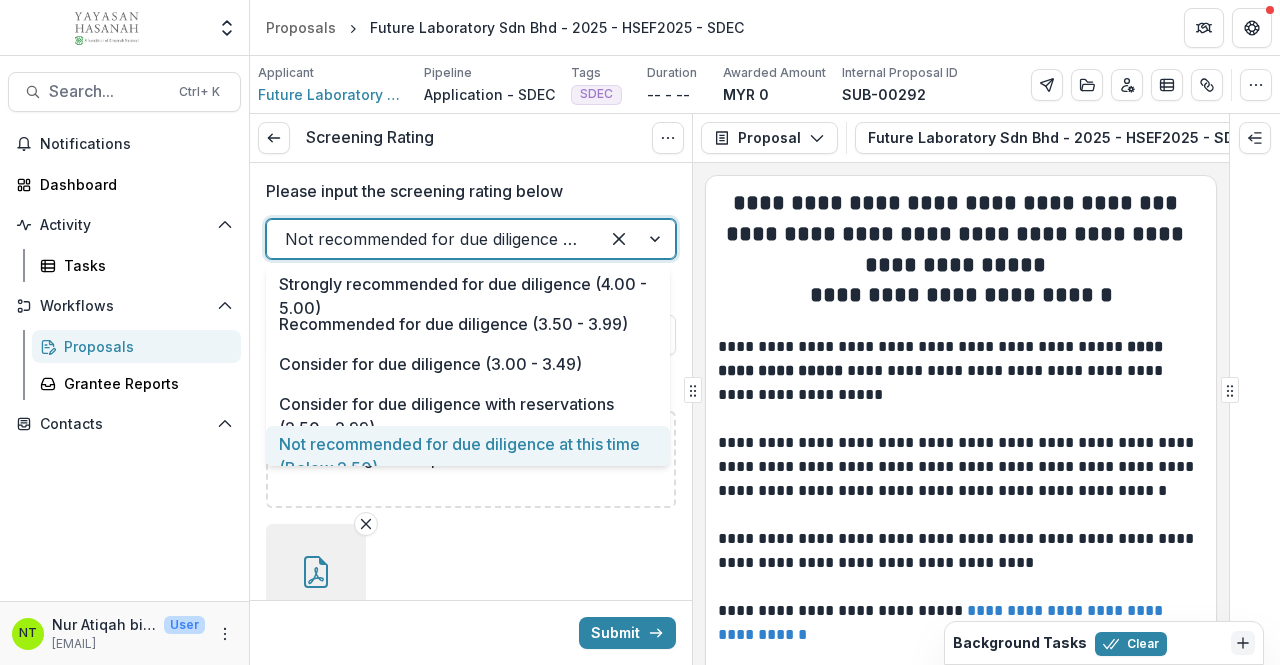 click at bounding box center (433, 239) 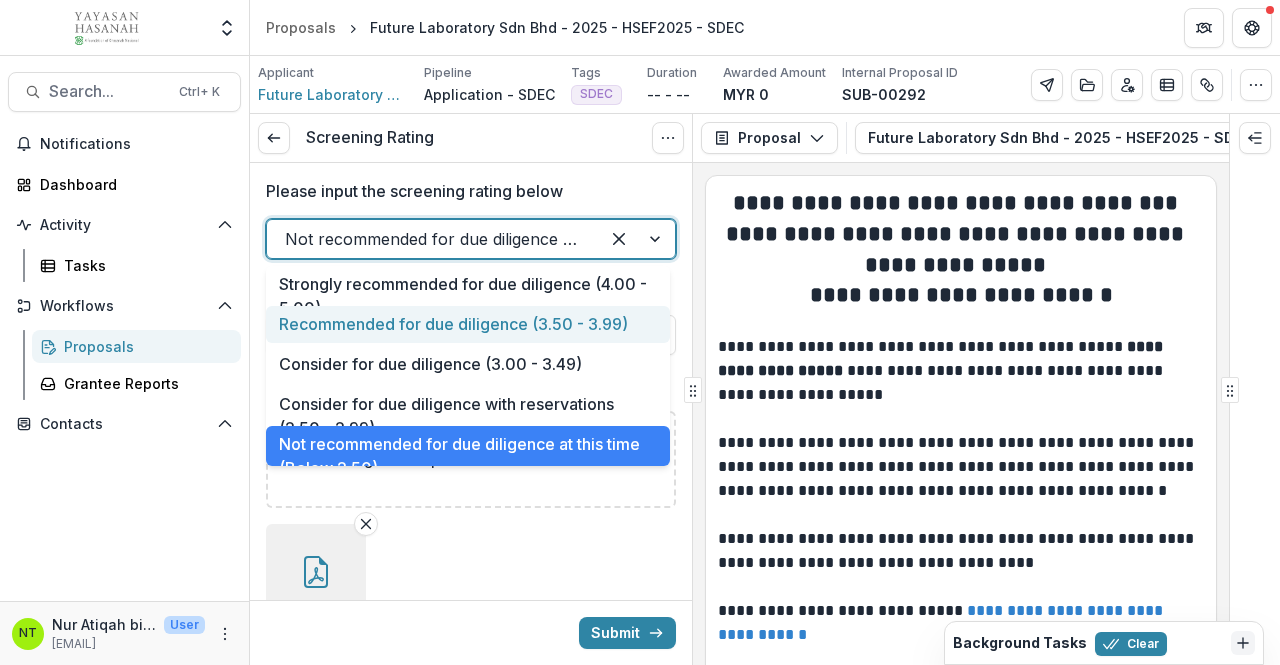 click on "Recommended for due diligence (3.50 - 3.99)" at bounding box center [468, 324] 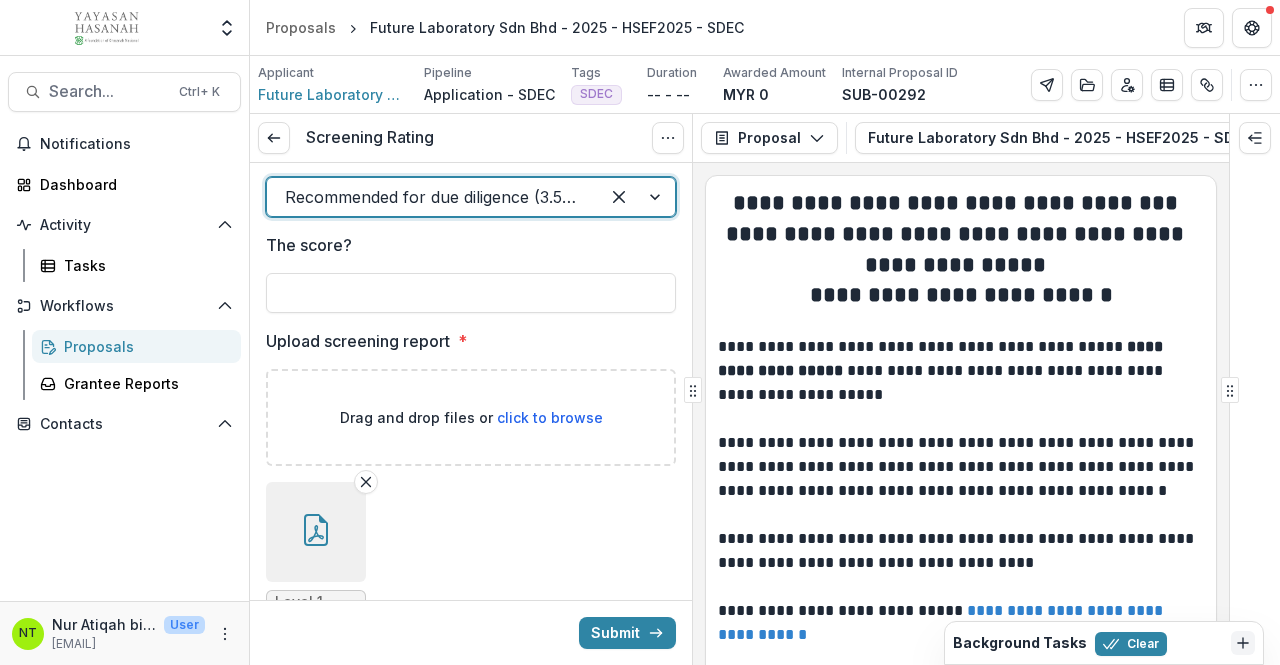 scroll, scrollTop: 0, scrollLeft: 0, axis: both 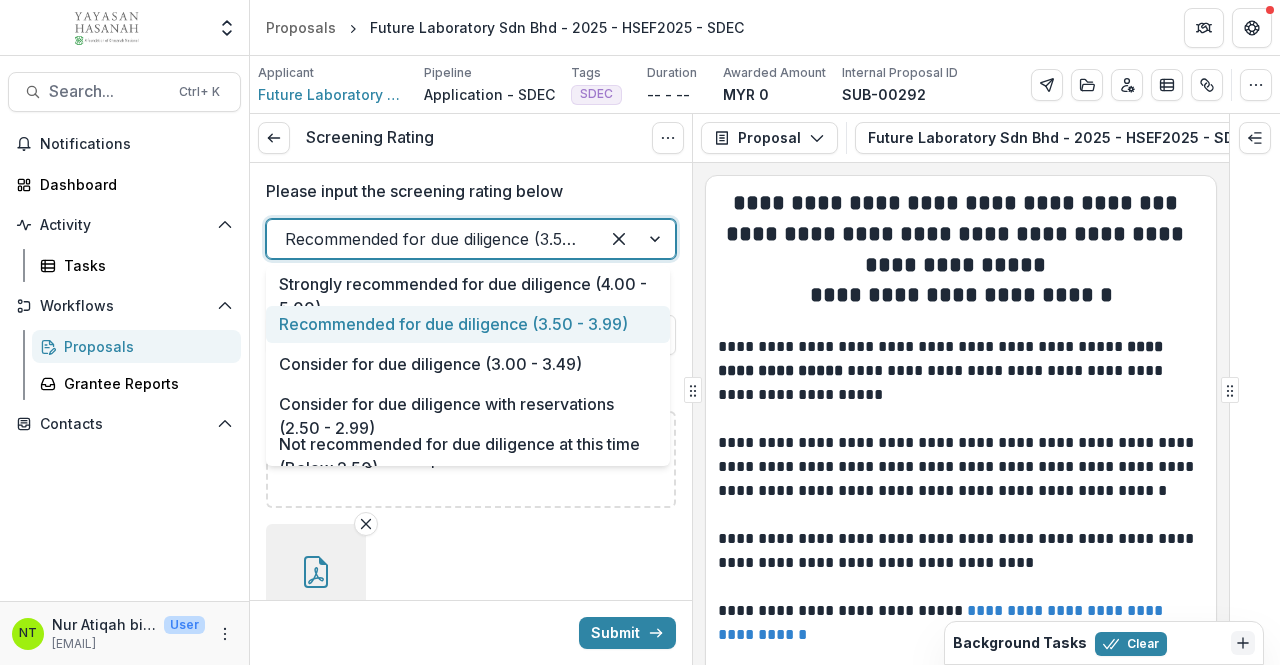 click at bounding box center [433, 239] 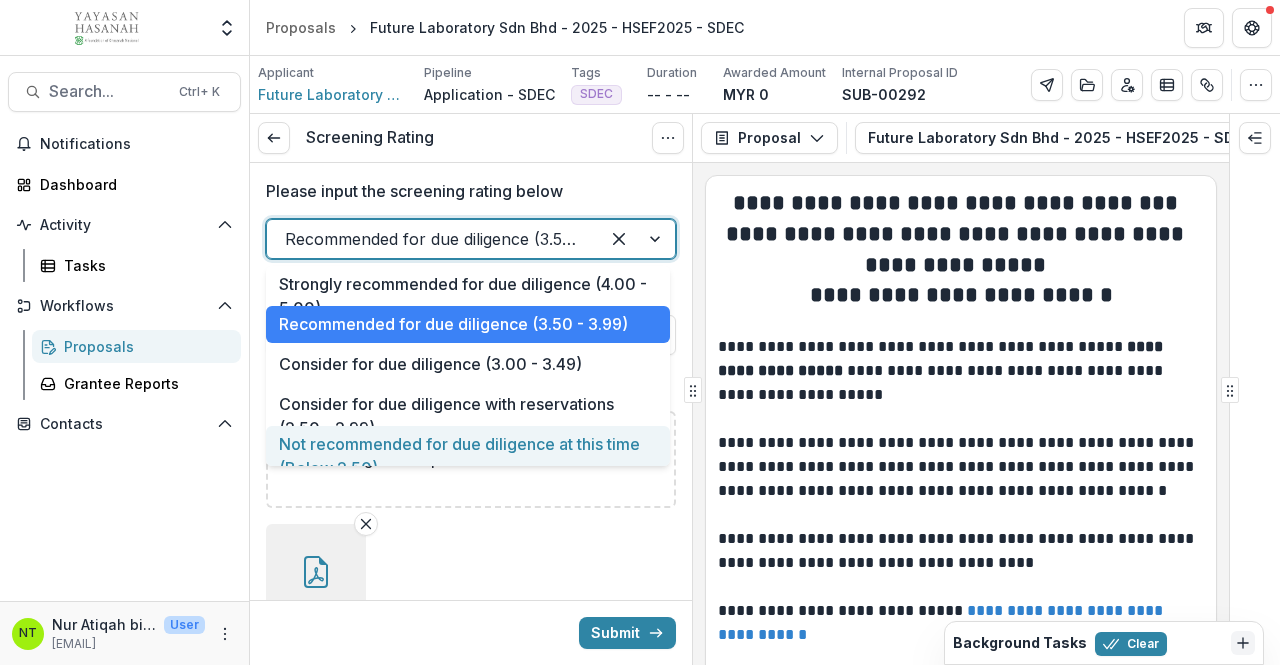 click on "Level 1 Screening - [COMPANY].pdf" at bounding box center (471, 590) 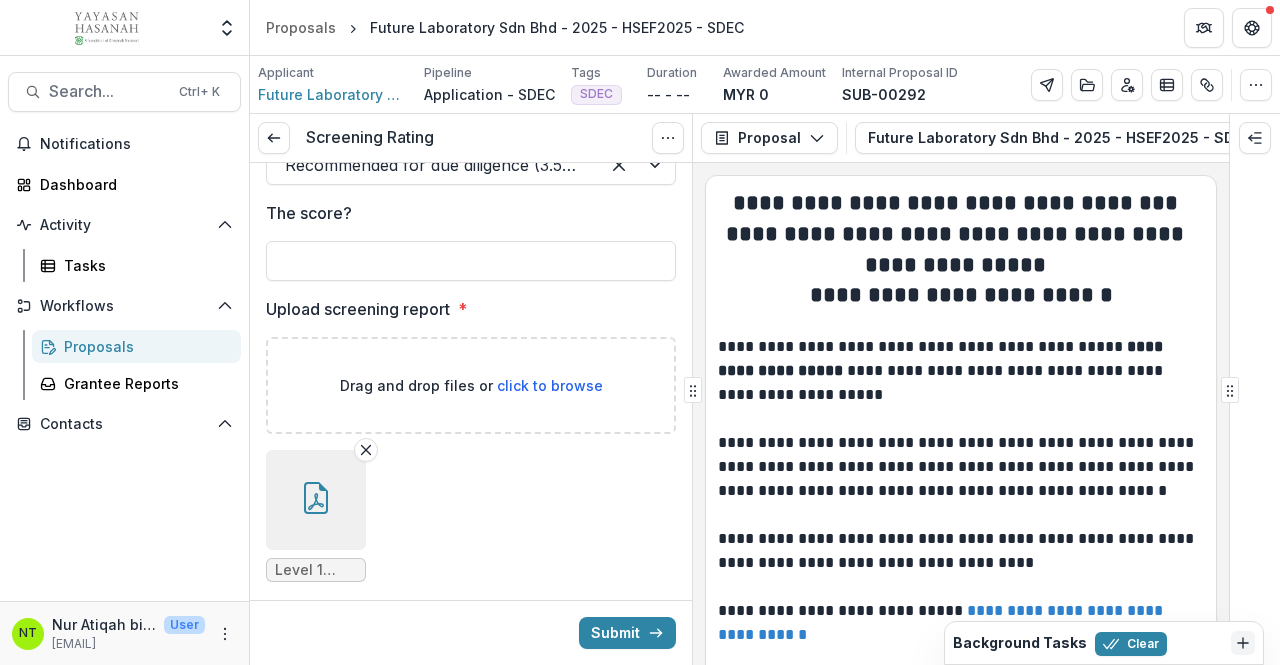 scroll, scrollTop: 134, scrollLeft: 0, axis: vertical 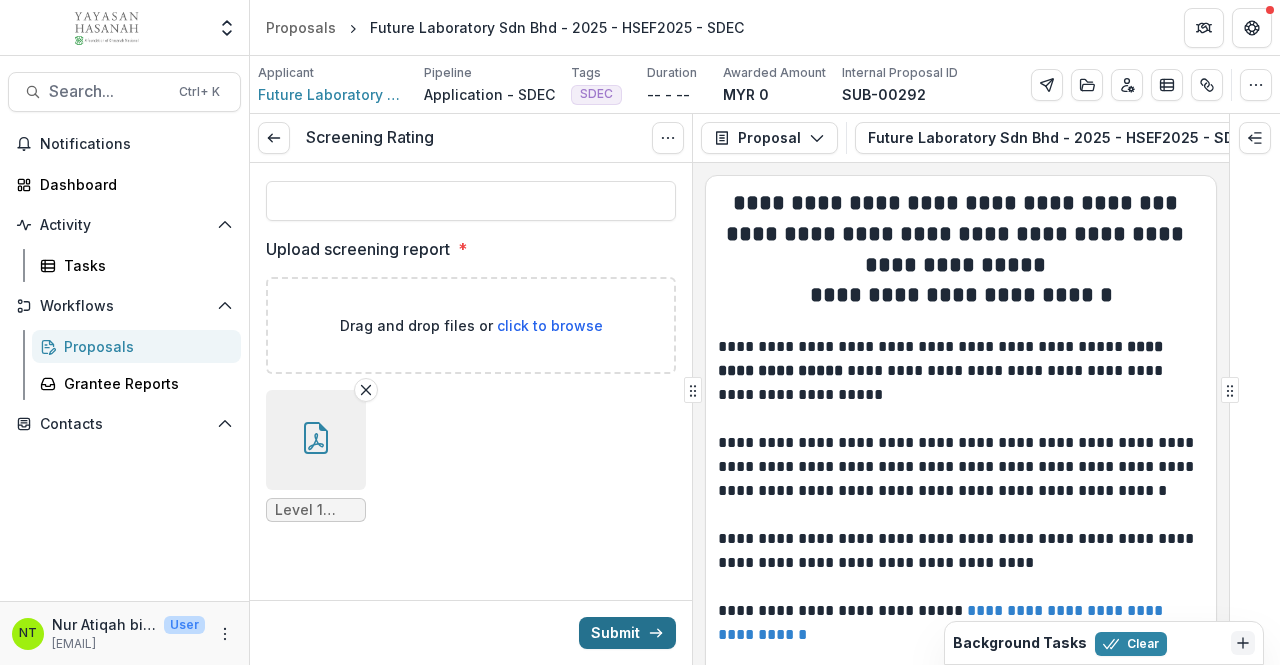 click on "Submit" at bounding box center [627, 633] 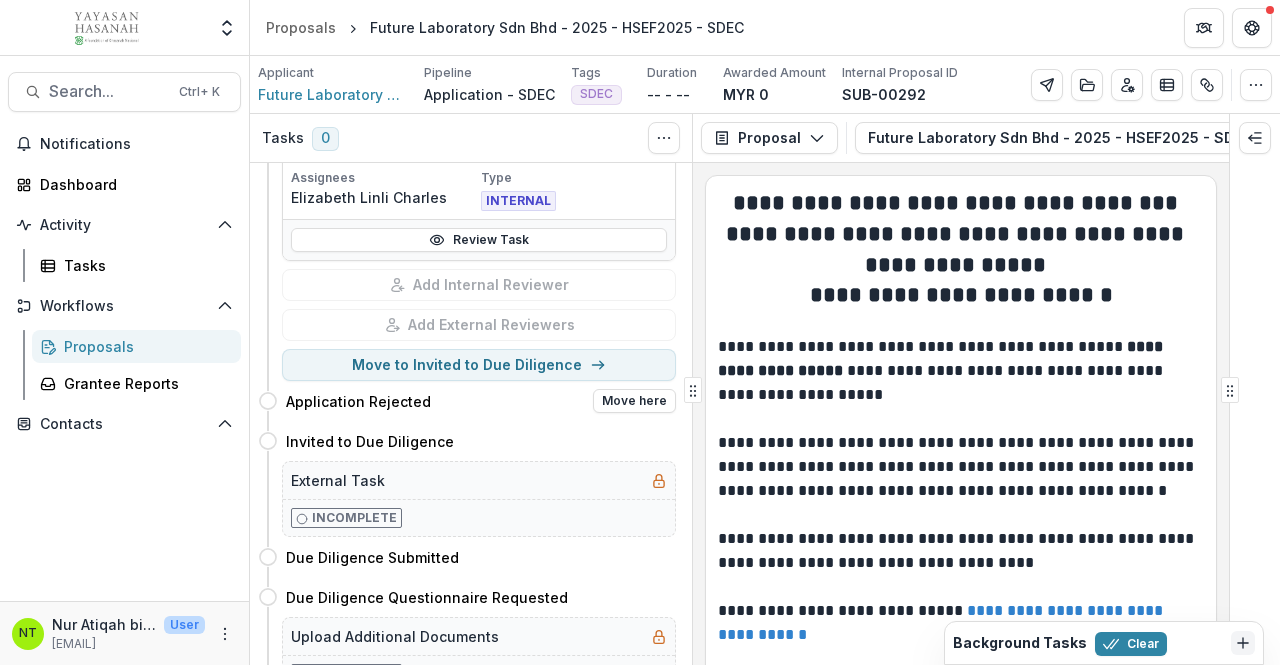 scroll, scrollTop: 400, scrollLeft: 0, axis: vertical 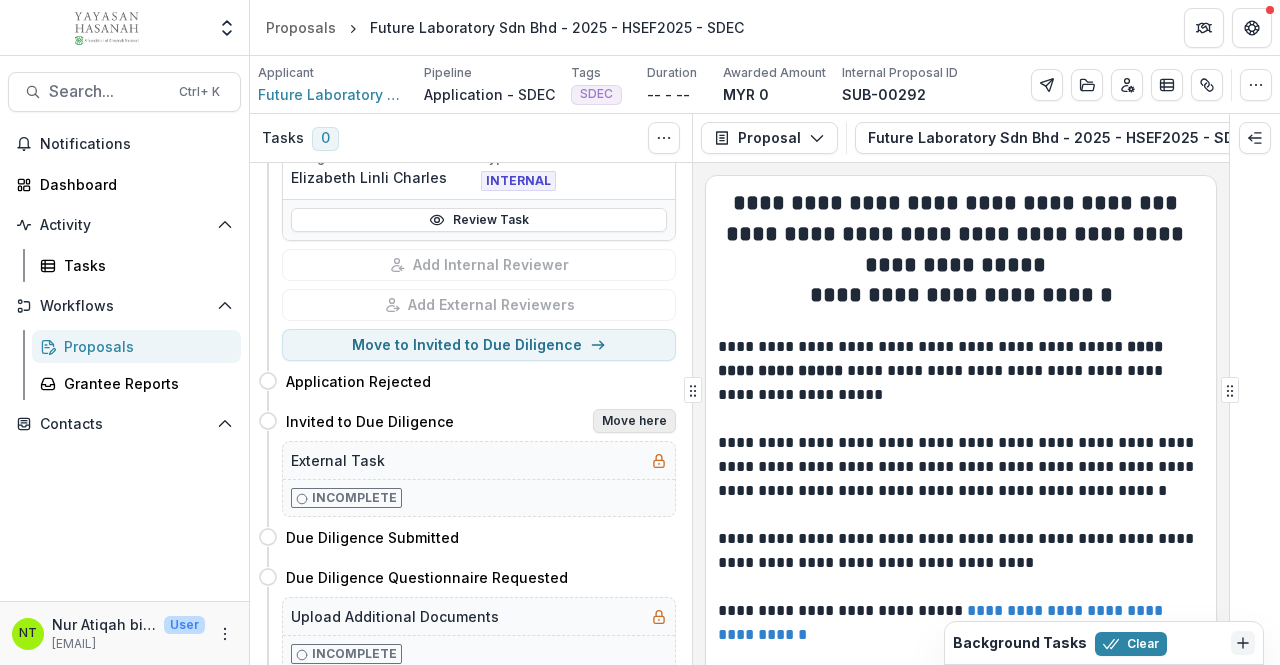 click on "Move here" at bounding box center [634, 421] 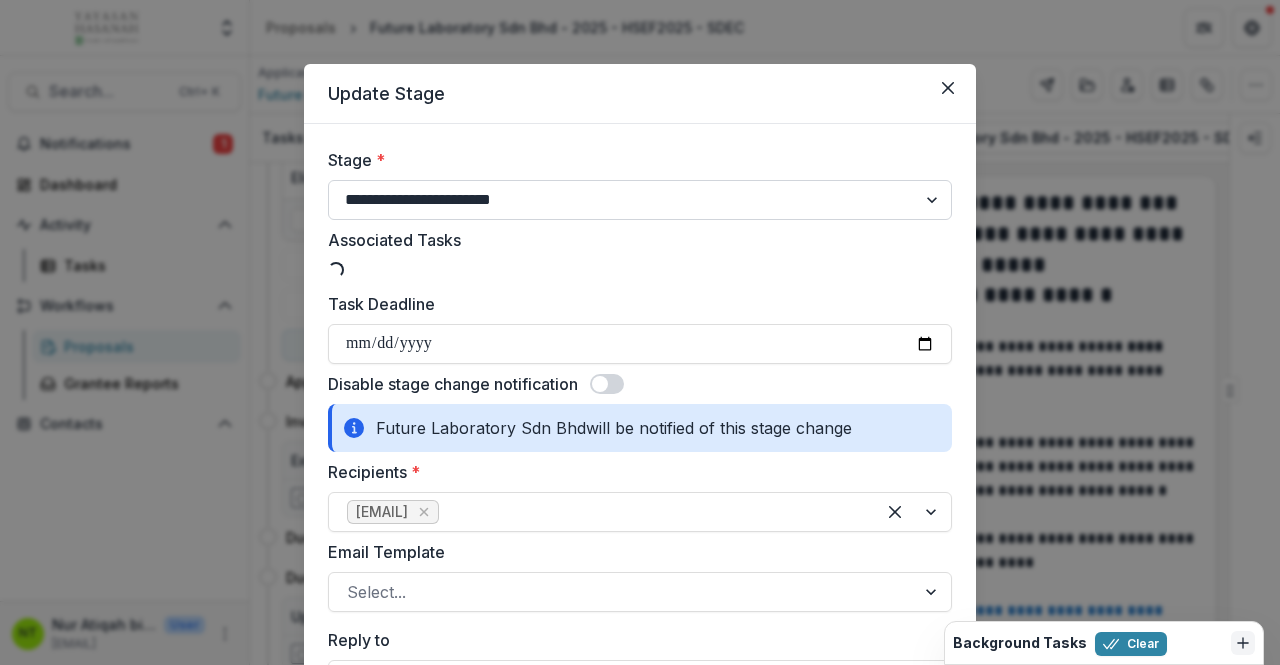 select on "**********" 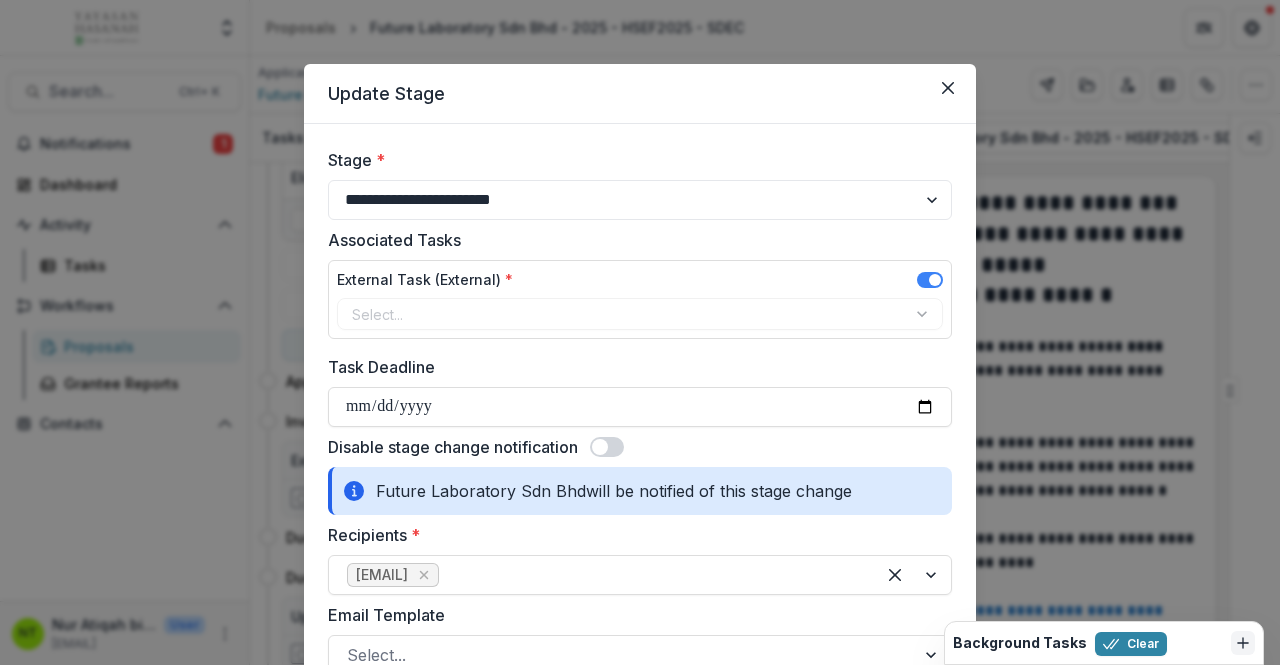 click on "Task Deadline" at bounding box center (634, 367) 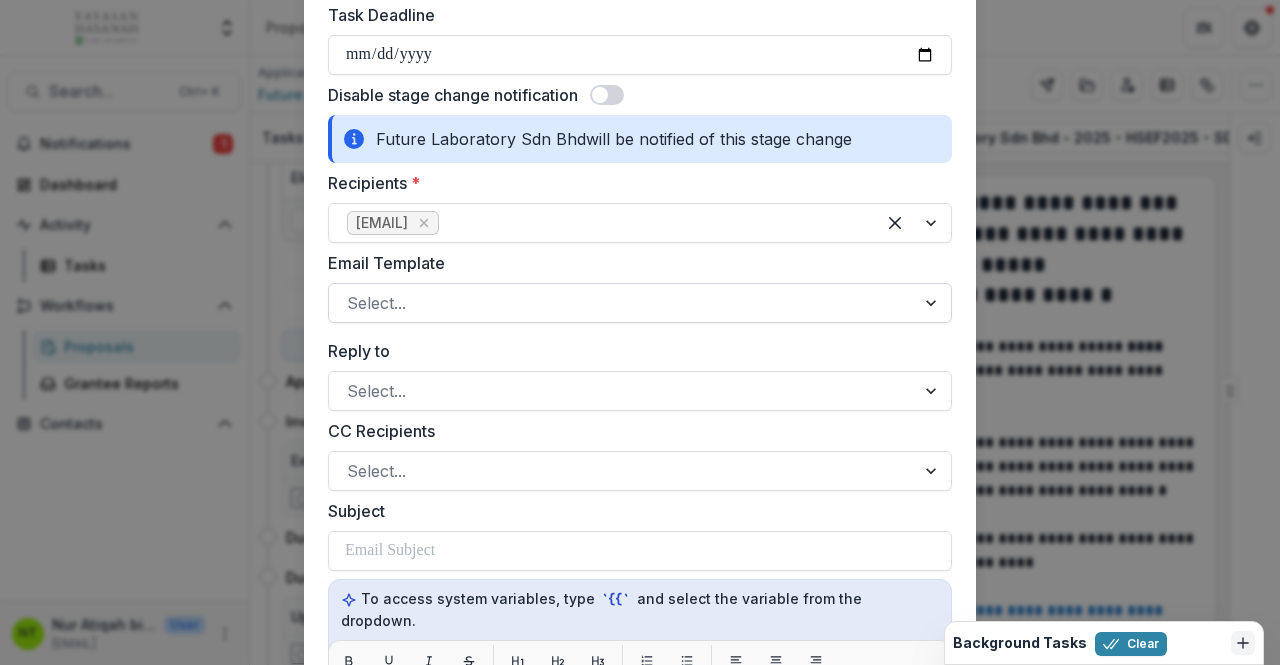 scroll, scrollTop: 400, scrollLeft: 0, axis: vertical 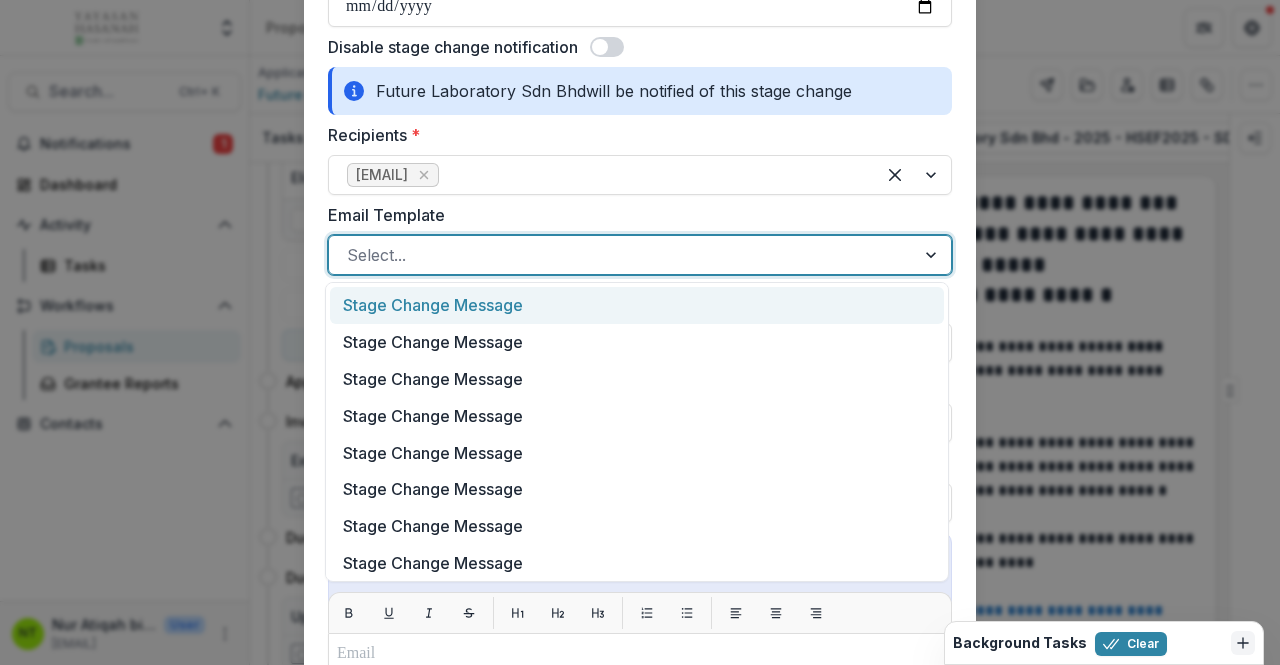 click at bounding box center [622, 255] 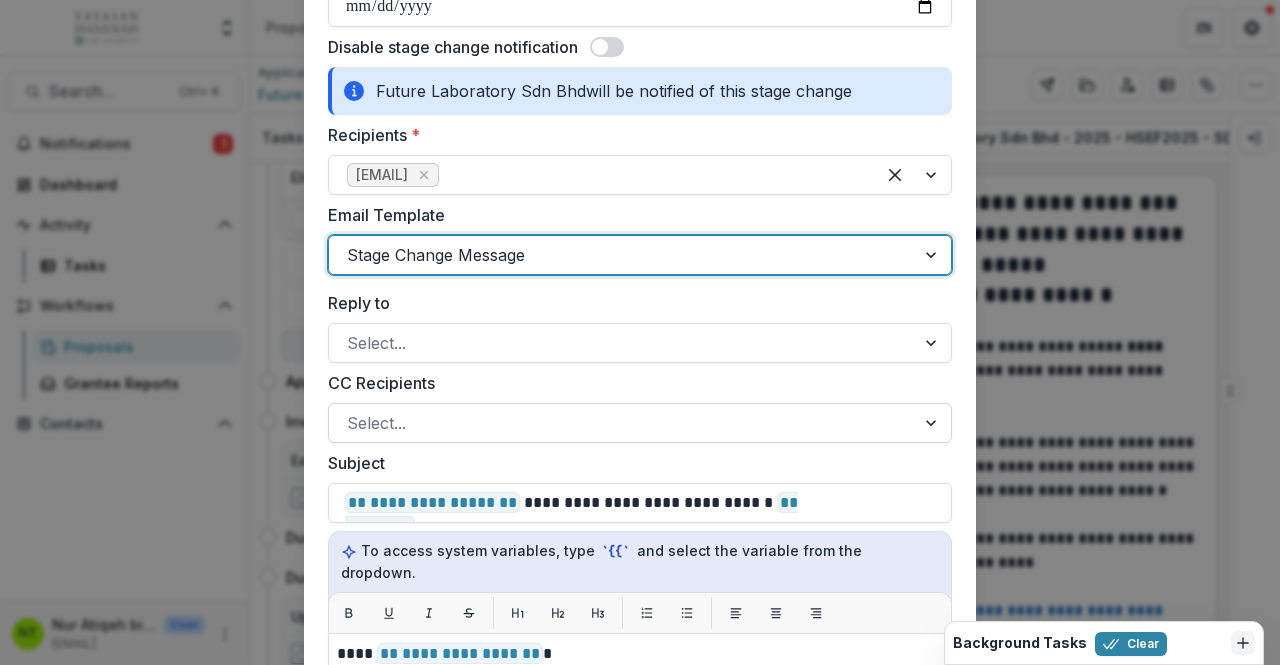 click at bounding box center (622, 423) 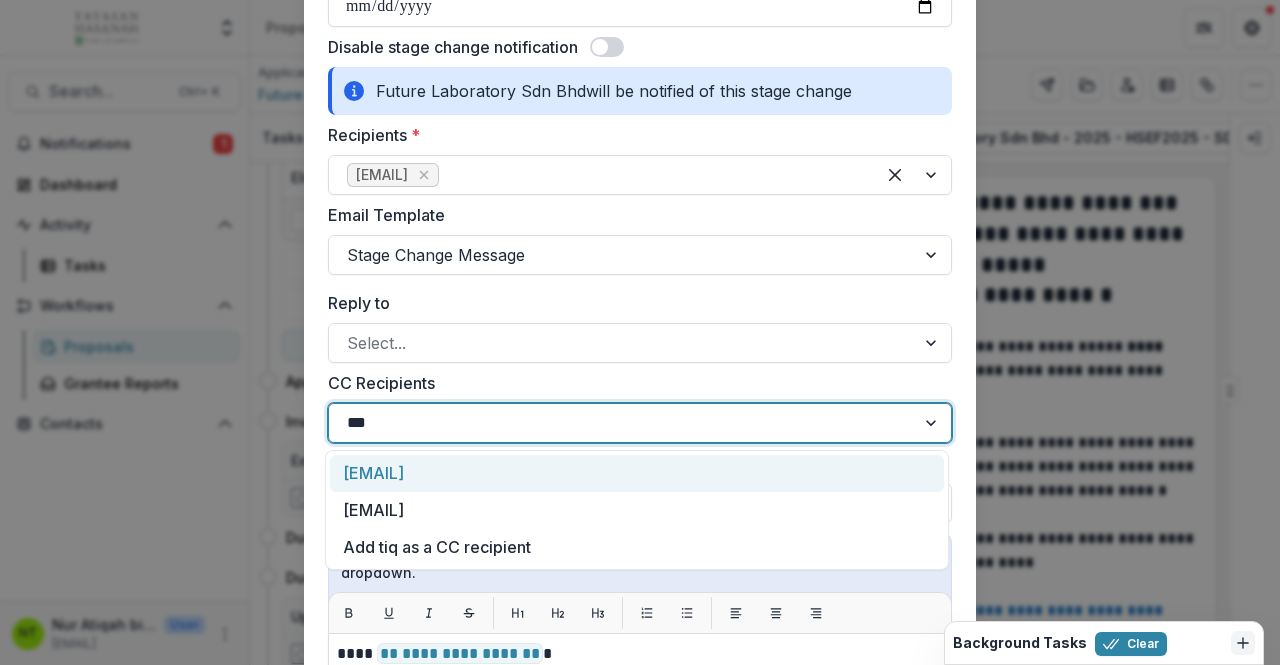 type on "****" 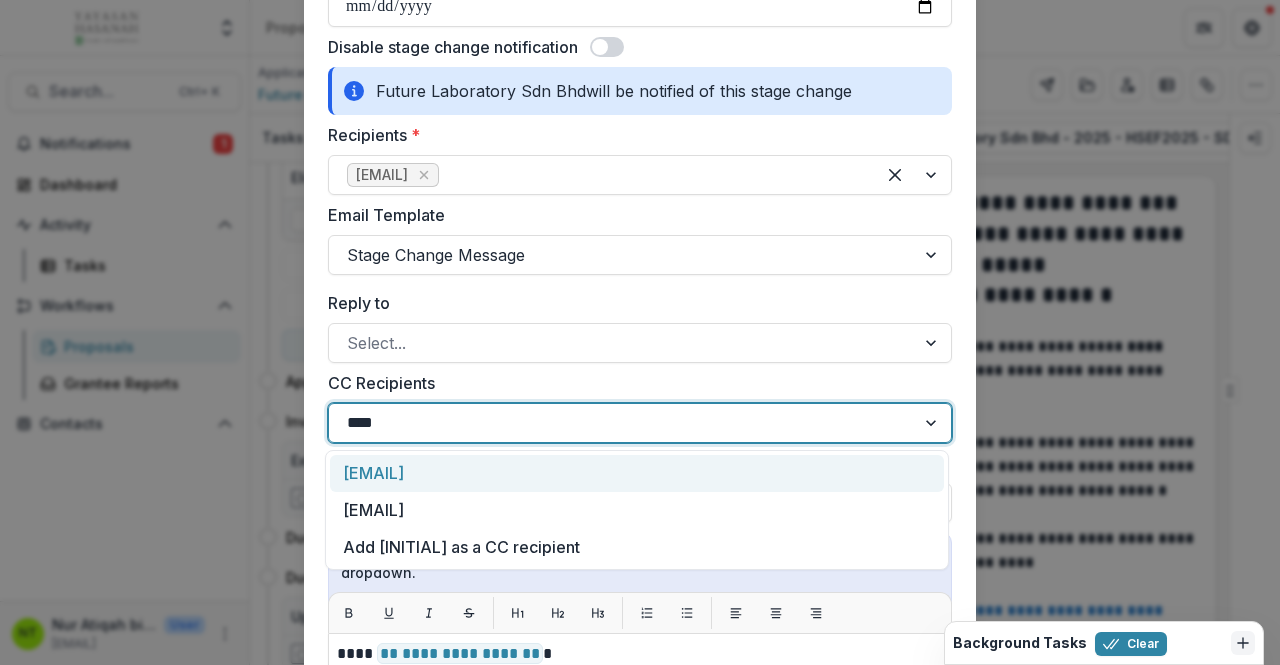 click on "[EMAIL]" at bounding box center [637, 473] 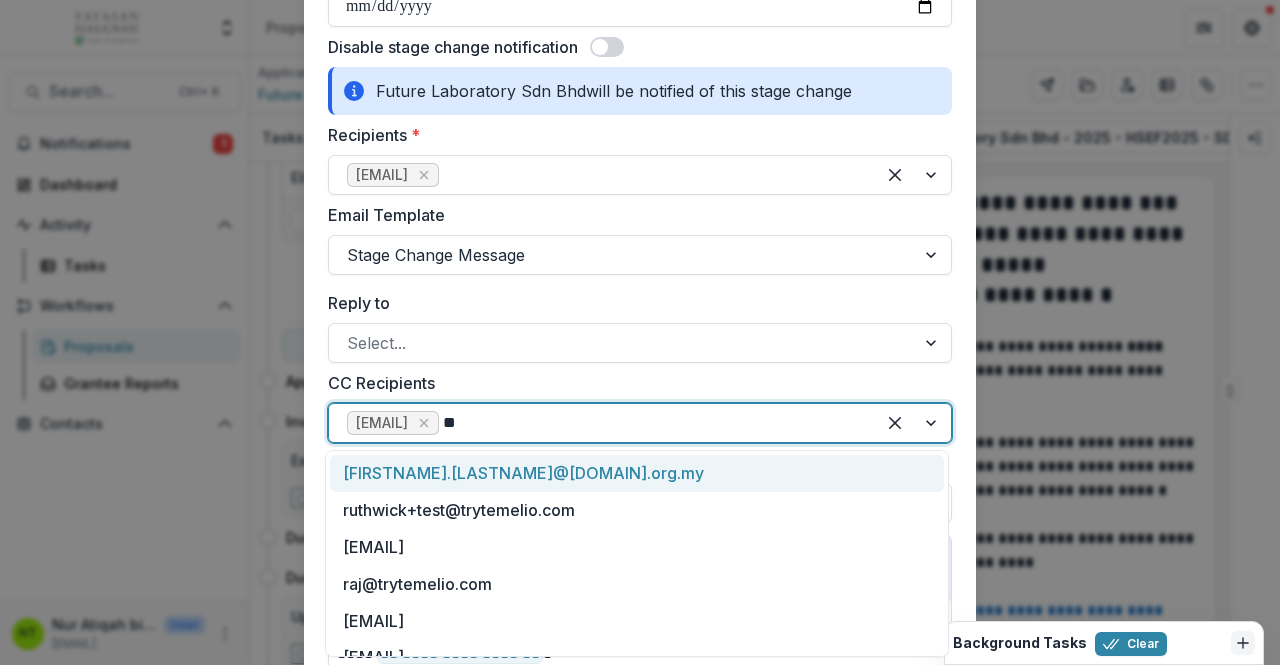 type on "***" 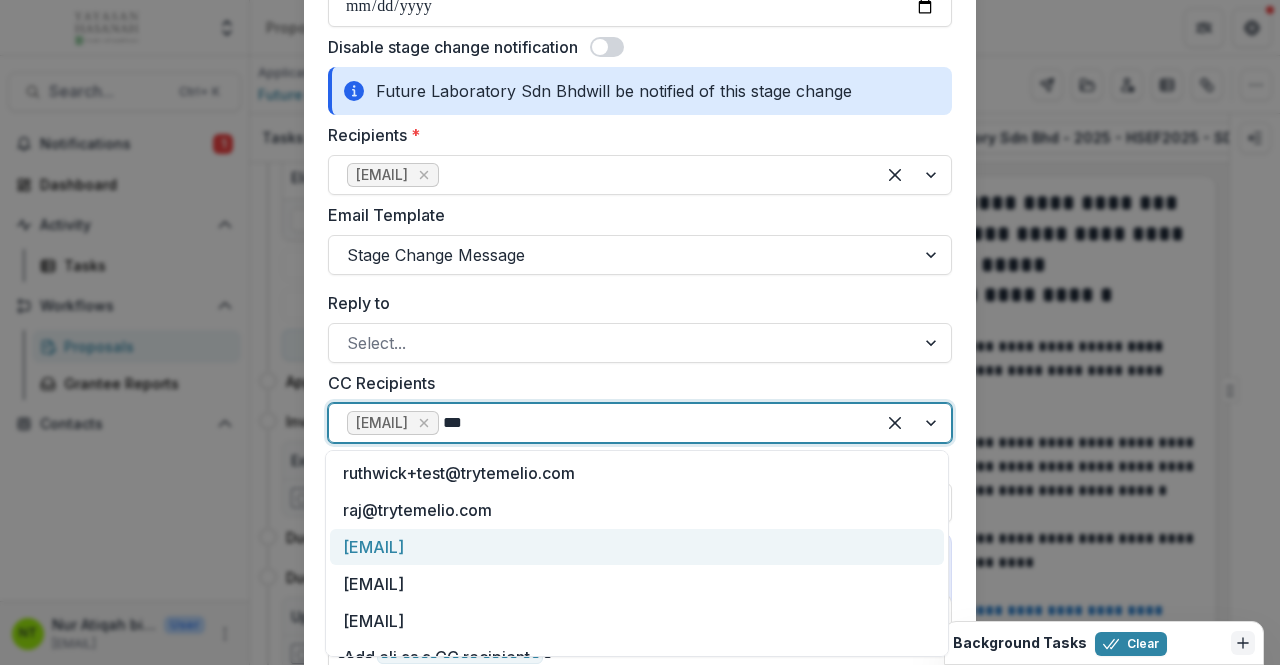 click on "[EMAIL]" at bounding box center (637, 547) 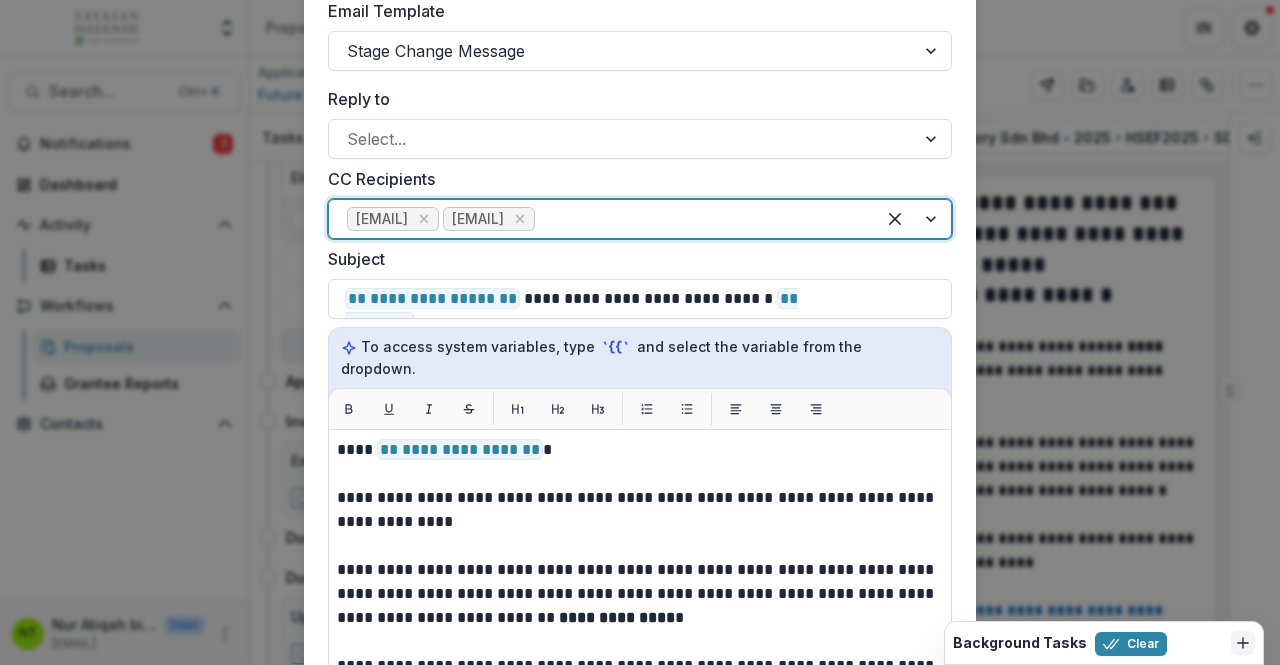 scroll, scrollTop: 700, scrollLeft: 0, axis: vertical 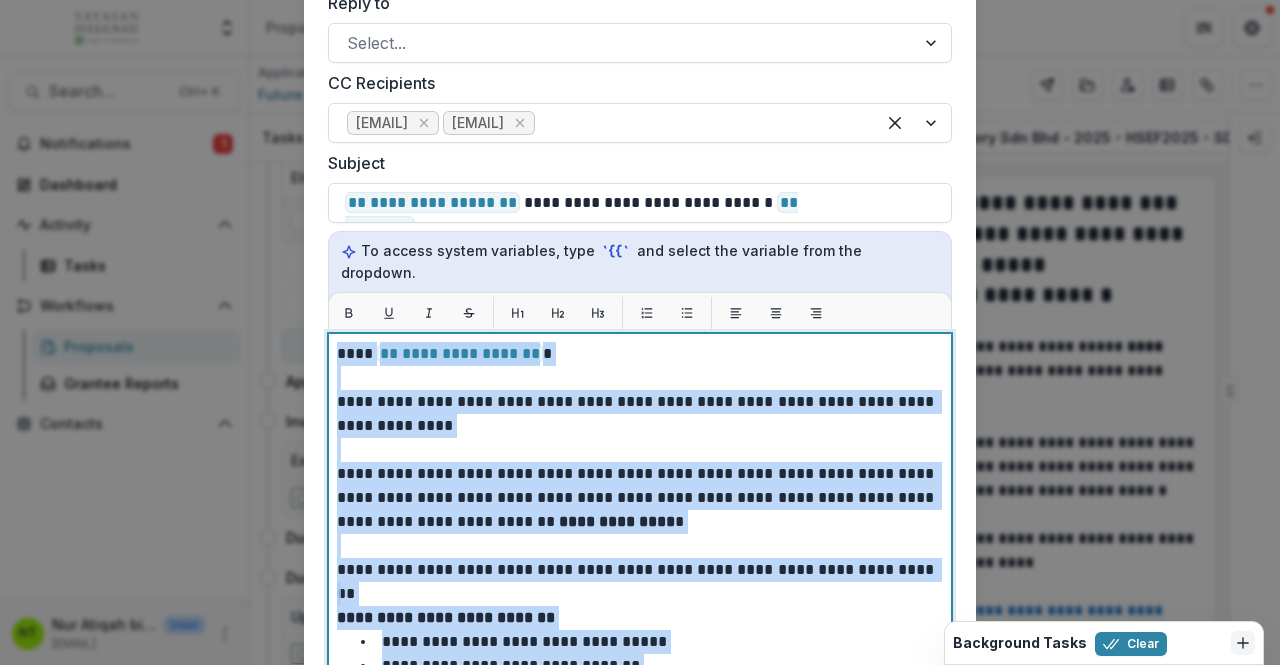 drag, startPoint x: 510, startPoint y: 487, endPoint x: 326, endPoint y: 249, distance: 300.83218 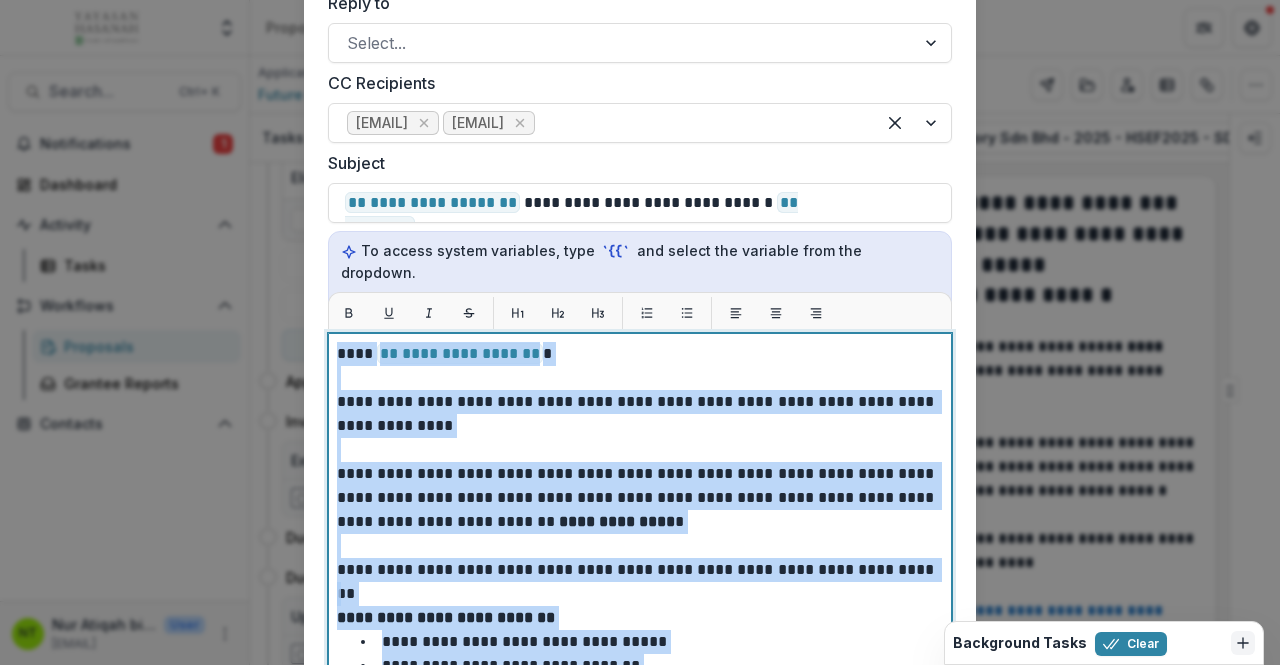 click on "**********" at bounding box center (637, 414) 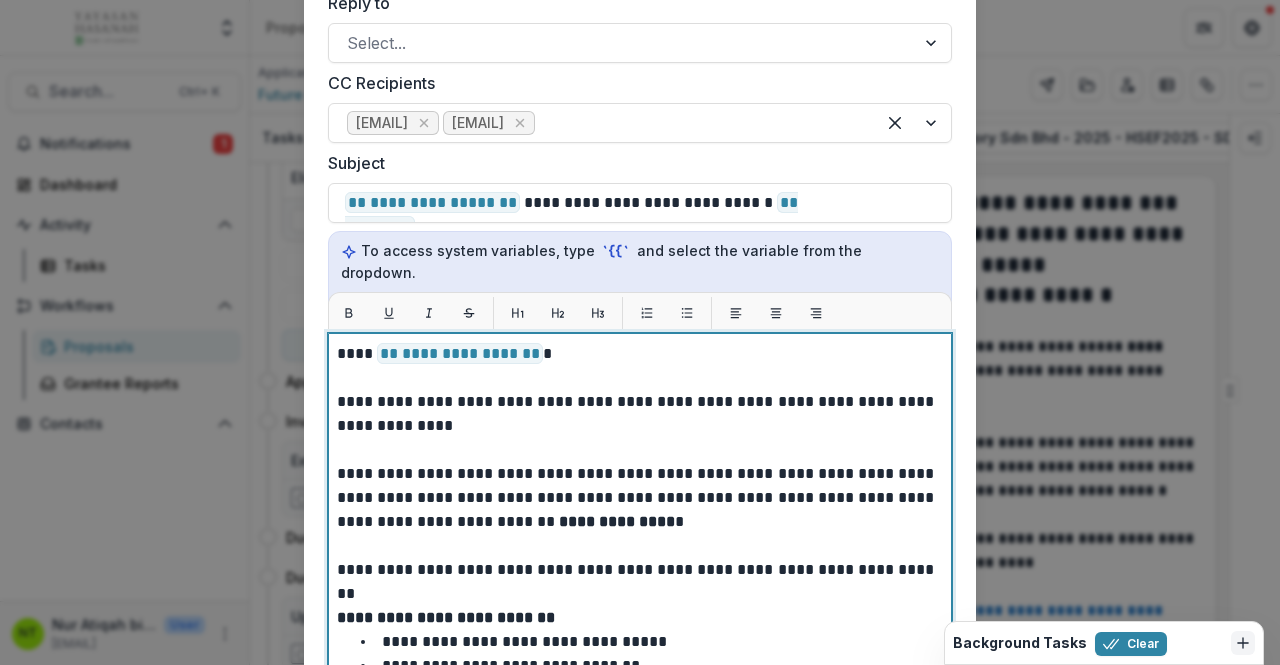 click at bounding box center (640, 378) 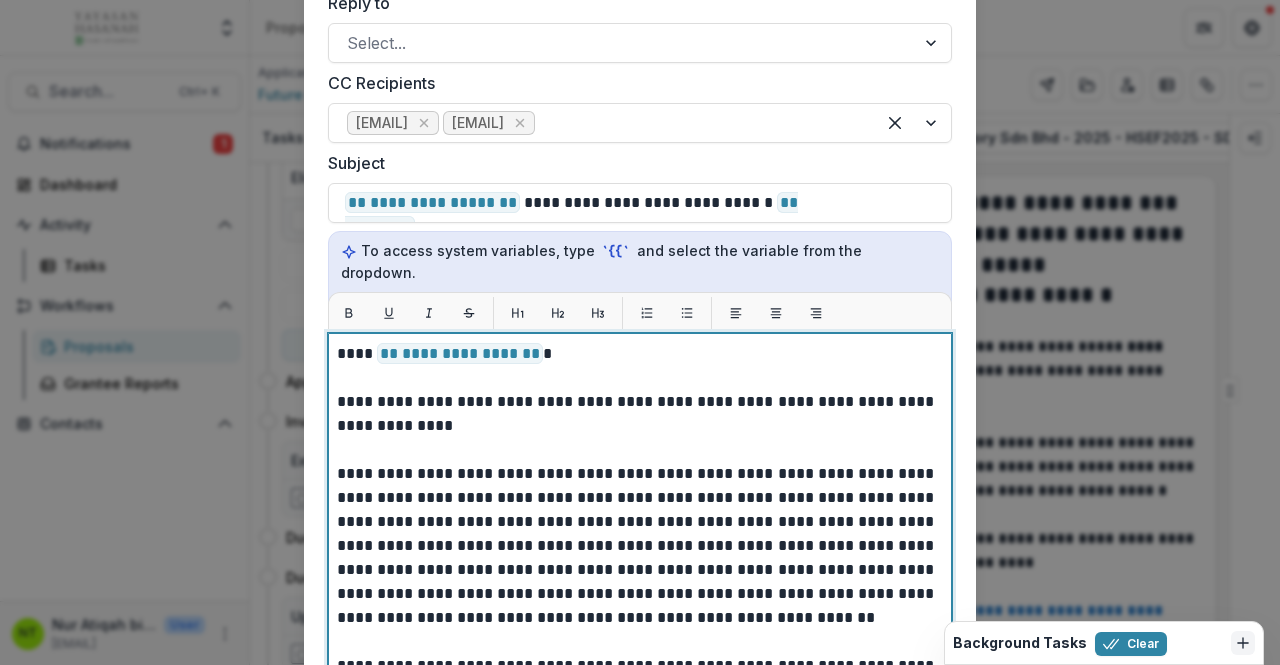 click on "**********" at bounding box center [637, 510] 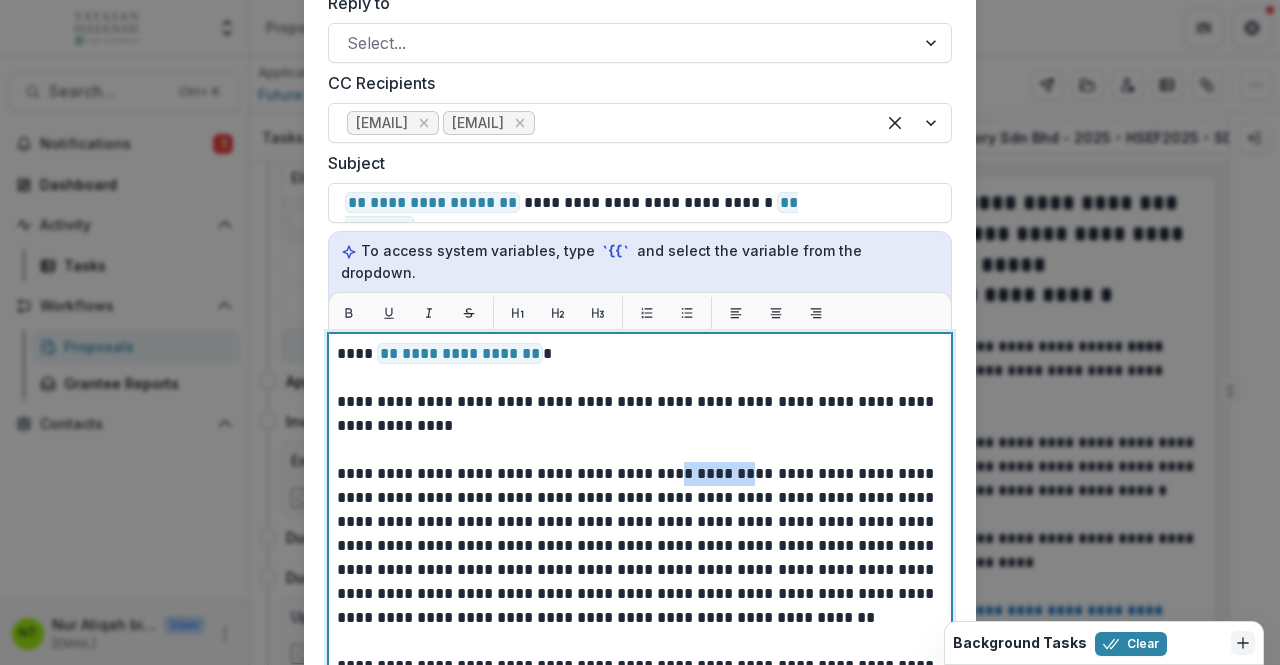 click on "**********" at bounding box center [637, 510] 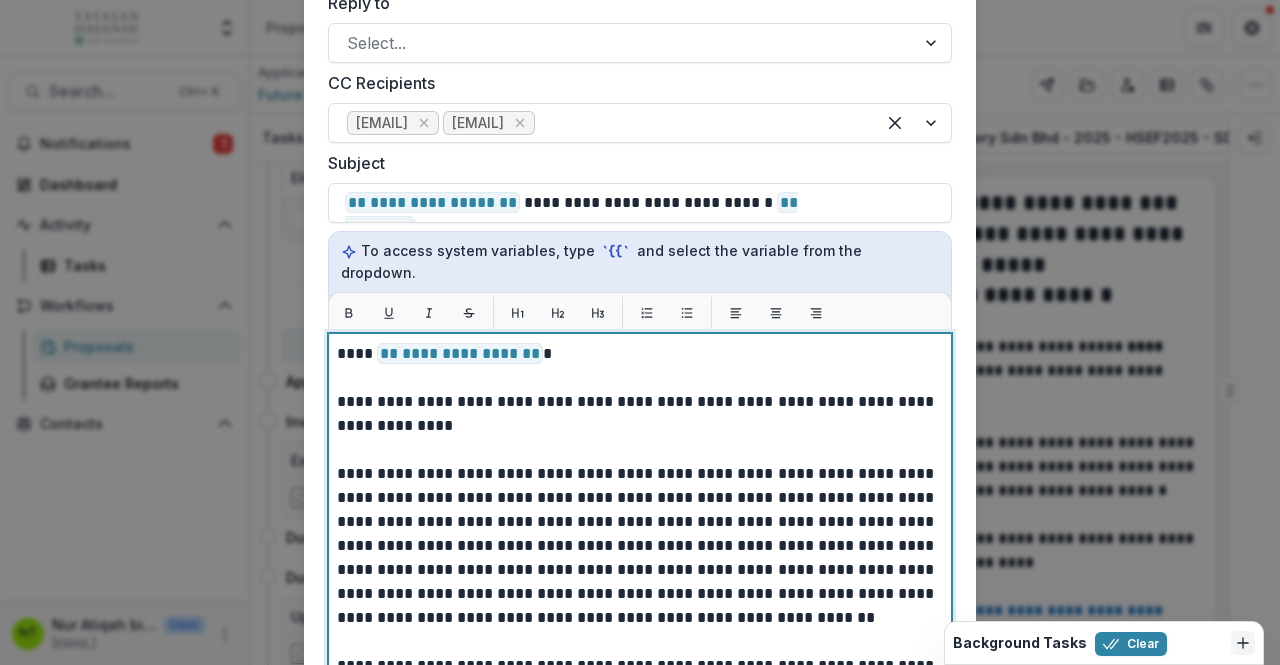 click on "**********" at bounding box center [637, 510] 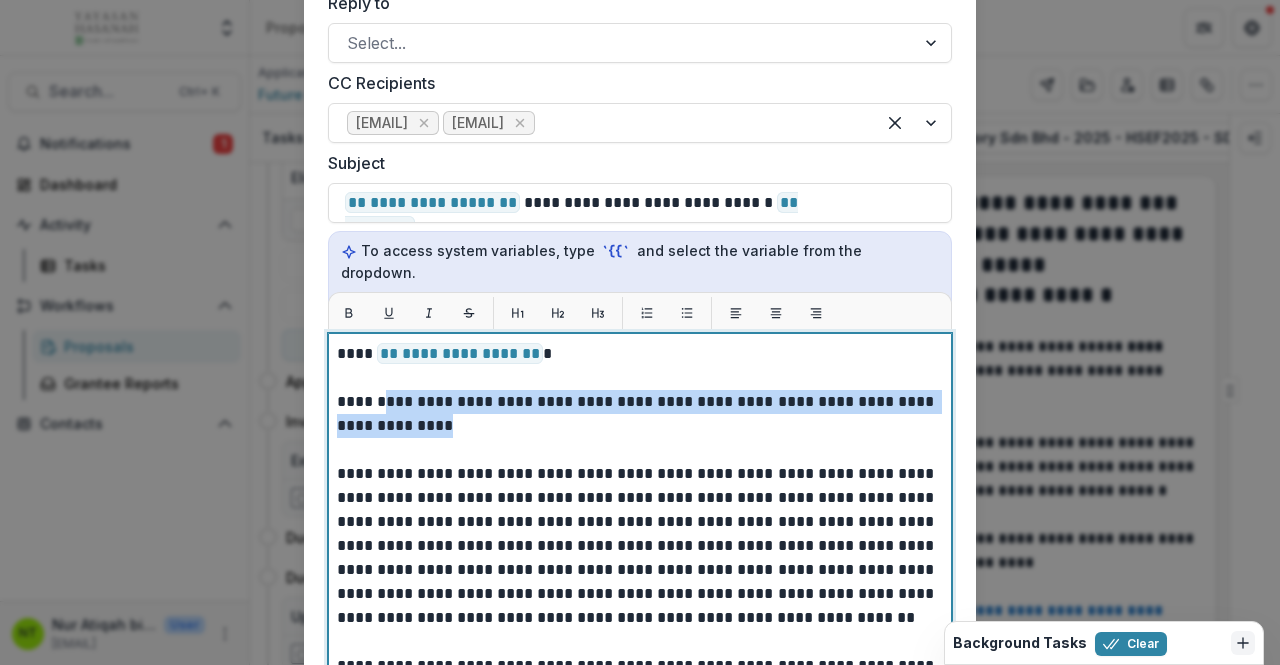 drag, startPoint x: 492, startPoint y: 403, endPoint x: 390, endPoint y: 383, distance: 103.94229 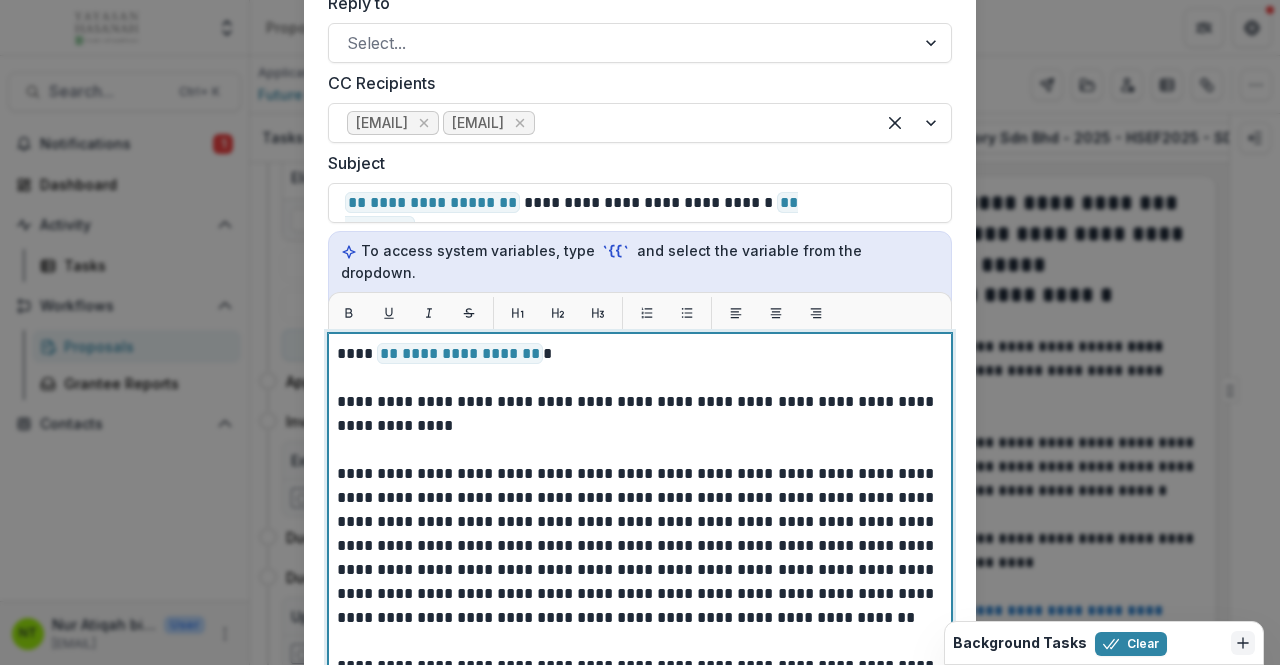 click on "**********" at bounding box center [637, 510] 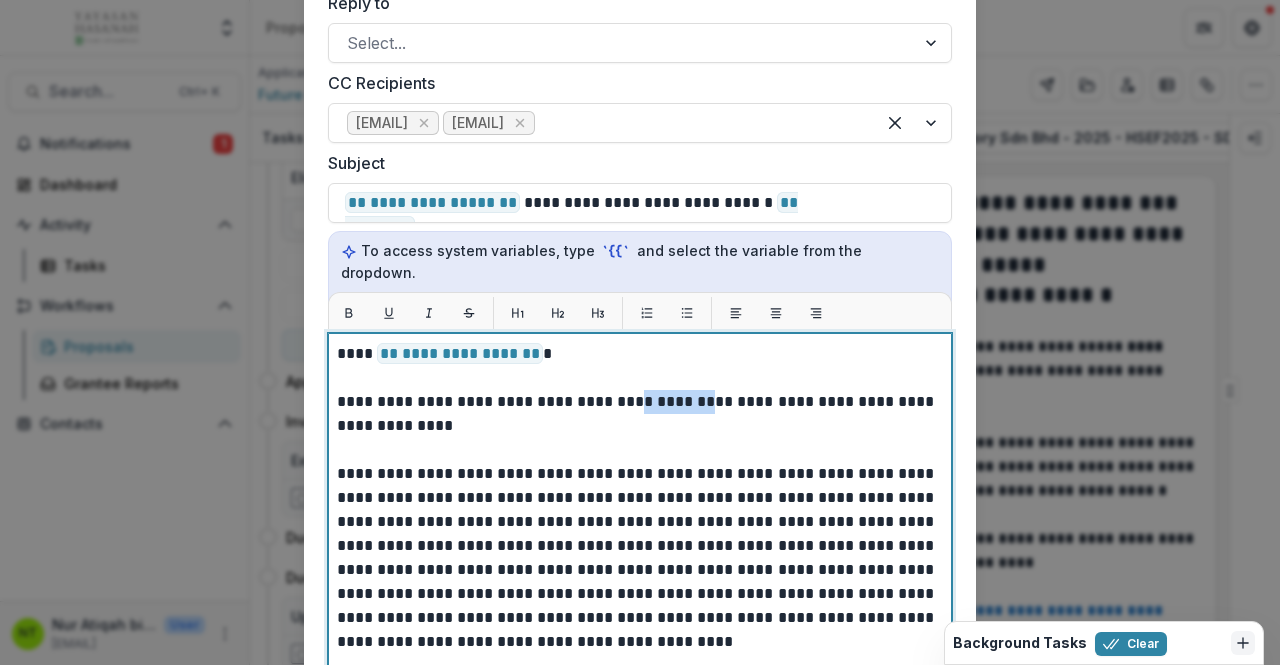 drag, startPoint x: 629, startPoint y: 381, endPoint x: 714, endPoint y: 384, distance: 85.052925 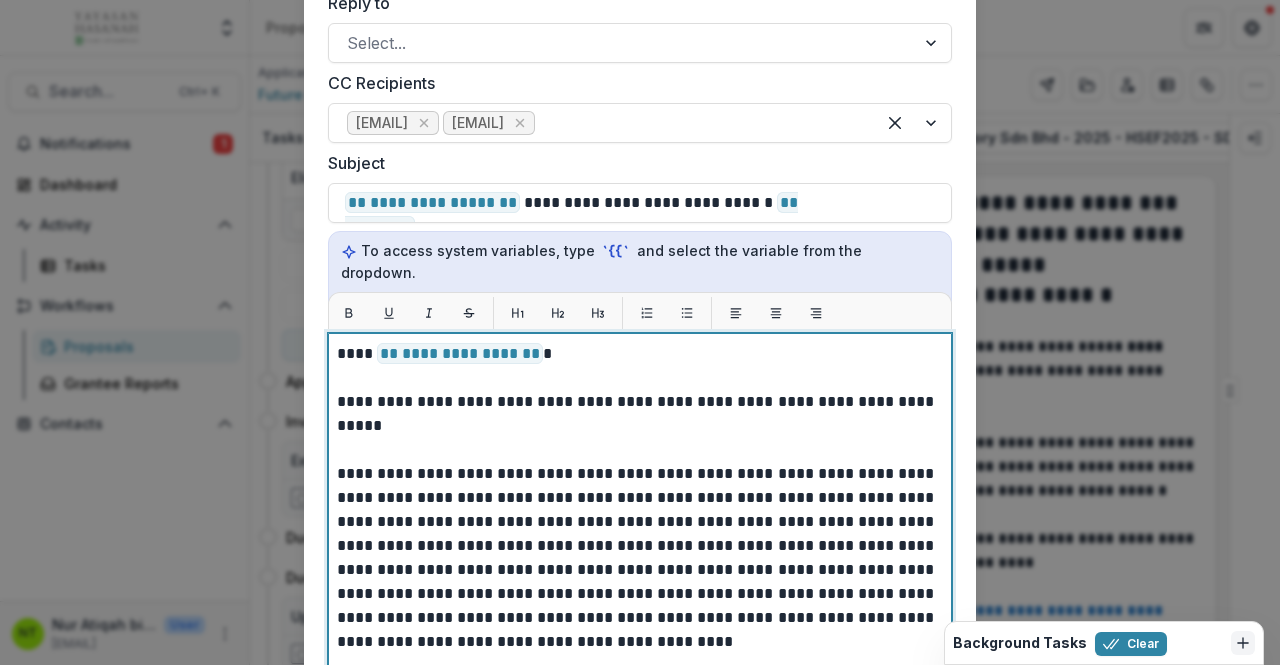 click on "**********" at bounding box center (637, 522) 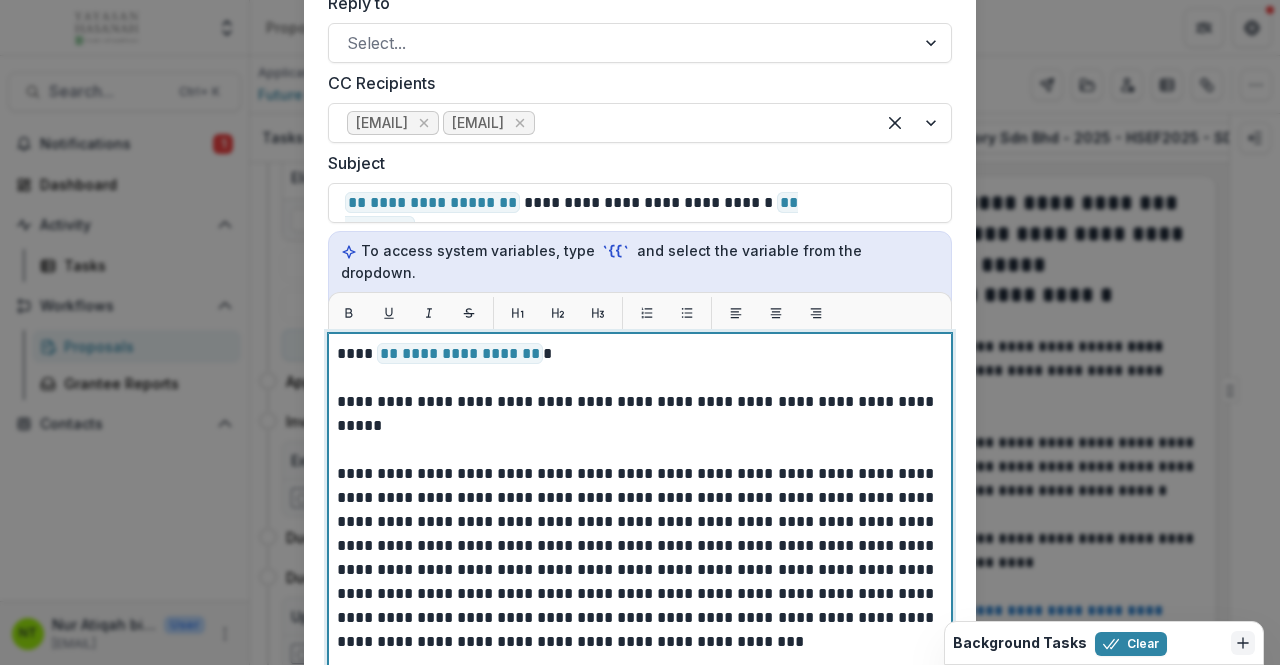 click on "**********" at bounding box center (637, 522) 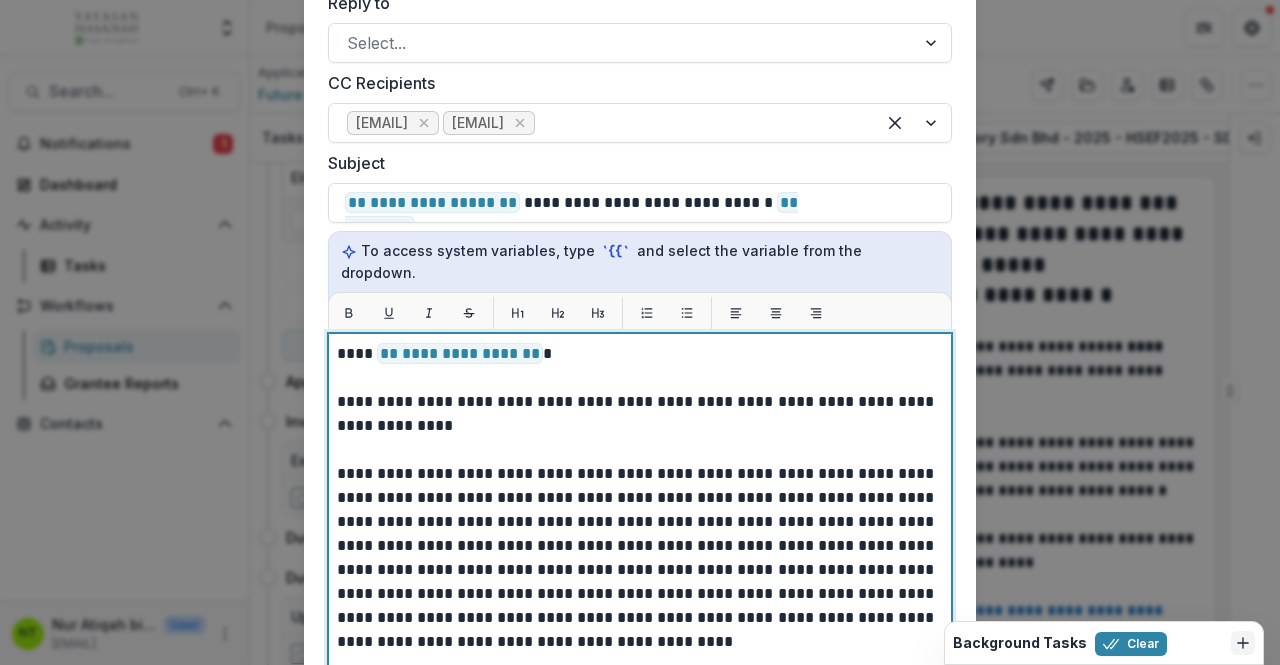click on "**********" at bounding box center [637, 522] 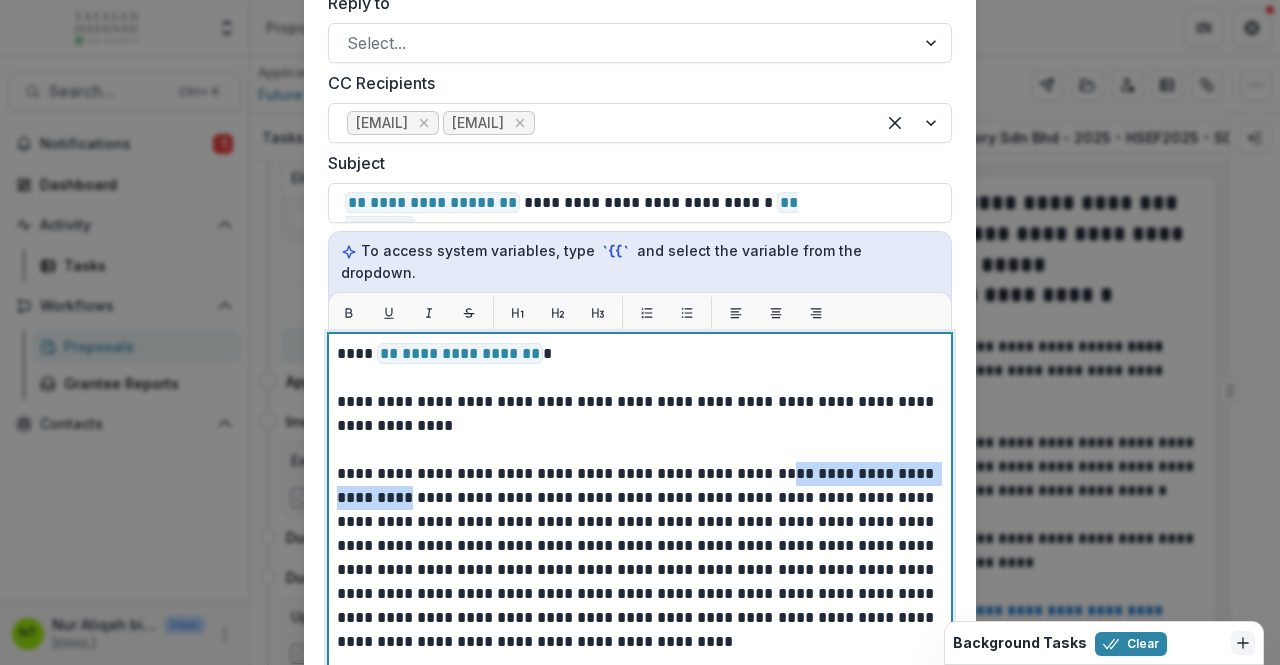 drag, startPoint x: 817, startPoint y: 451, endPoint x: 411, endPoint y: 472, distance: 406.54276 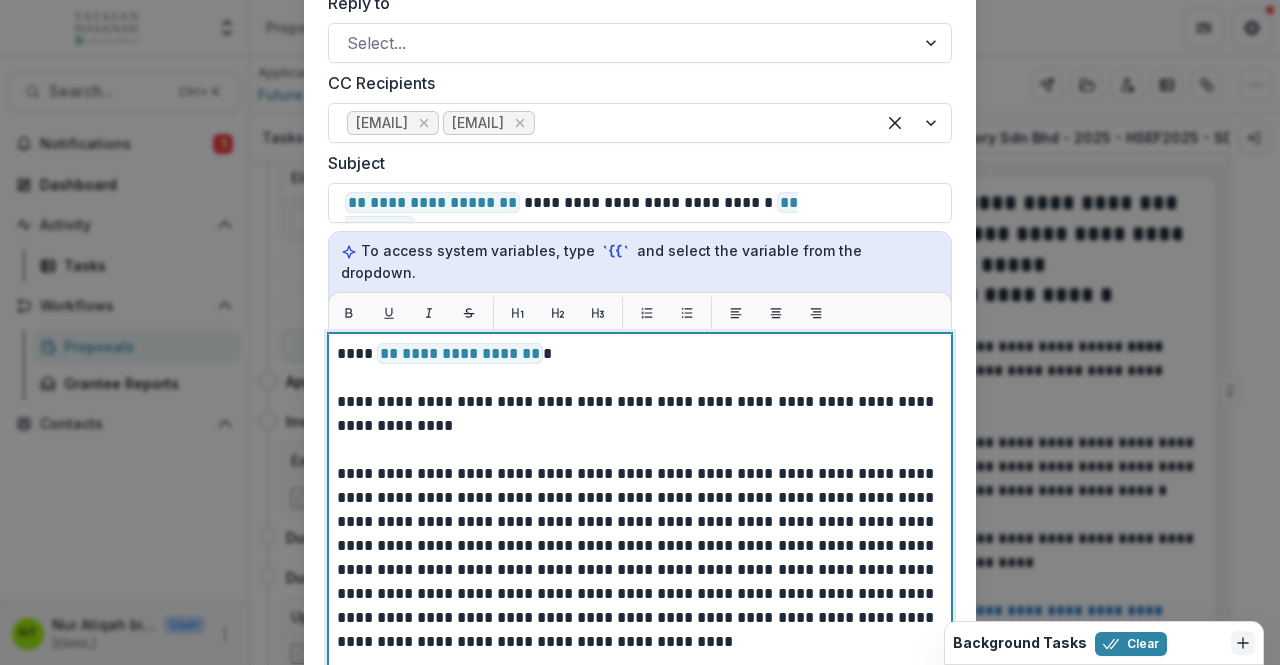 click on "**********" at bounding box center [637, 522] 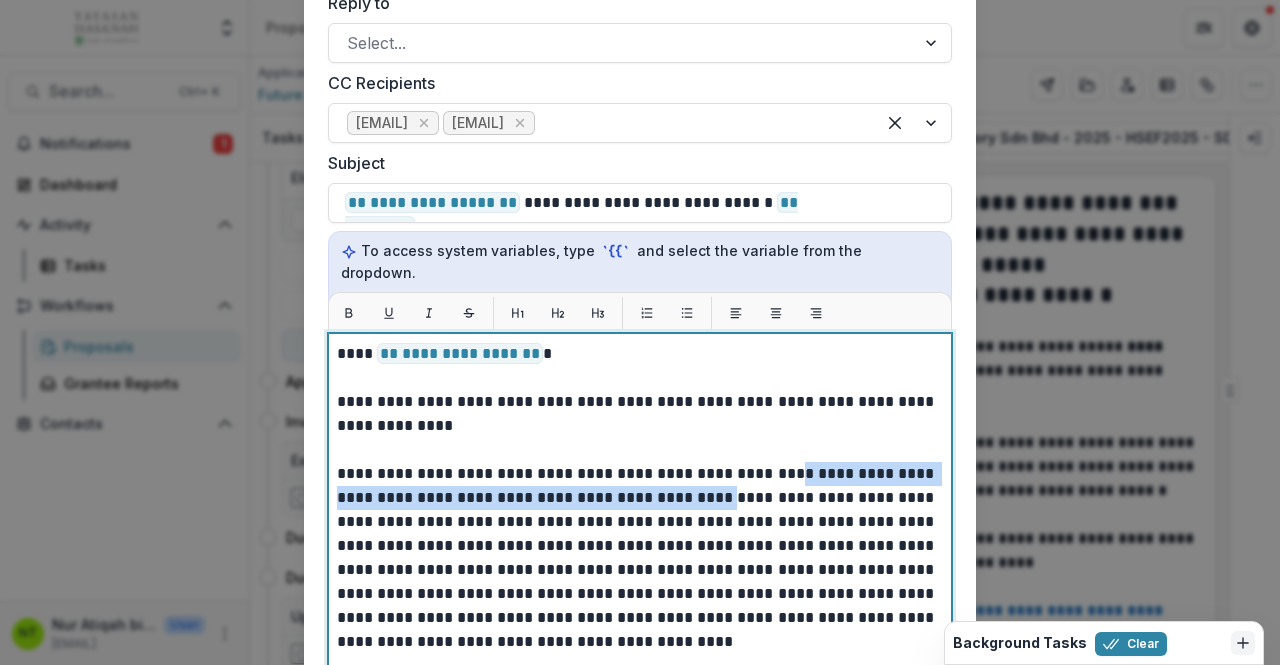 drag, startPoint x: 820, startPoint y: 452, endPoint x: 740, endPoint y: 477, distance: 83.81527 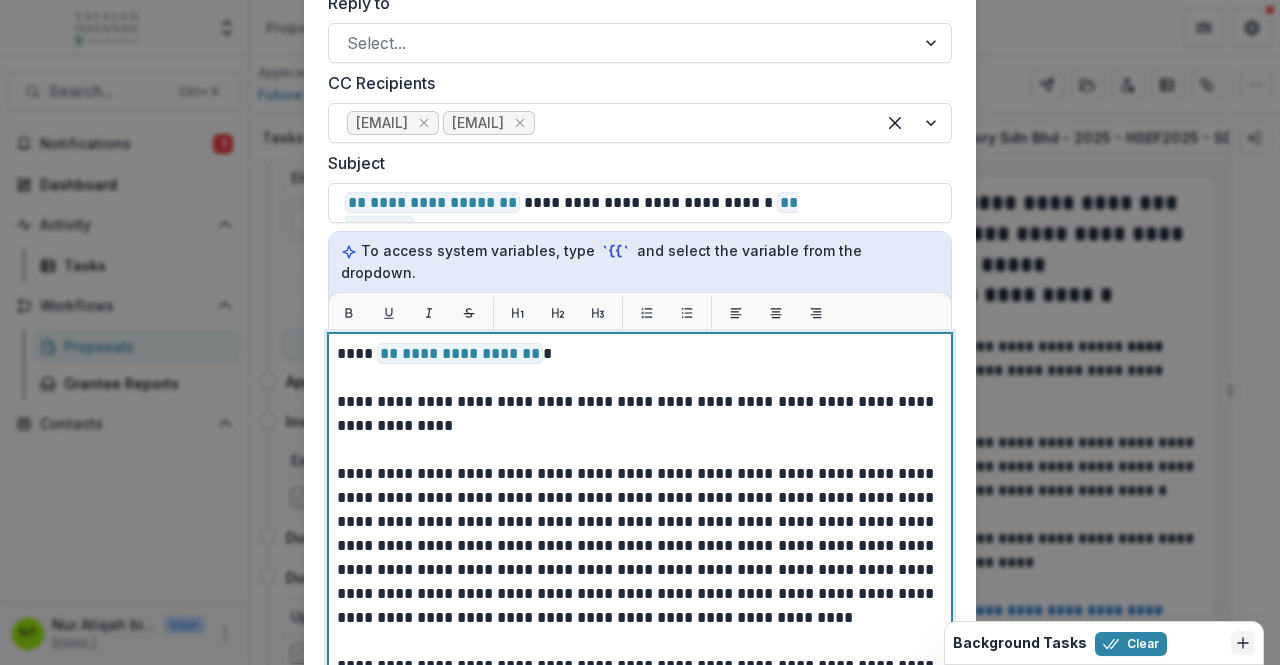 click on "**********" at bounding box center [637, 510] 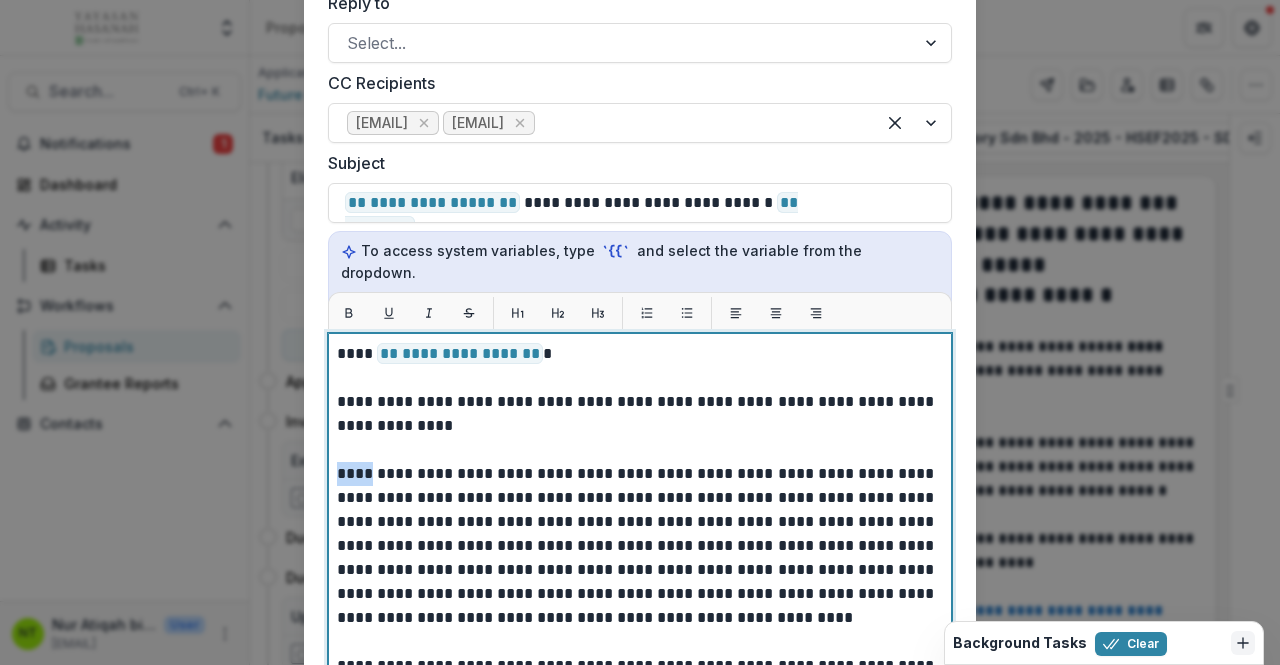 click on "**********" at bounding box center (637, 510) 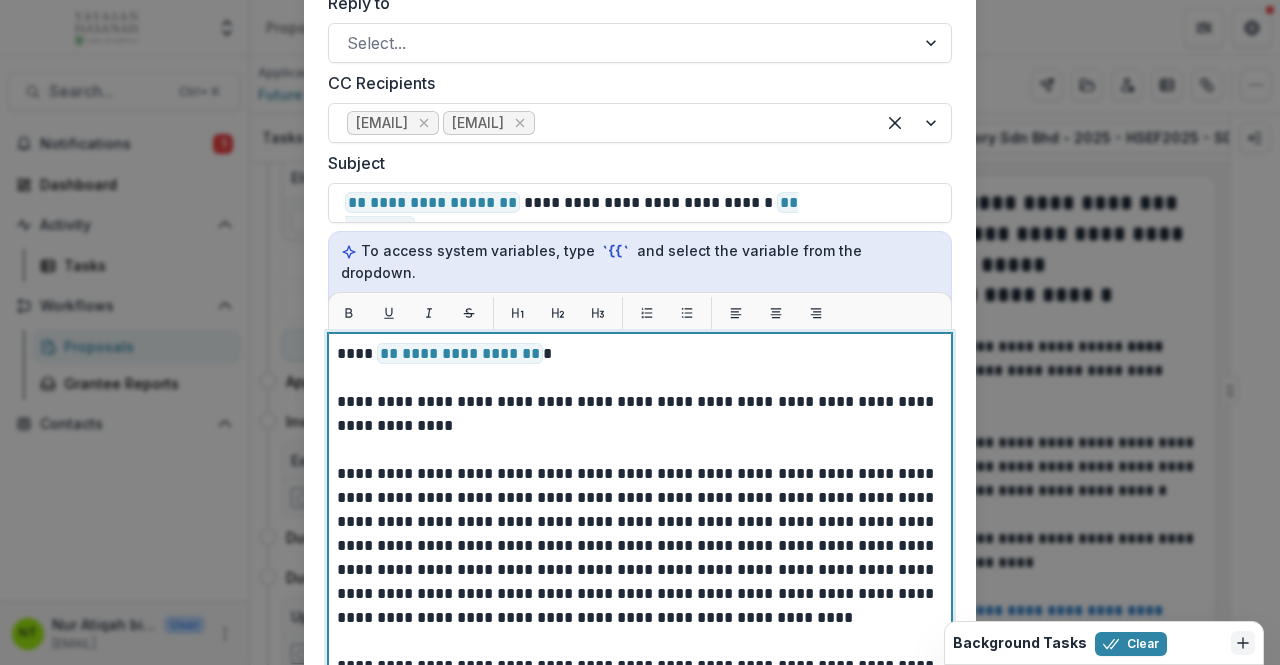 click on "**********" at bounding box center (637, 510) 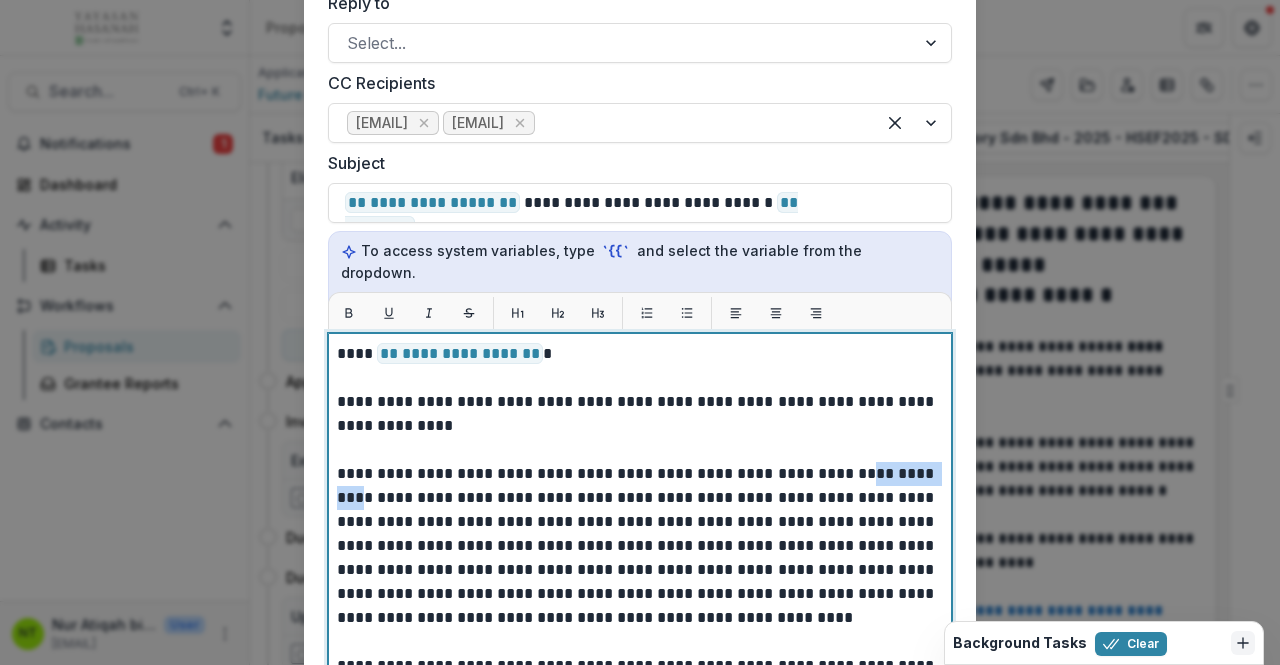 click on "**********" at bounding box center [637, 510] 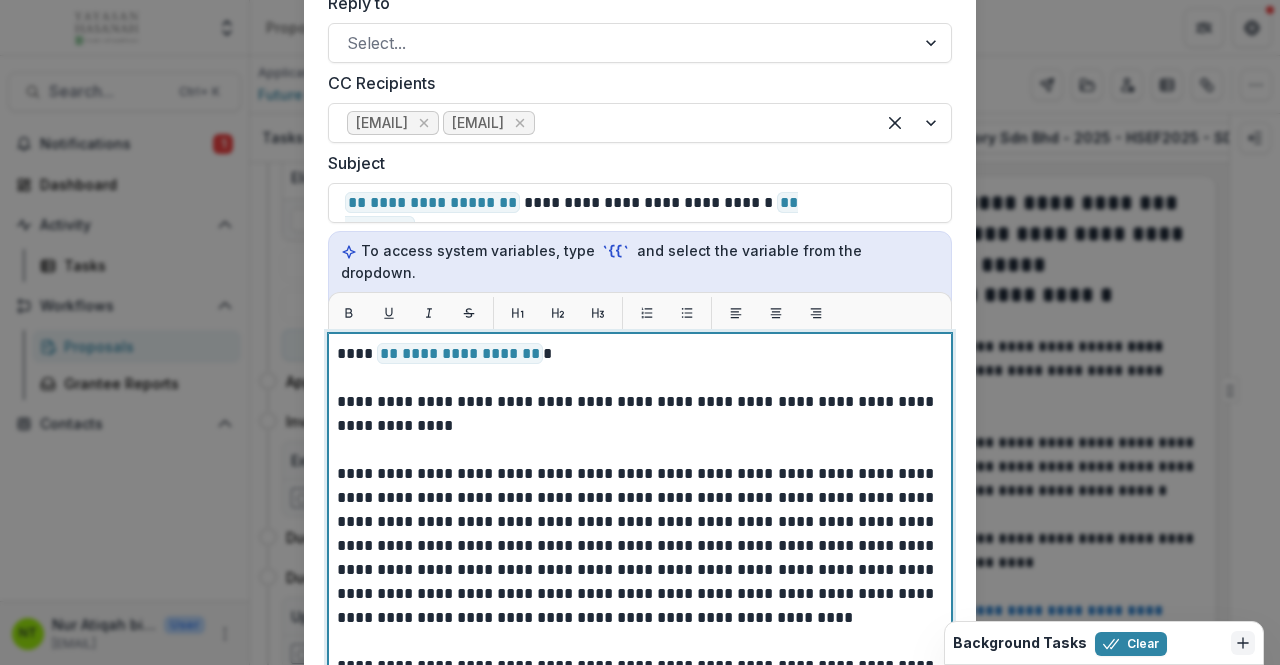 drag, startPoint x: 353, startPoint y: 486, endPoint x: 668, endPoint y: 525, distance: 317.4051 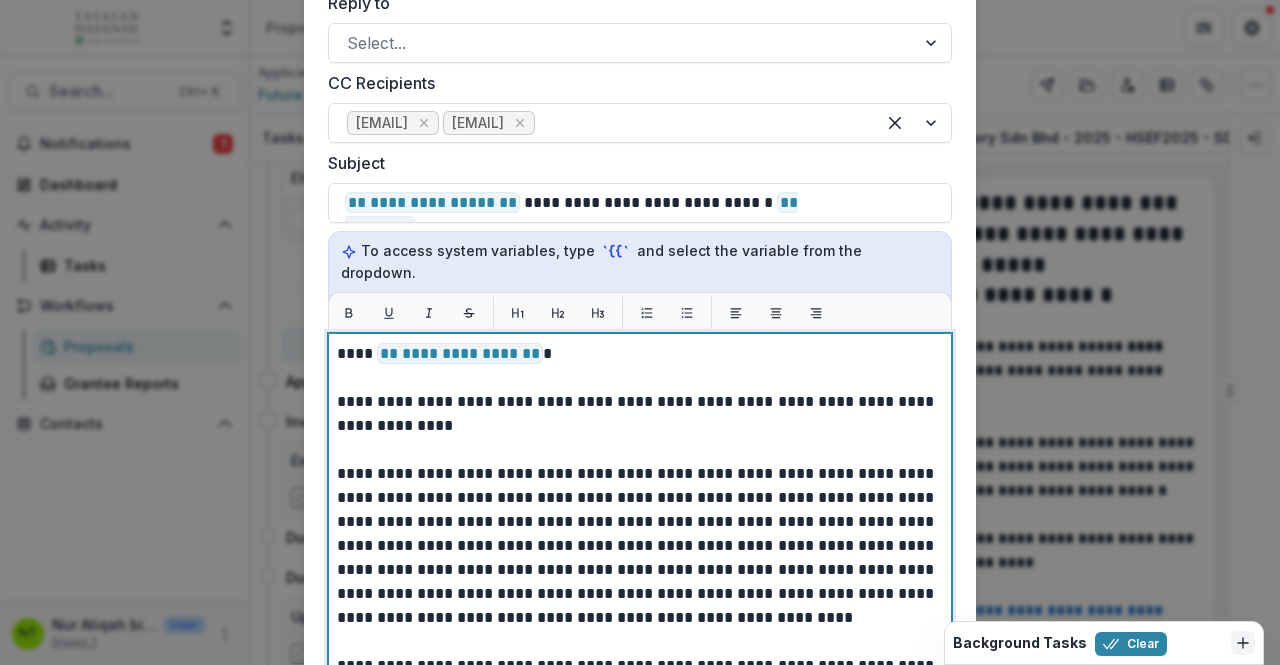 click on "**********" at bounding box center (637, 510) 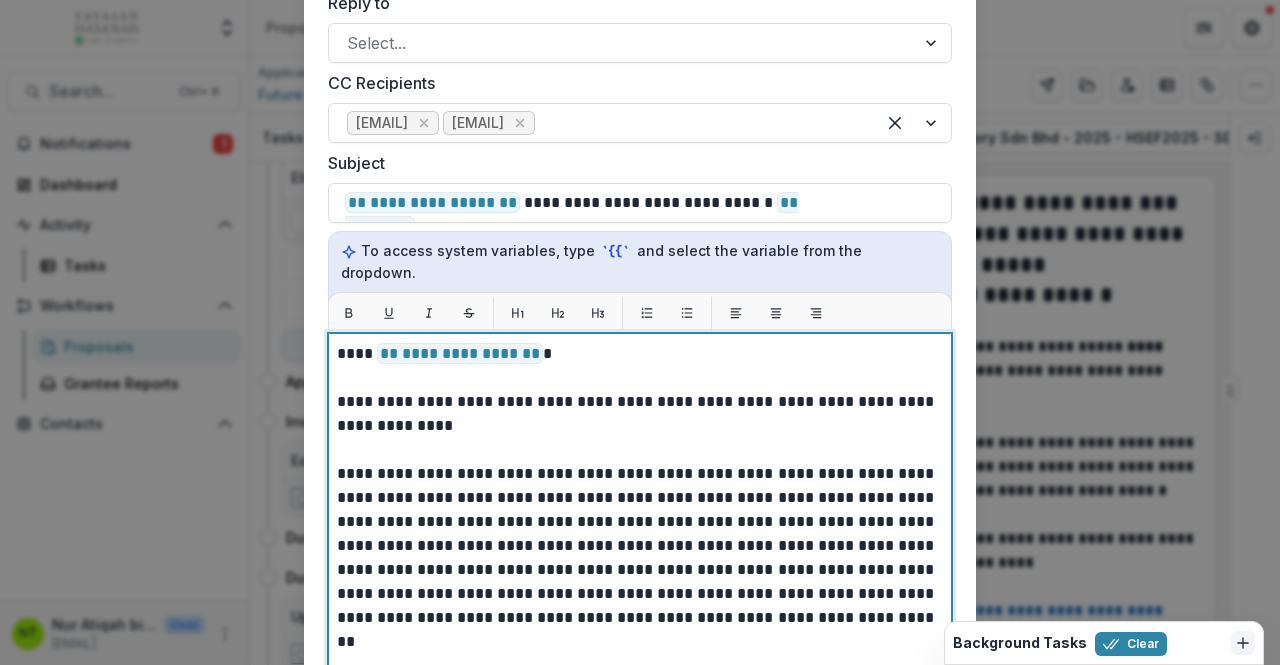click on "**********" at bounding box center (637, 522) 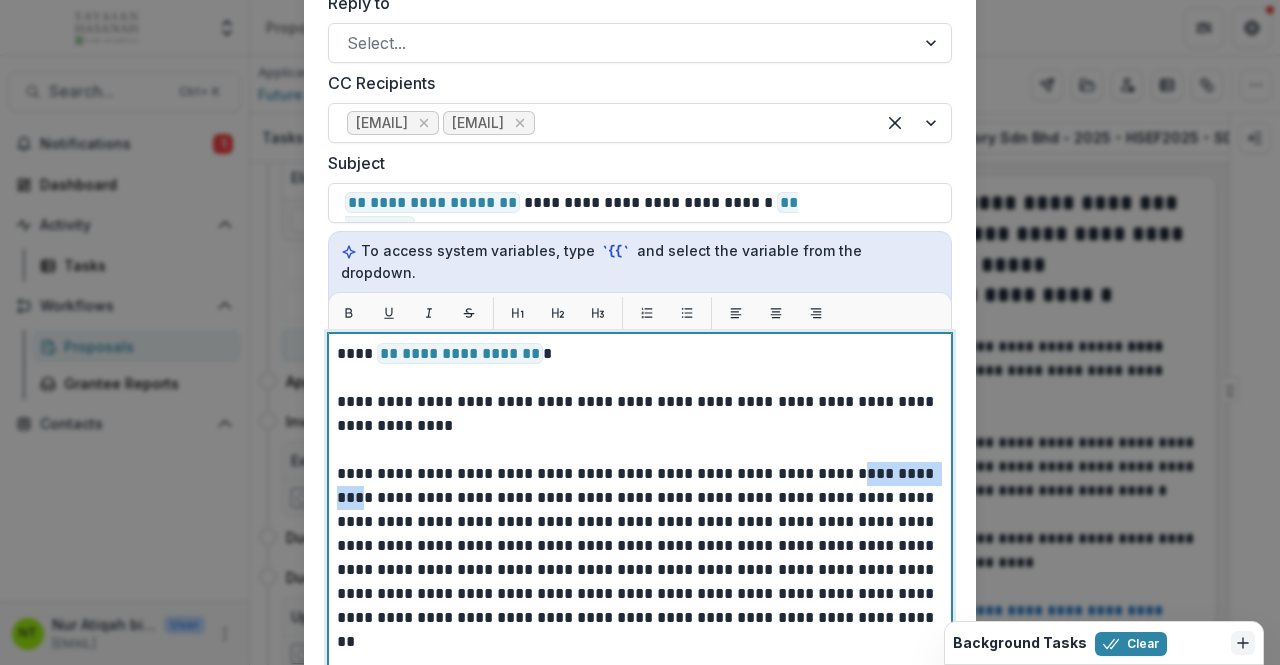 click on "**********" at bounding box center [637, 522] 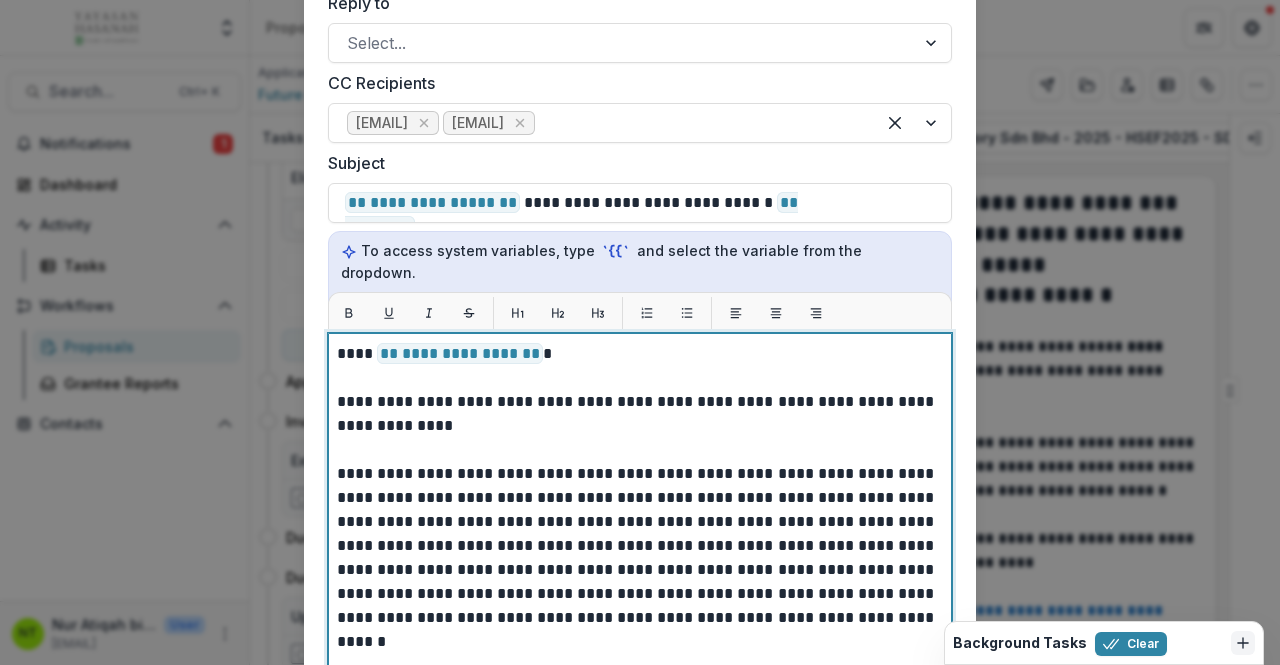 click on "**********" at bounding box center (637, 522) 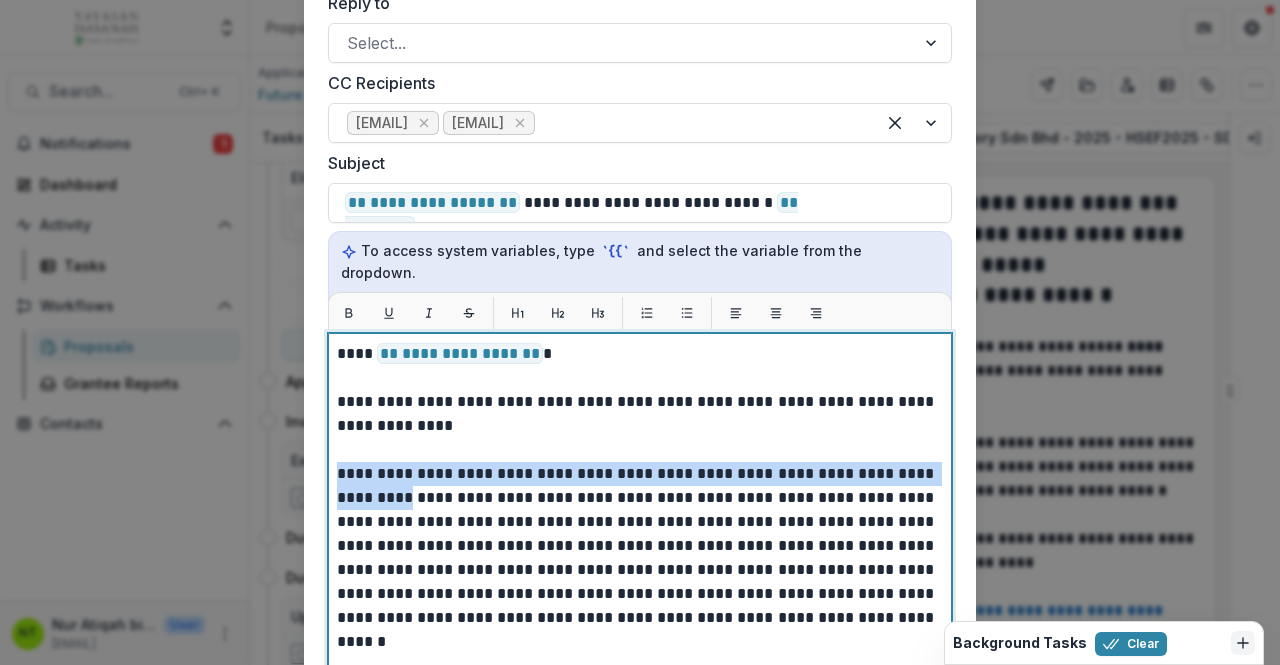 drag, startPoint x: 337, startPoint y: 451, endPoint x: 436, endPoint y: 477, distance: 102.357216 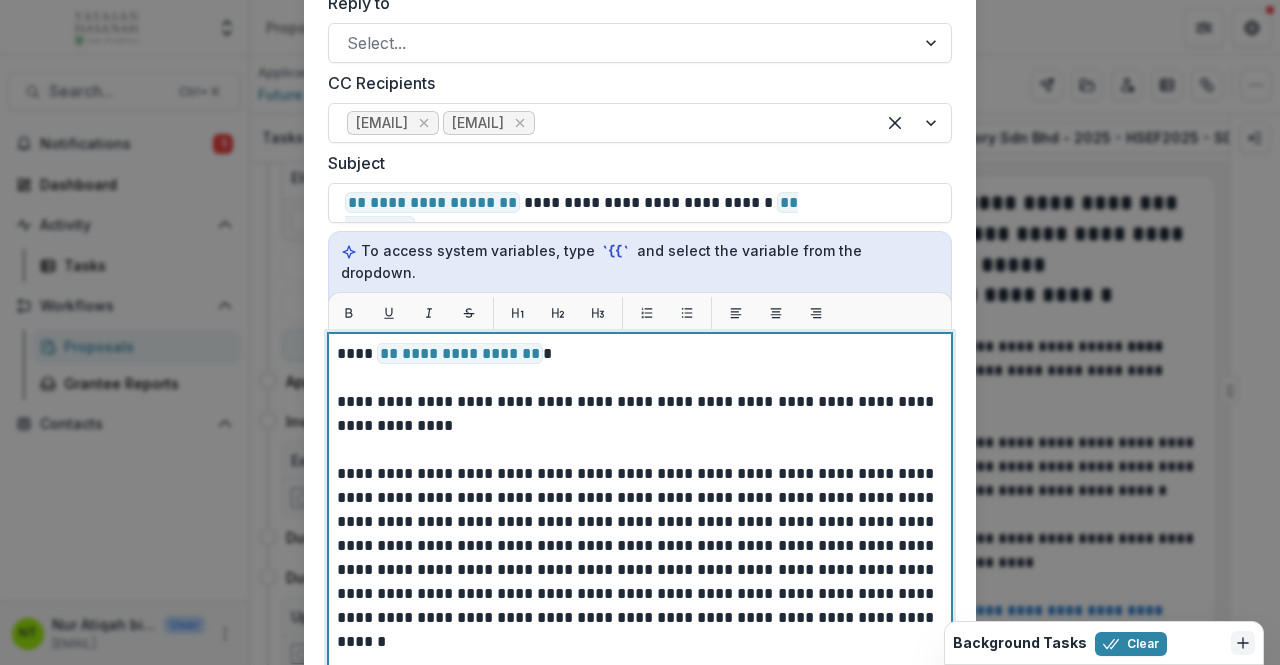 click on "**********" at bounding box center (637, 522) 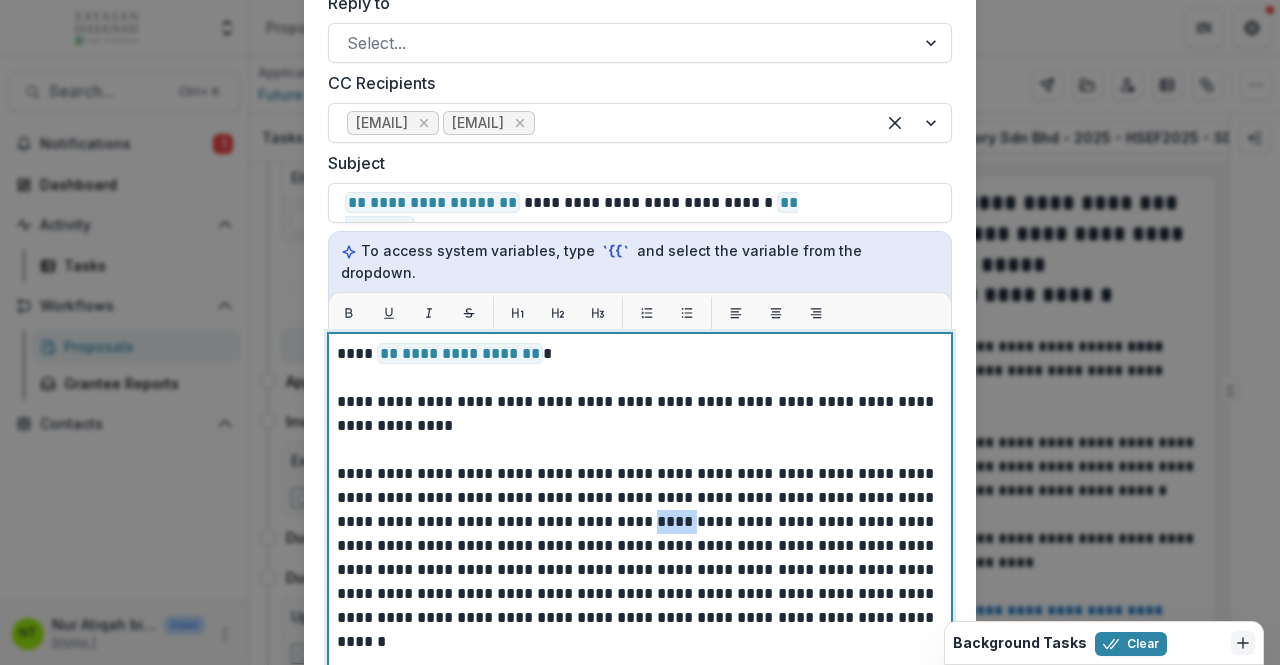 drag, startPoint x: 738, startPoint y: 502, endPoint x: 709, endPoint y: 502, distance: 29 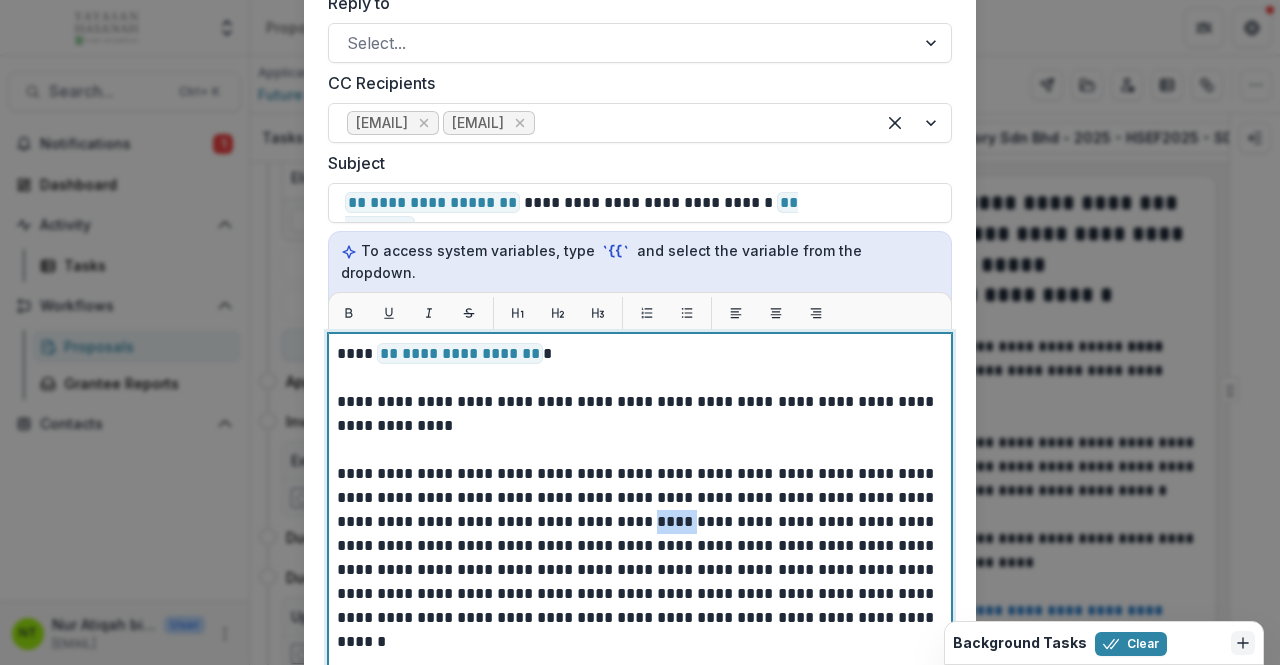 click on "**********" at bounding box center [637, 522] 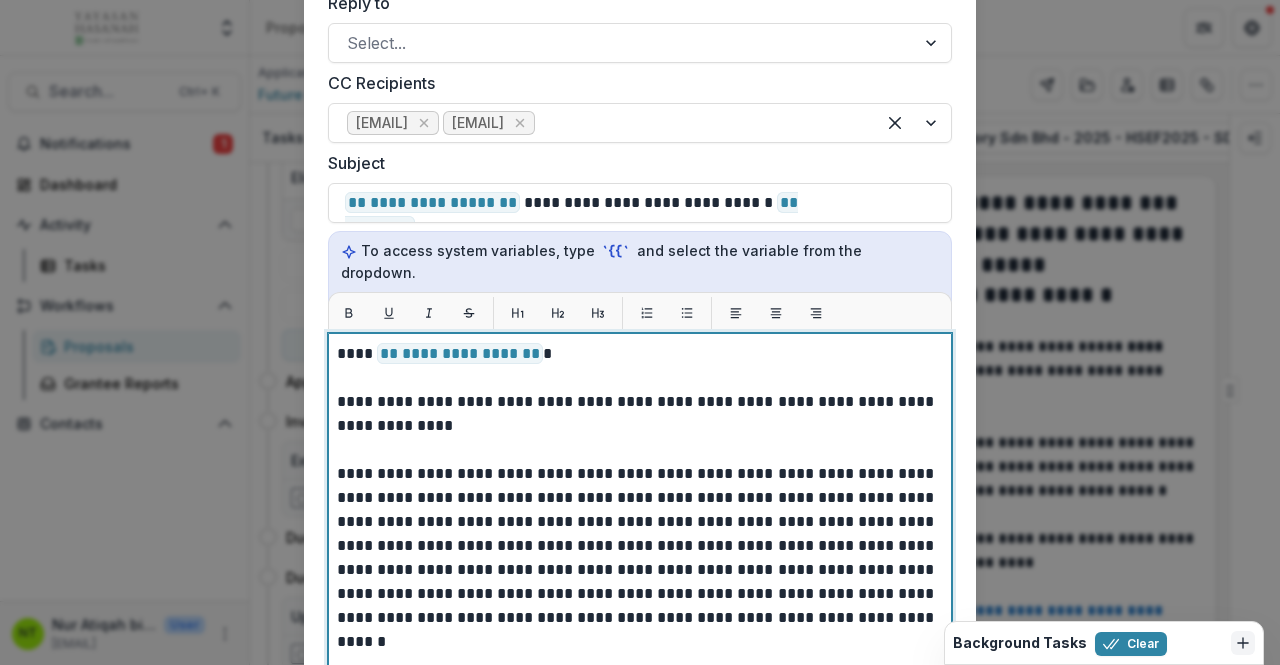 click on "**********" at bounding box center (637, 522) 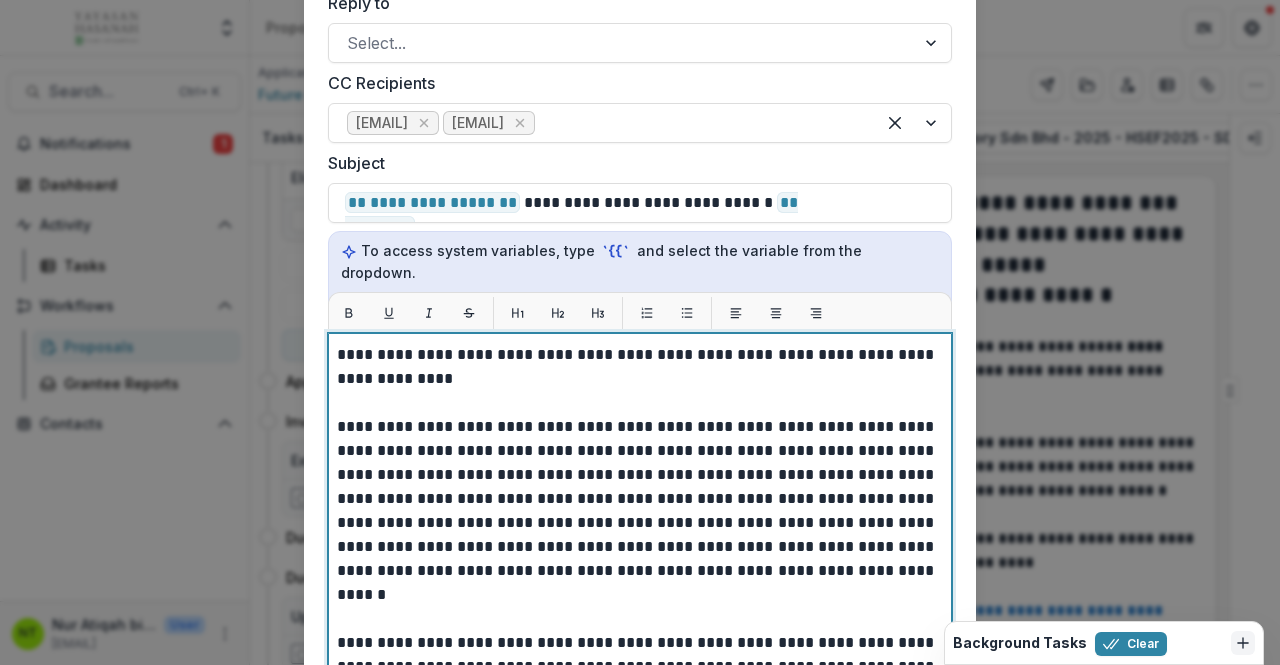 scroll, scrollTop: 100, scrollLeft: 0, axis: vertical 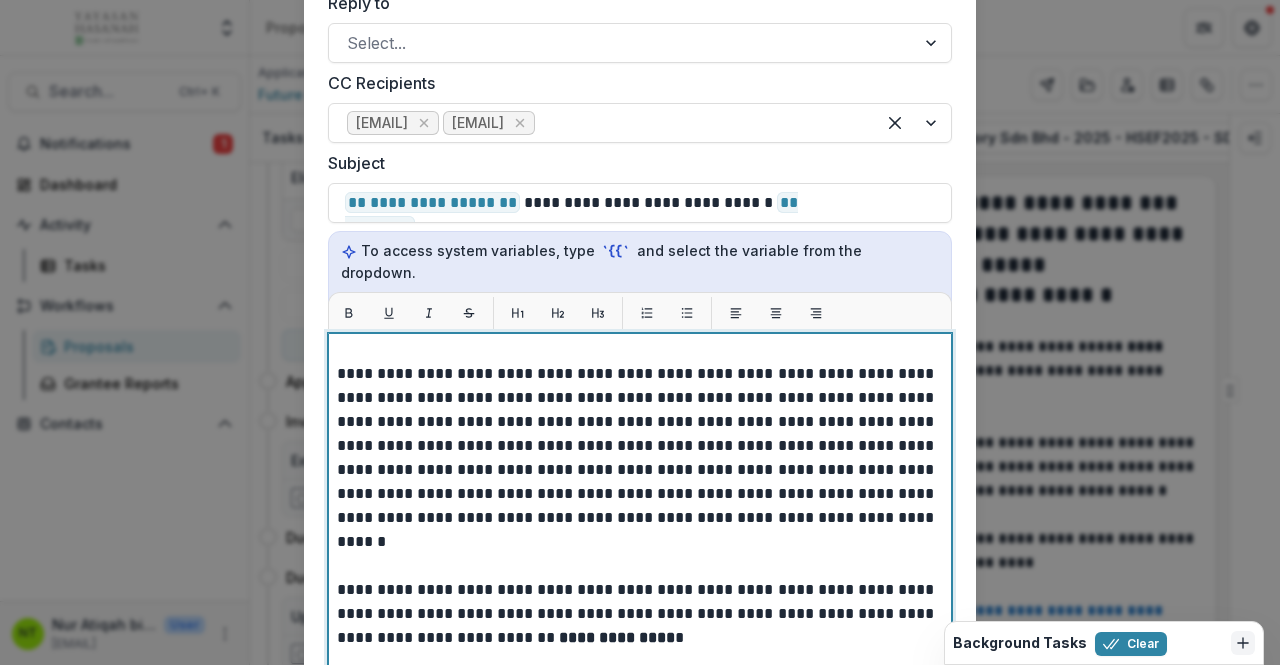 click on "**********" at bounding box center [637, 422] 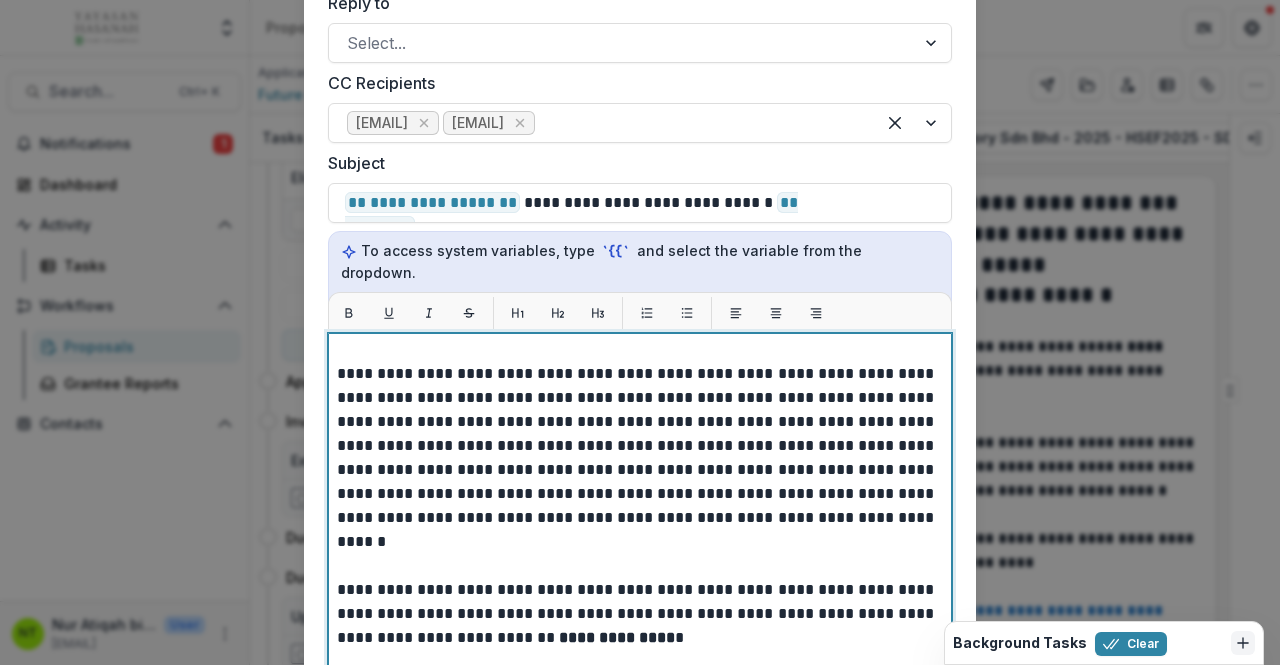 click on "**********" at bounding box center [637, 422] 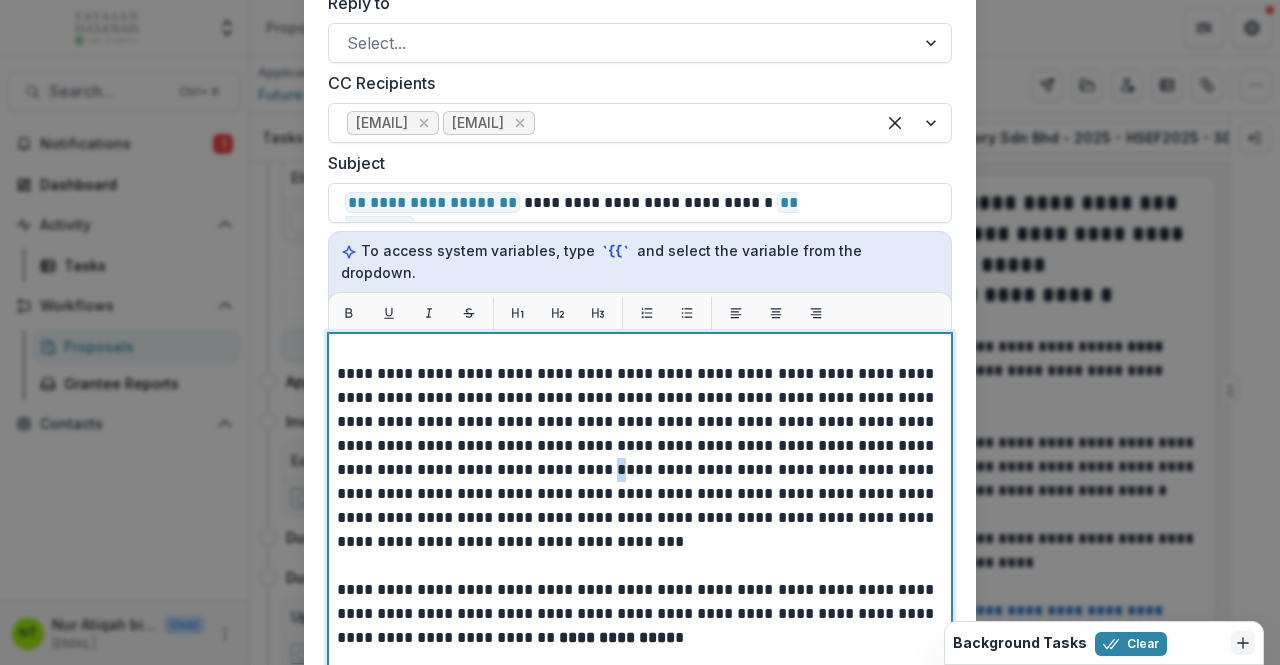 click on "**********" at bounding box center (637, 422) 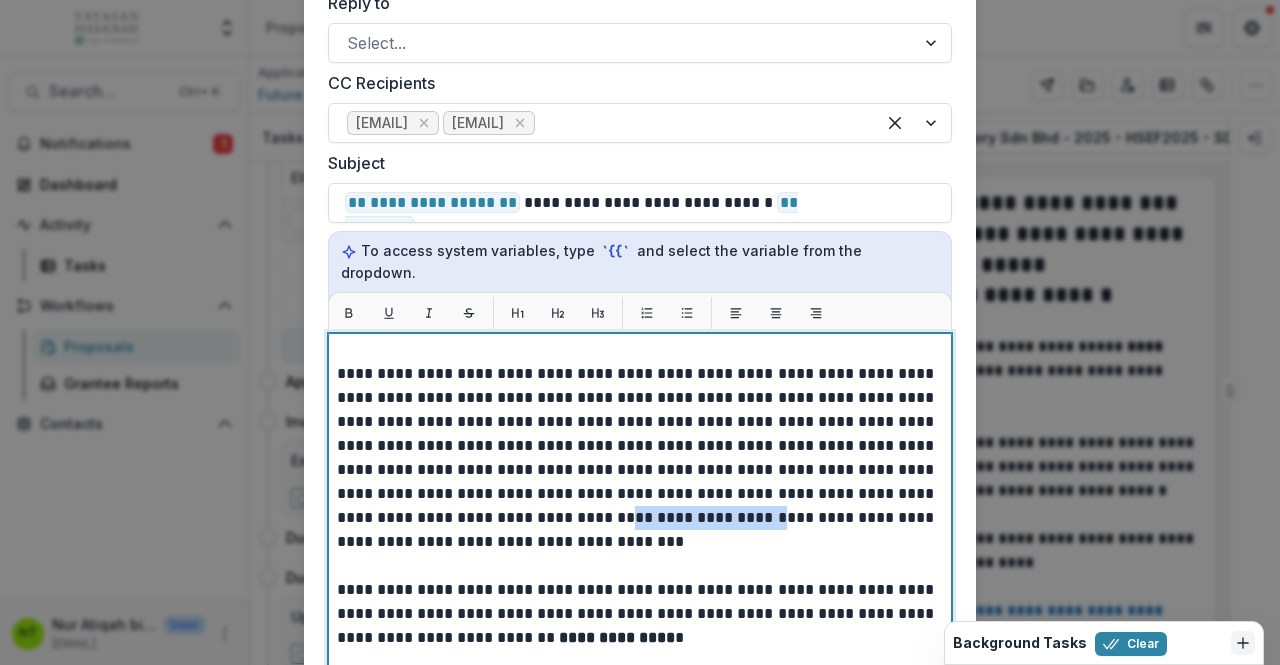 drag, startPoint x: 773, startPoint y: 498, endPoint x: 930, endPoint y: 497, distance: 157.00319 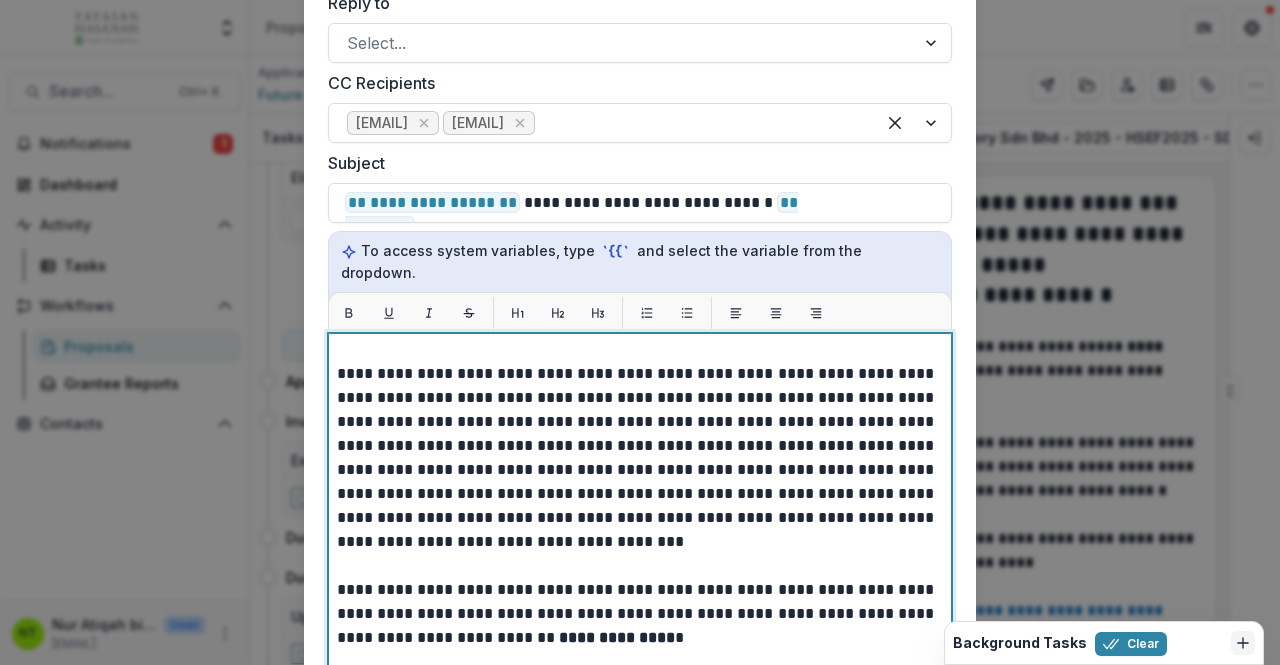 click at bounding box center [640, 566] 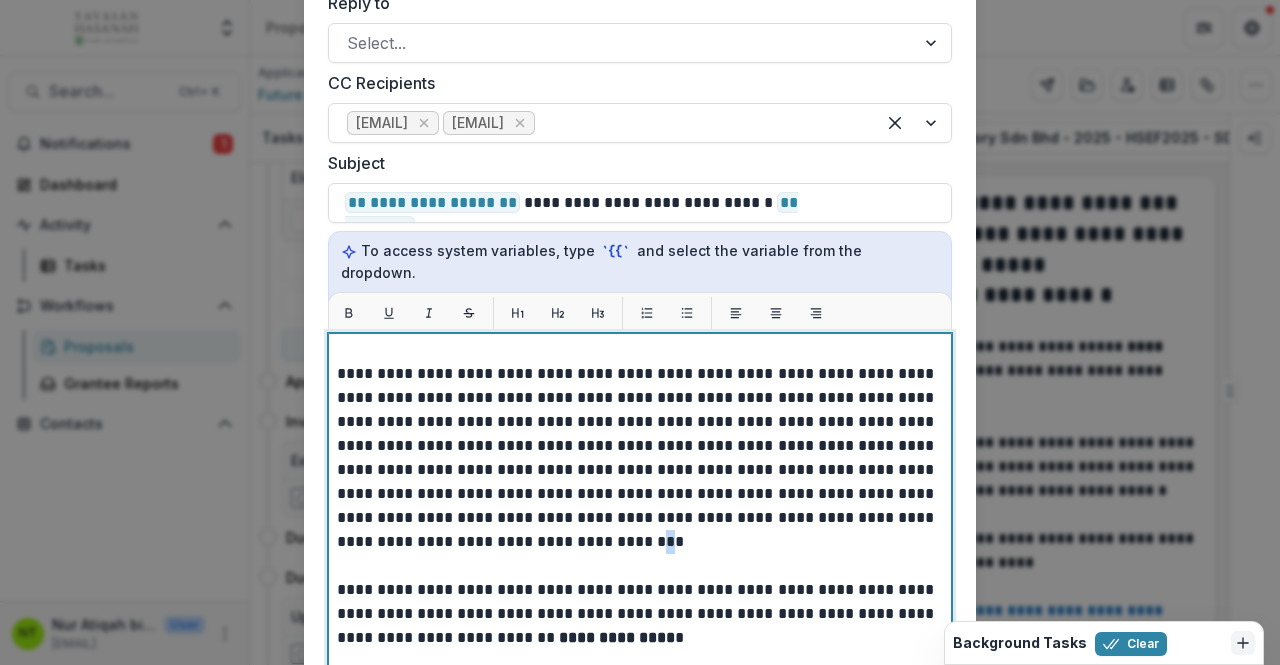 click on "**********" at bounding box center (637, 422) 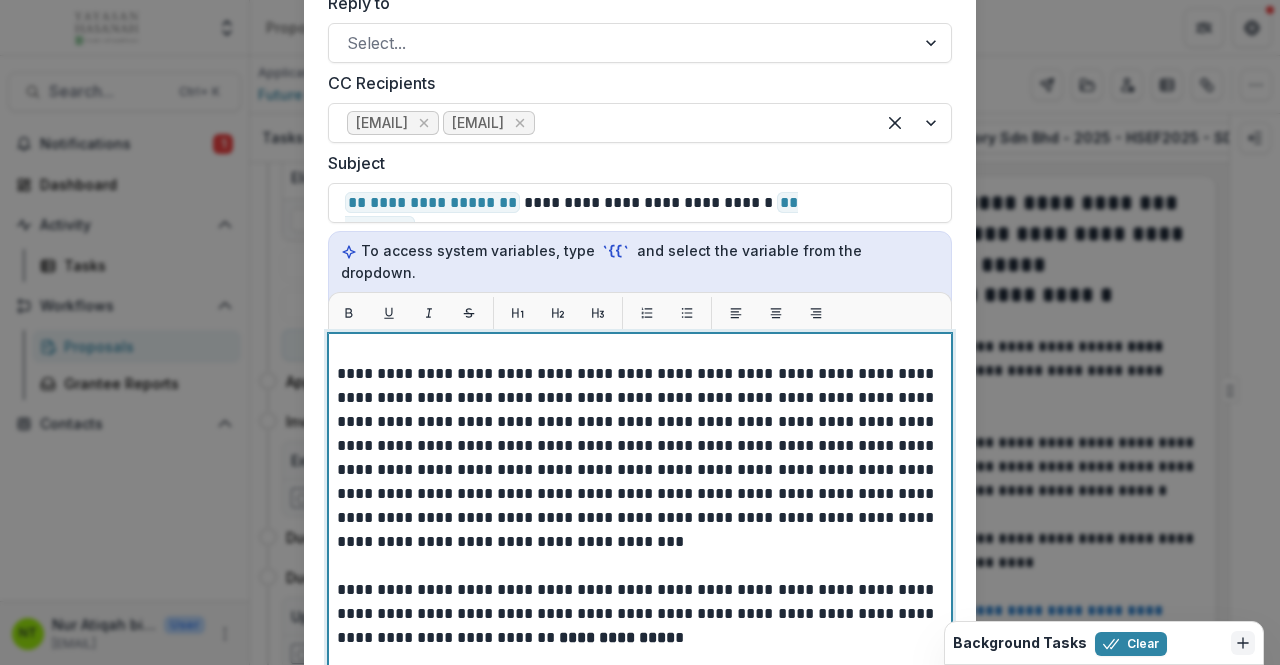 click on "**********" at bounding box center [637, 422] 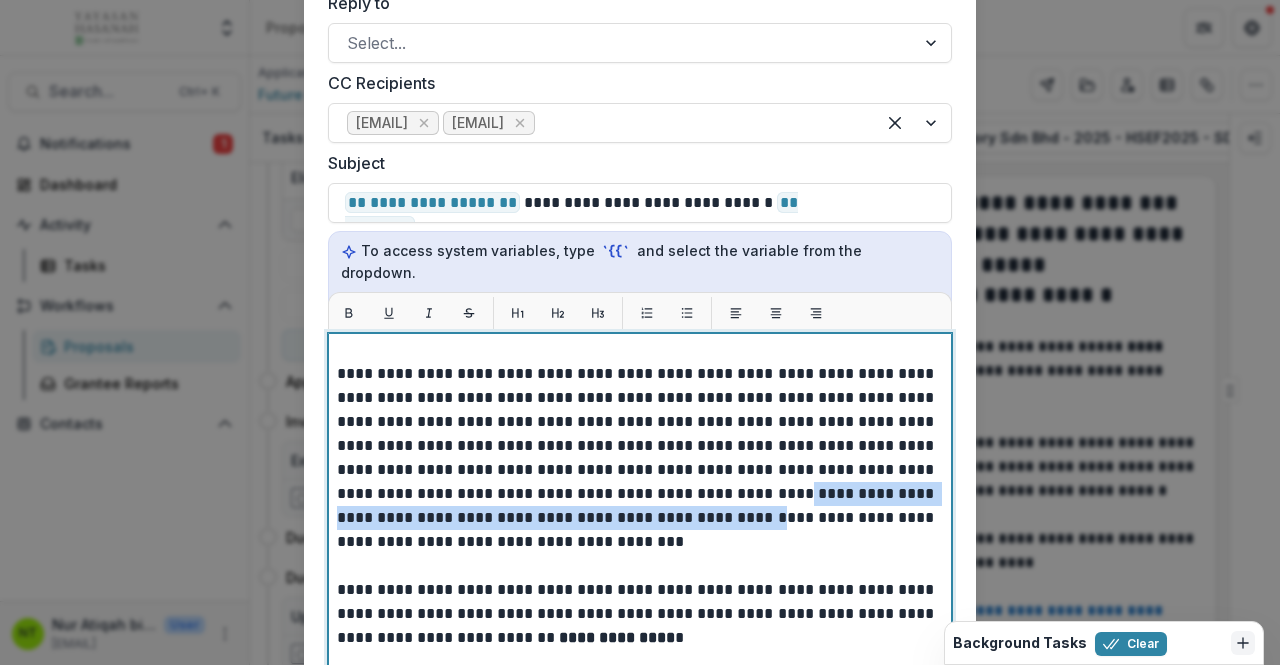 drag, startPoint x: 929, startPoint y: 496, endPoint x: 322, endPoint y: 497, distance: 607.0008 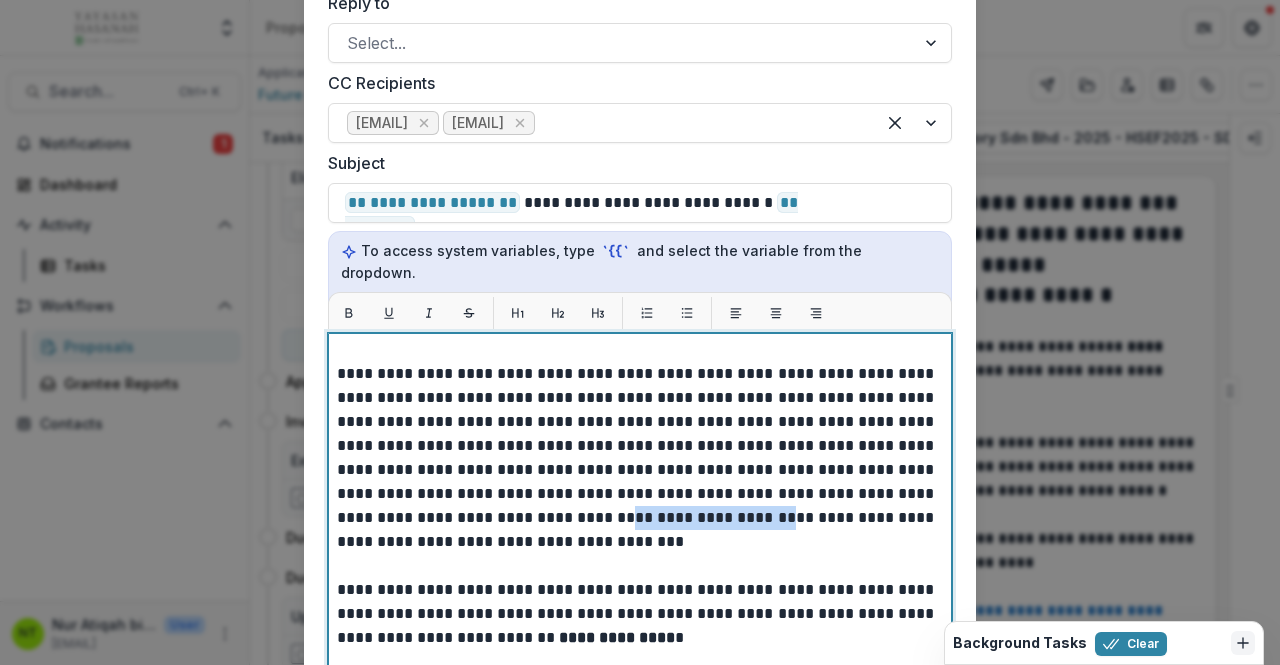 drag, startPoint x: 773, startPoint y: 497, endPoint x: 942, endPoint y: 496, distance: 169.00296 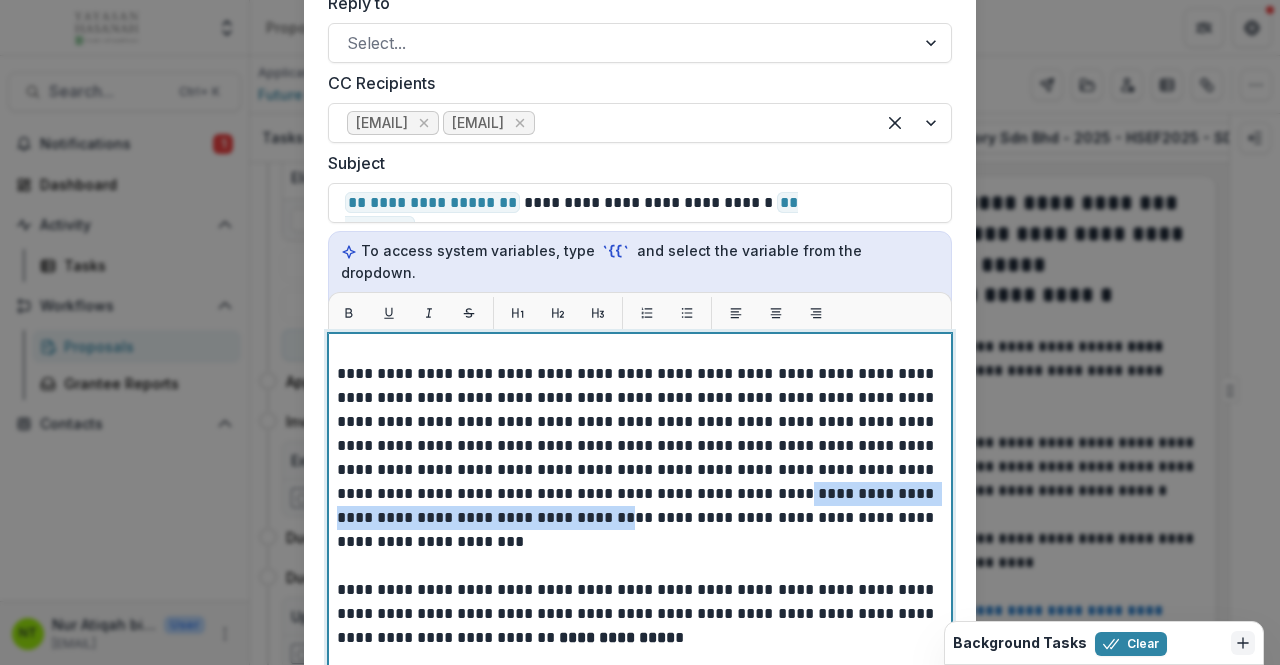 drag, startPoint x: 798, startPoint y: 499, endPoint x: 544, endPoint y: 606, distance: 275.6175 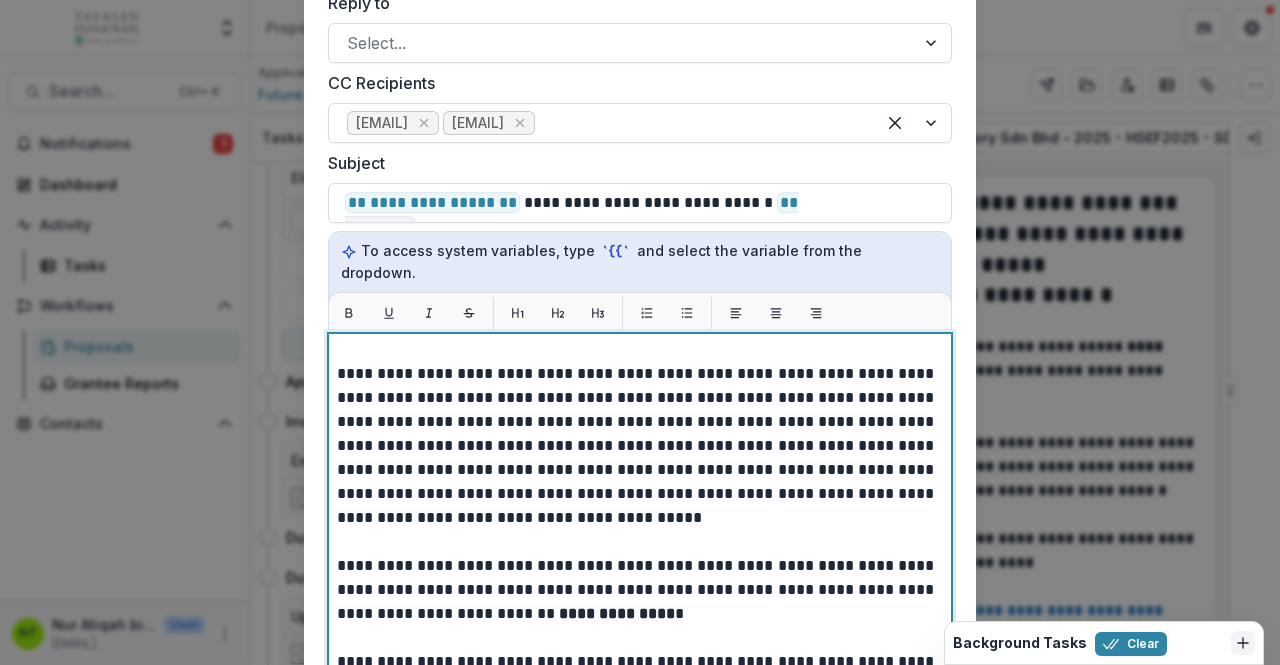 click on "**********" at bounding box center (637, 410) 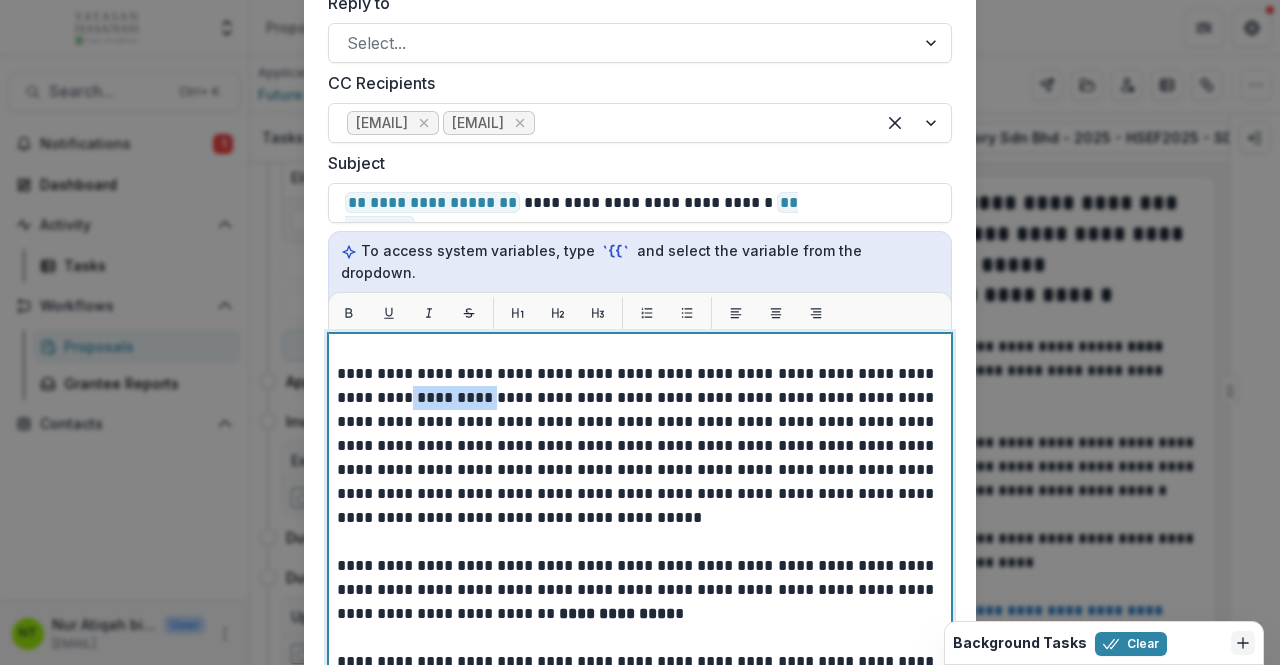 click on "**********" at bounding box center (637, 410) 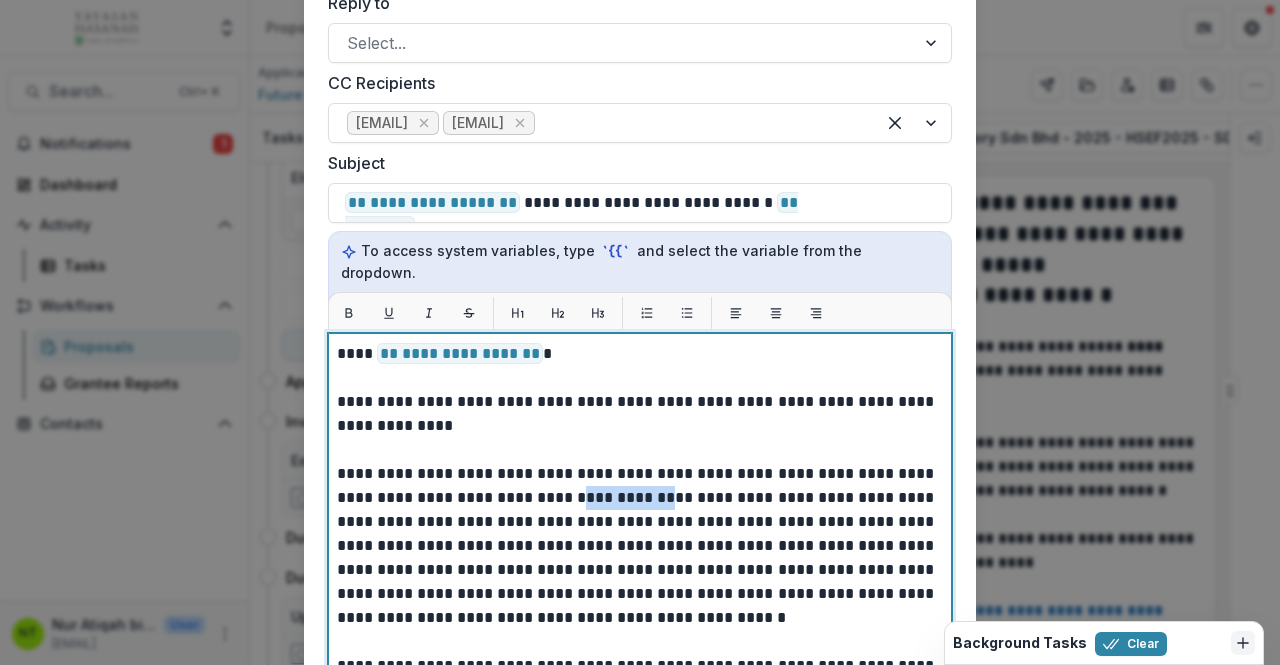 drag, startPoint x: 601, startPoint y: 477, endPoint x: 690, endPoint y: 477, distance: 89 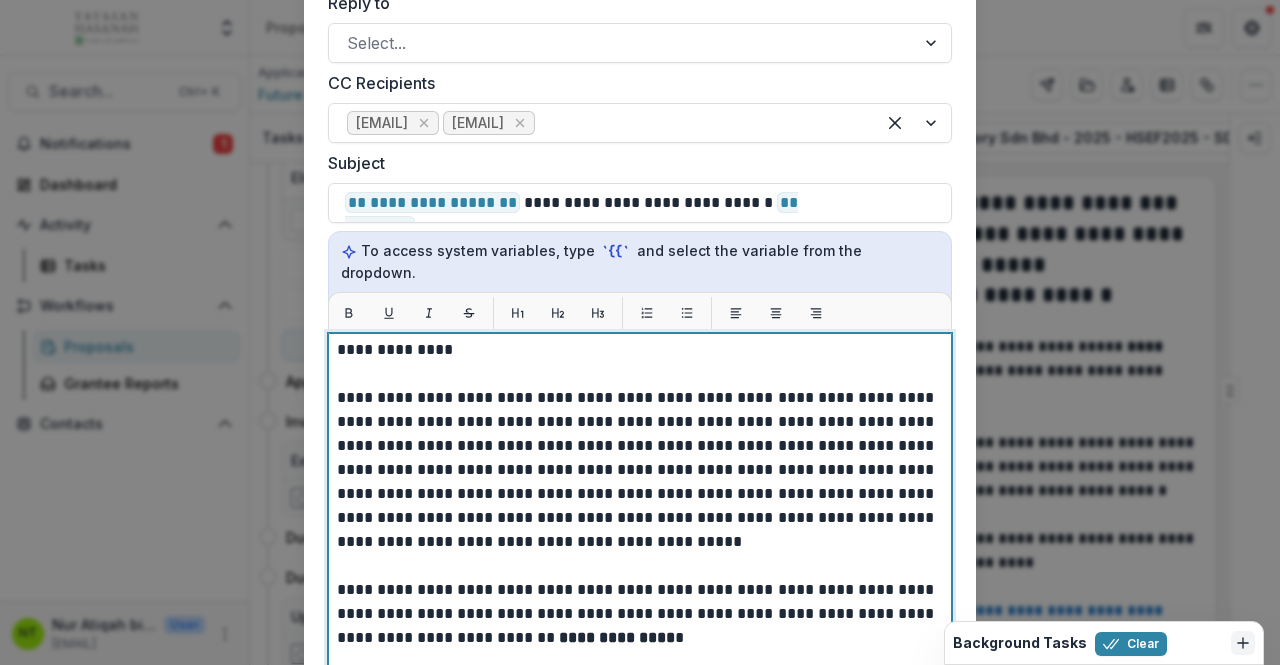 scroll, scrollTop: 200, scrollLeft: 0, axis: vertical 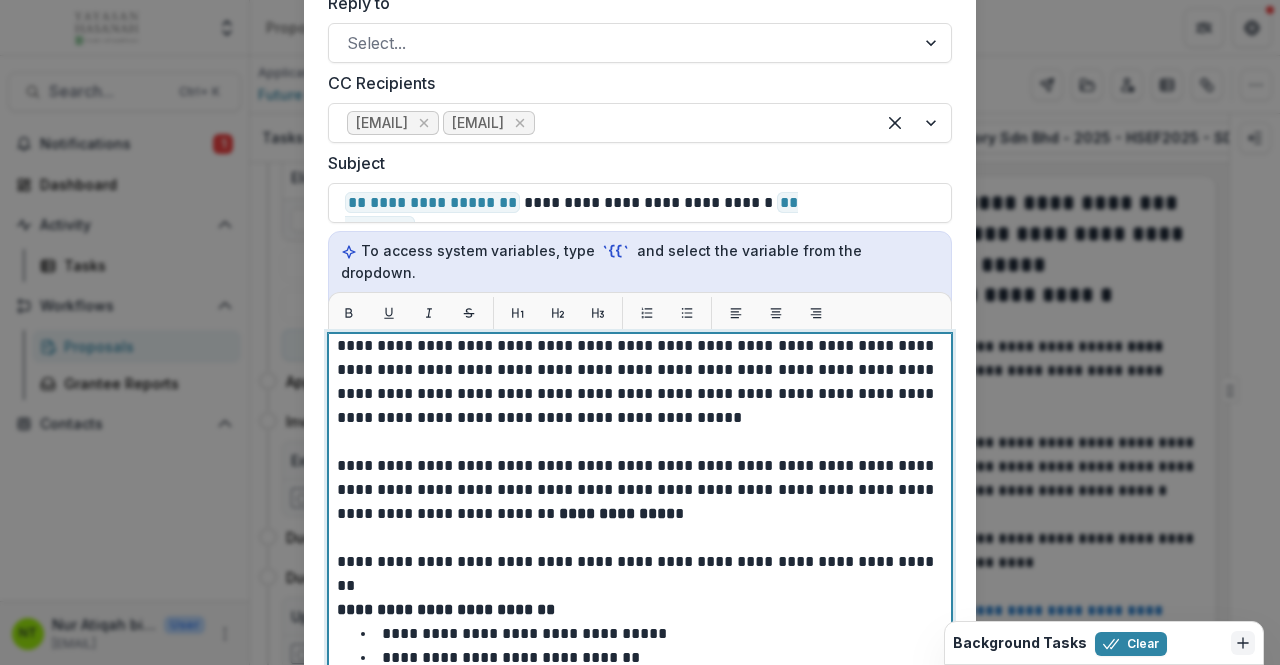 click on "**********" at bounding box center (637, 310) 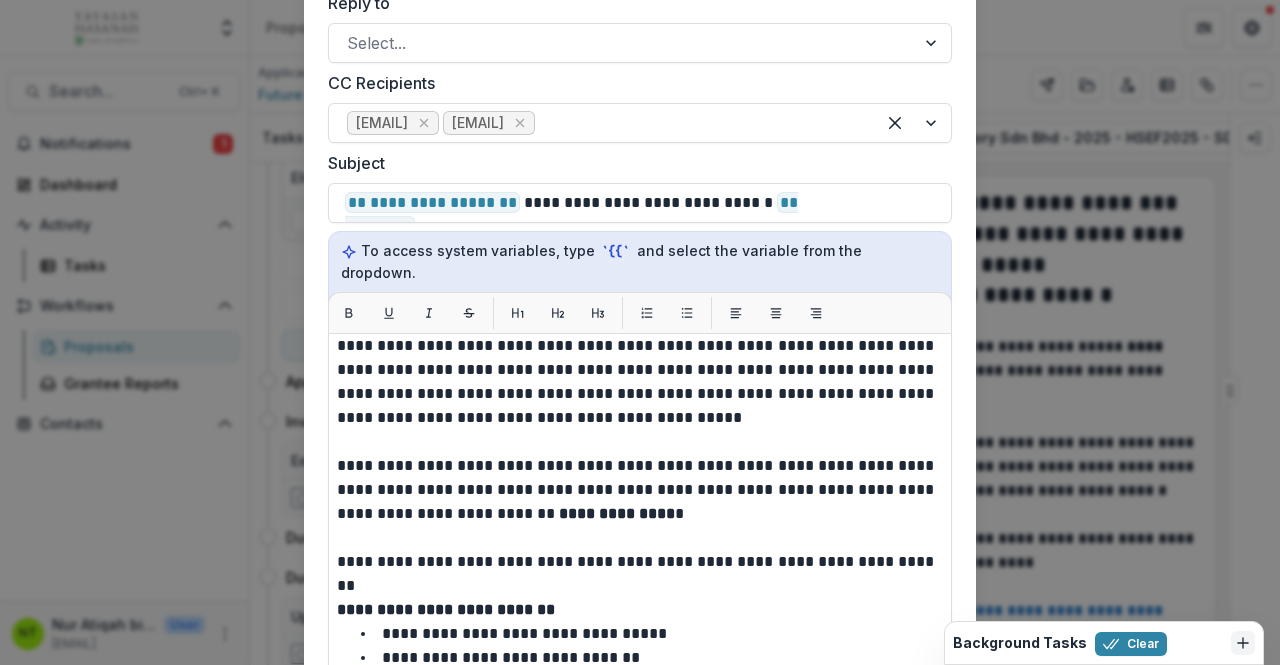 click on "**********" at bounding box center [640, 295] 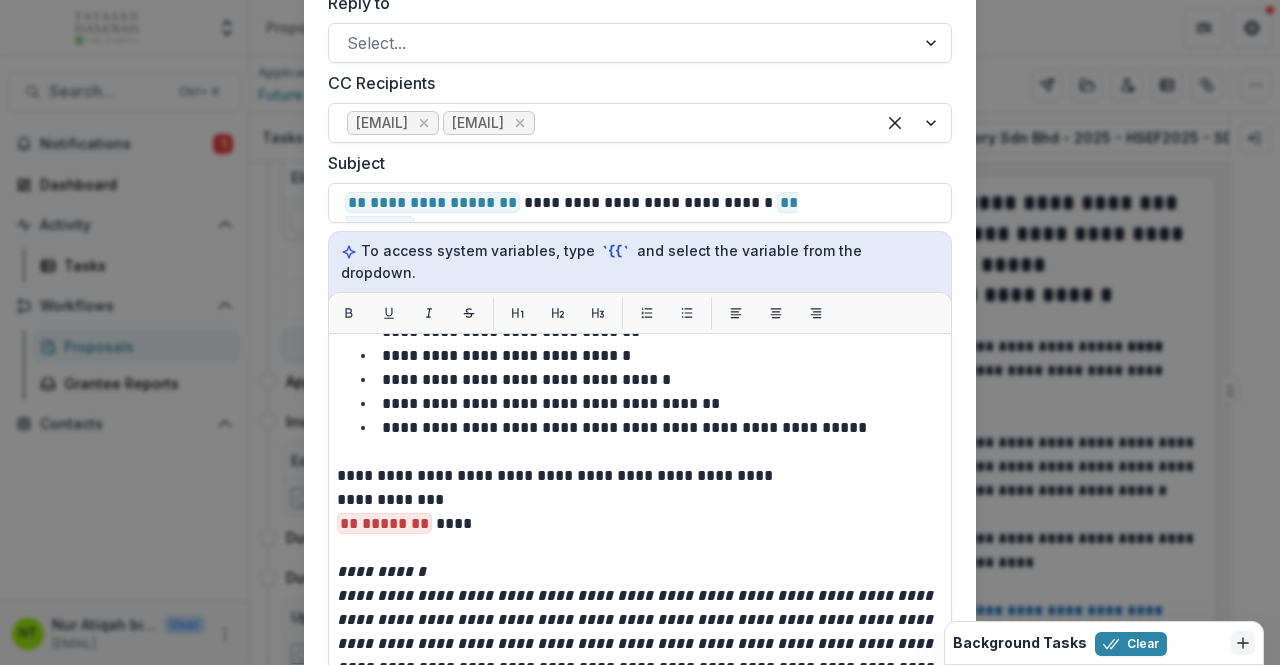 scroll, scrollTop: 549, scrollLeft: 0, axis: vertical 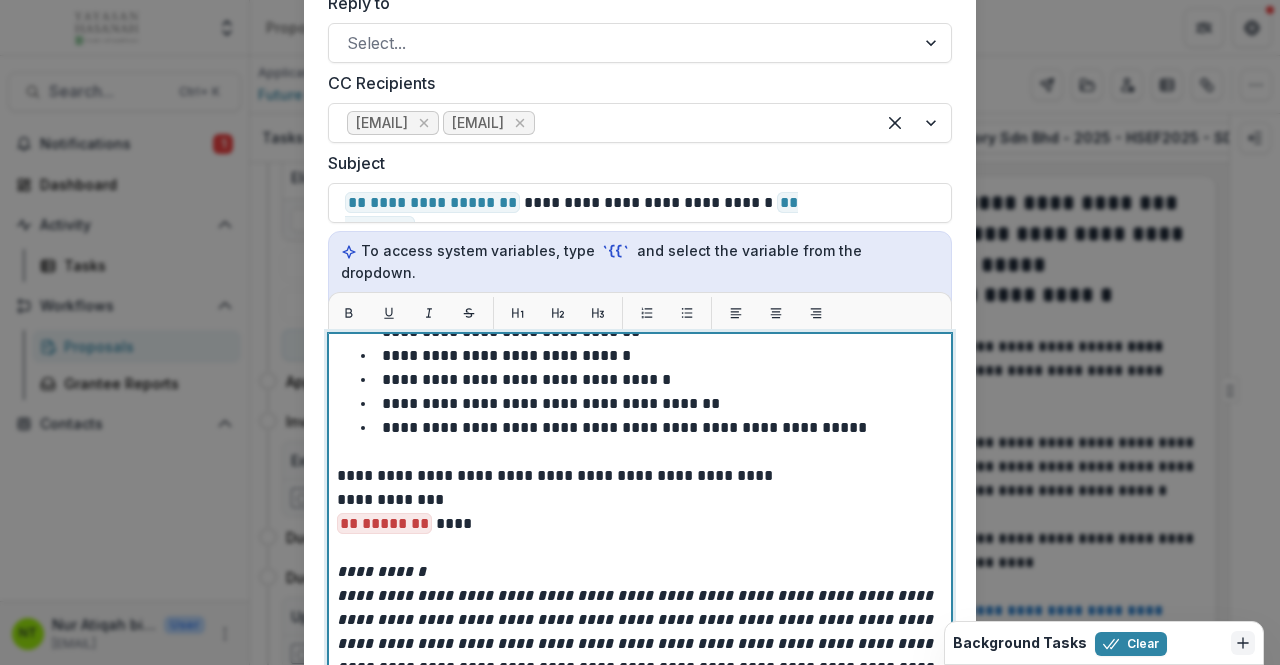 click on "**********" at bounding box center (637, 476) 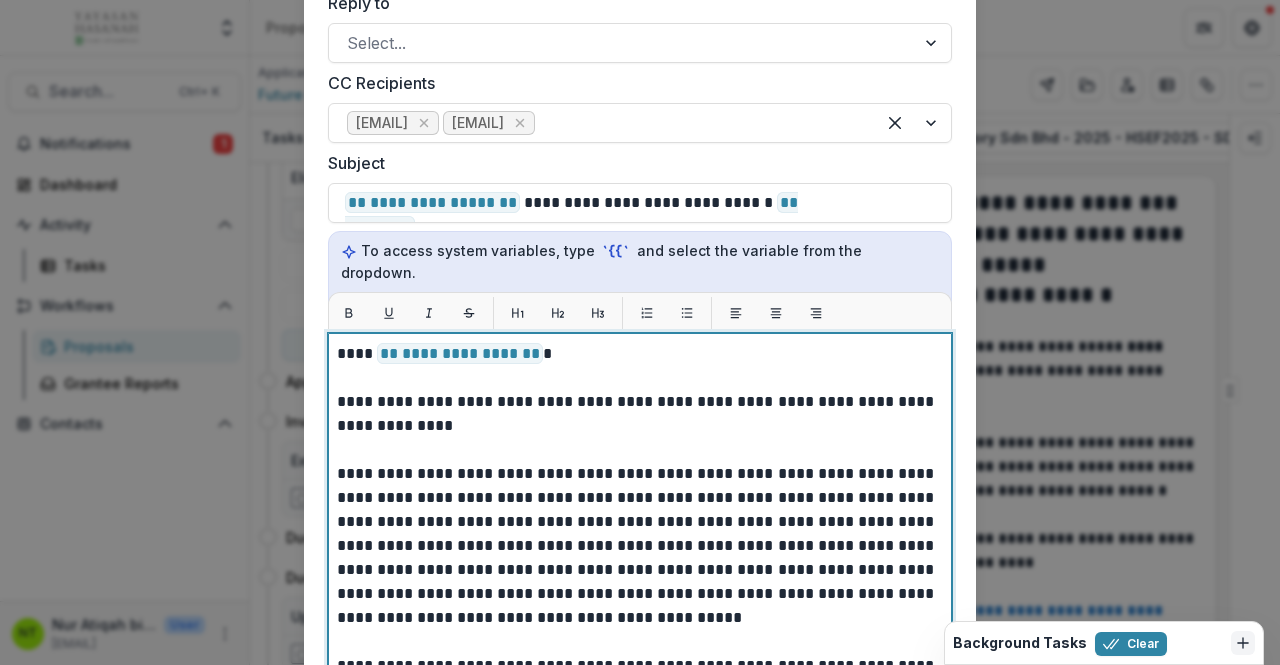 scroll, scrollTop: 100, scrollLeft: 0, axis: vertical 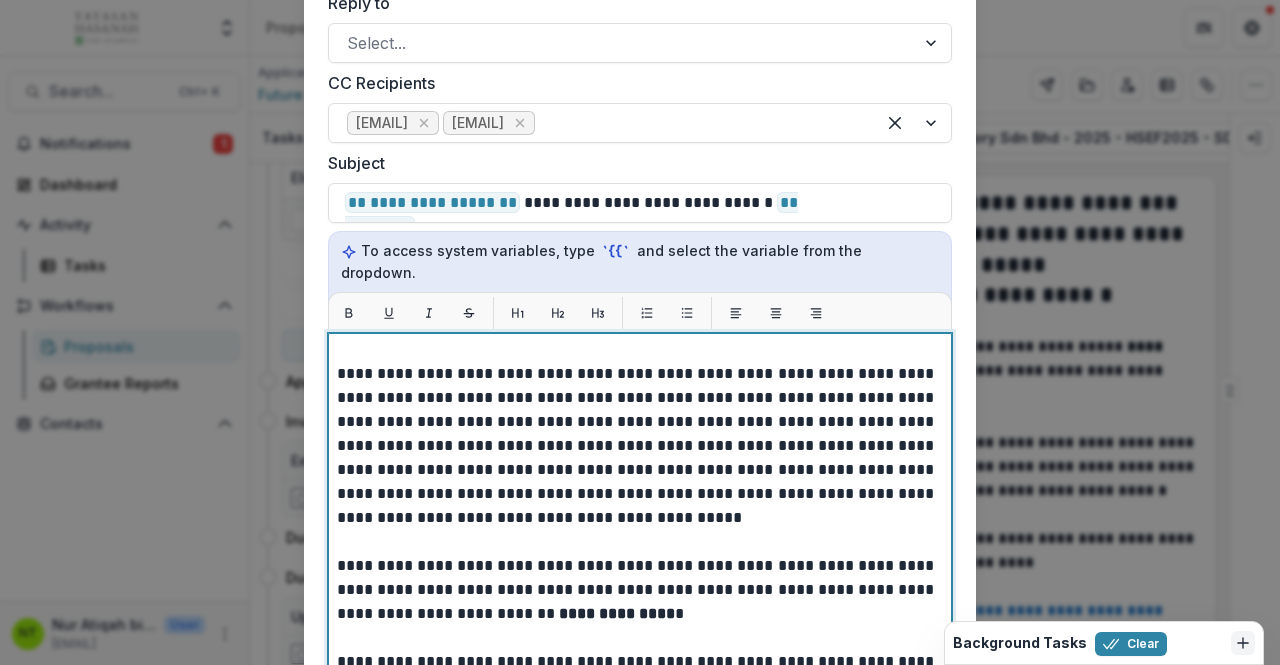 click on "**********" at bounding box center [637, 410] 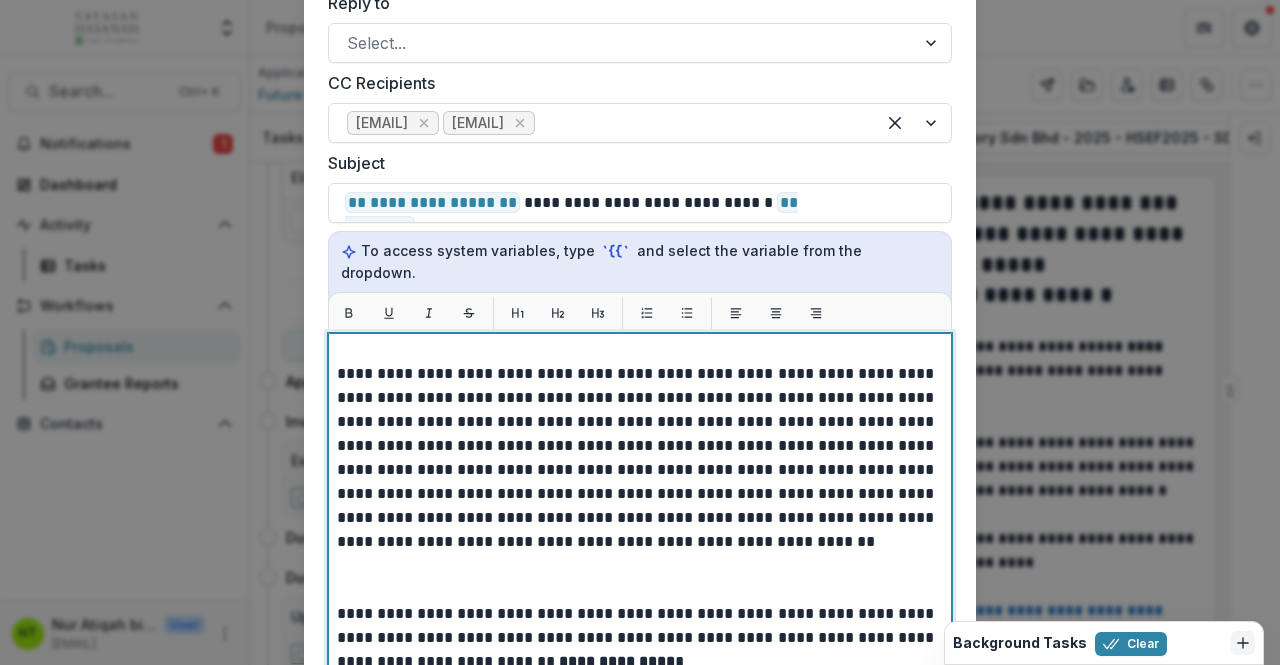 click on "**********" at bounding box center (637, 434) 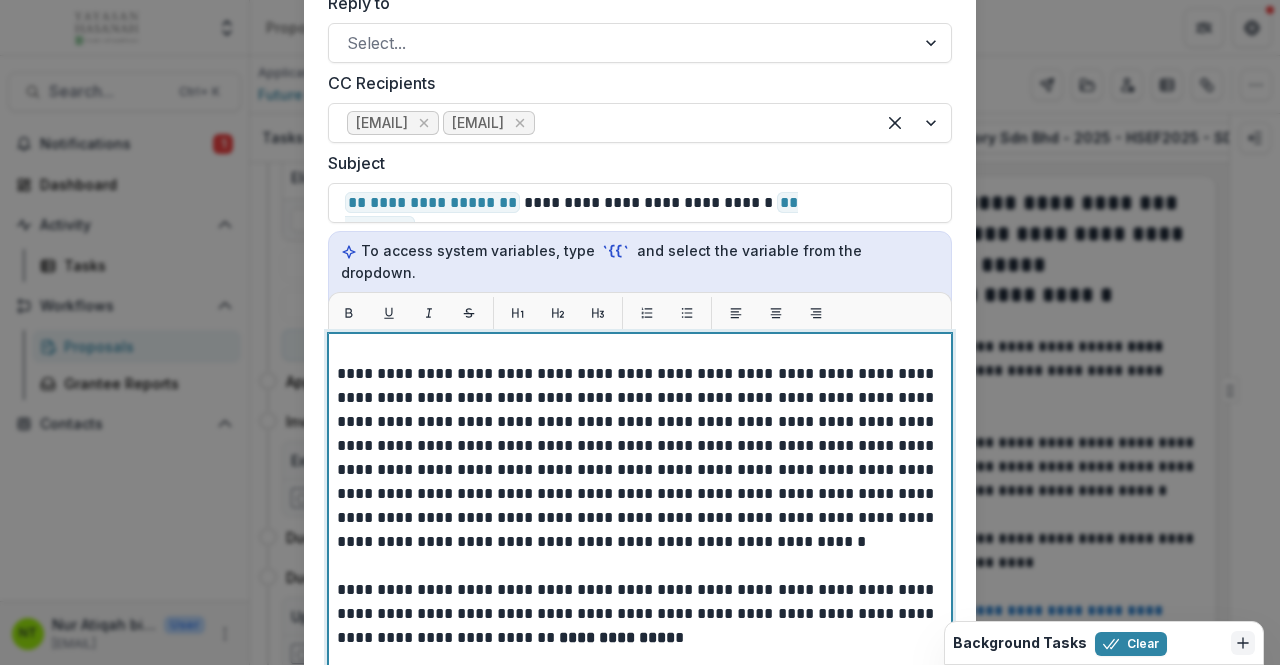 click on "**********" at bounding box center (637, 422) 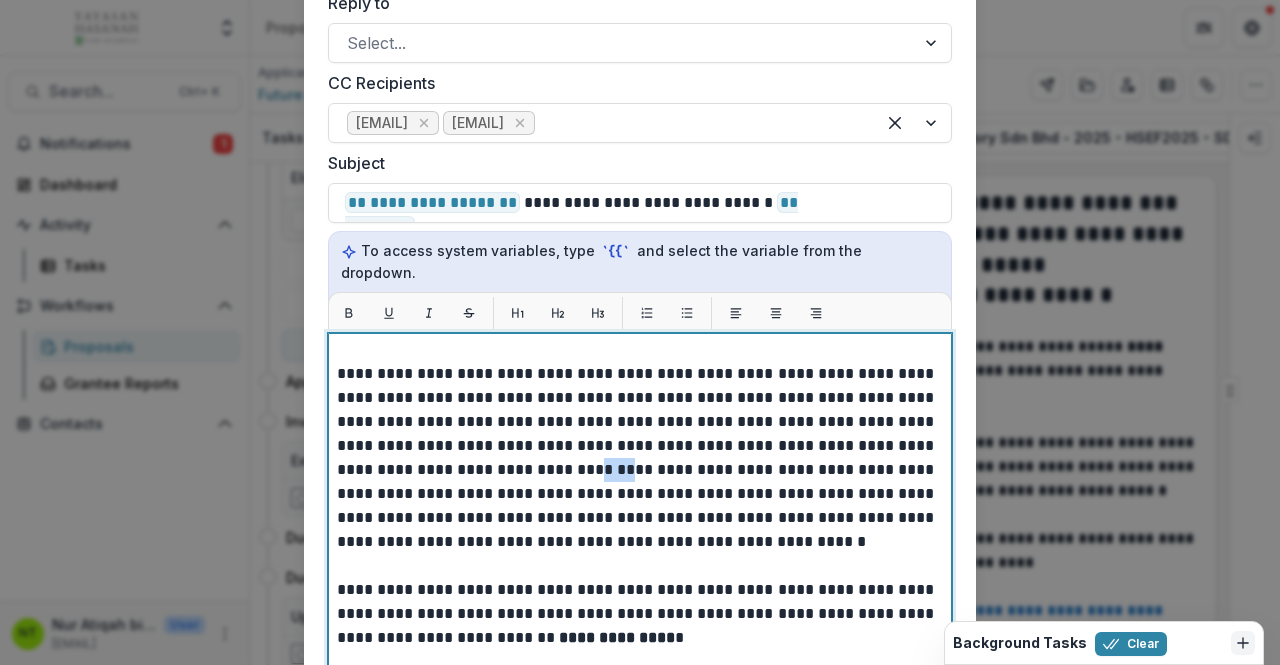 click on "**********" at bounding box center [637, 422] 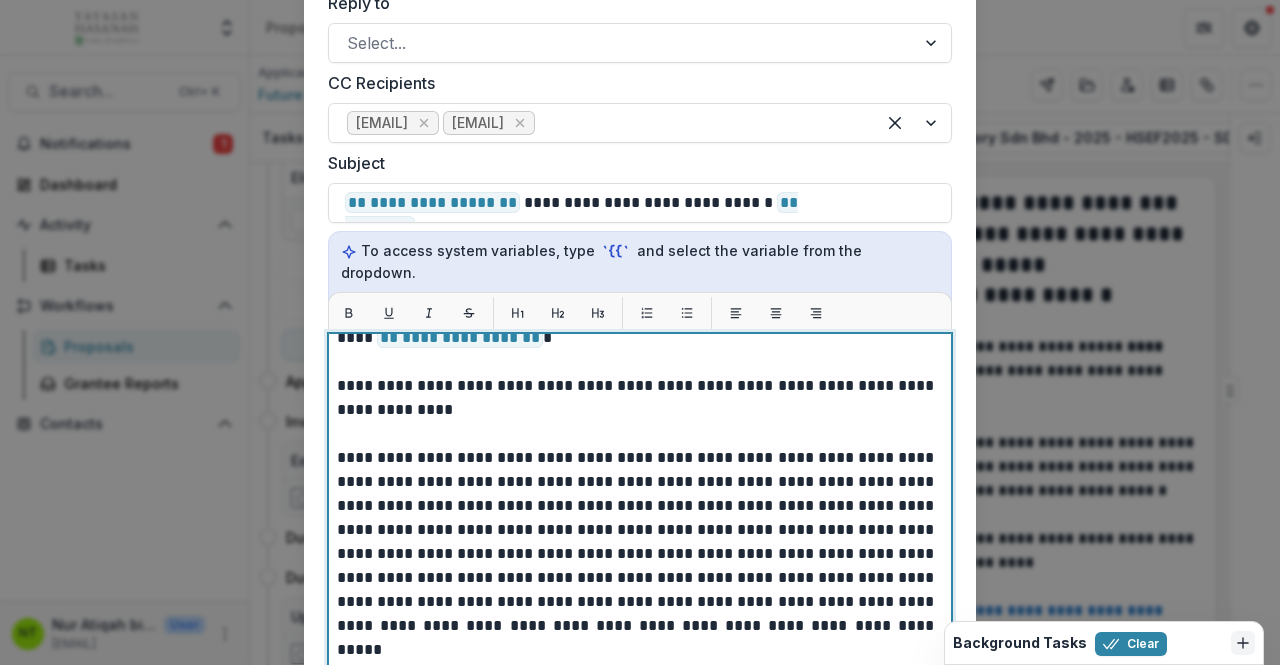 scroll, scrollTop: 0, scrollLeft: 0, axis: both 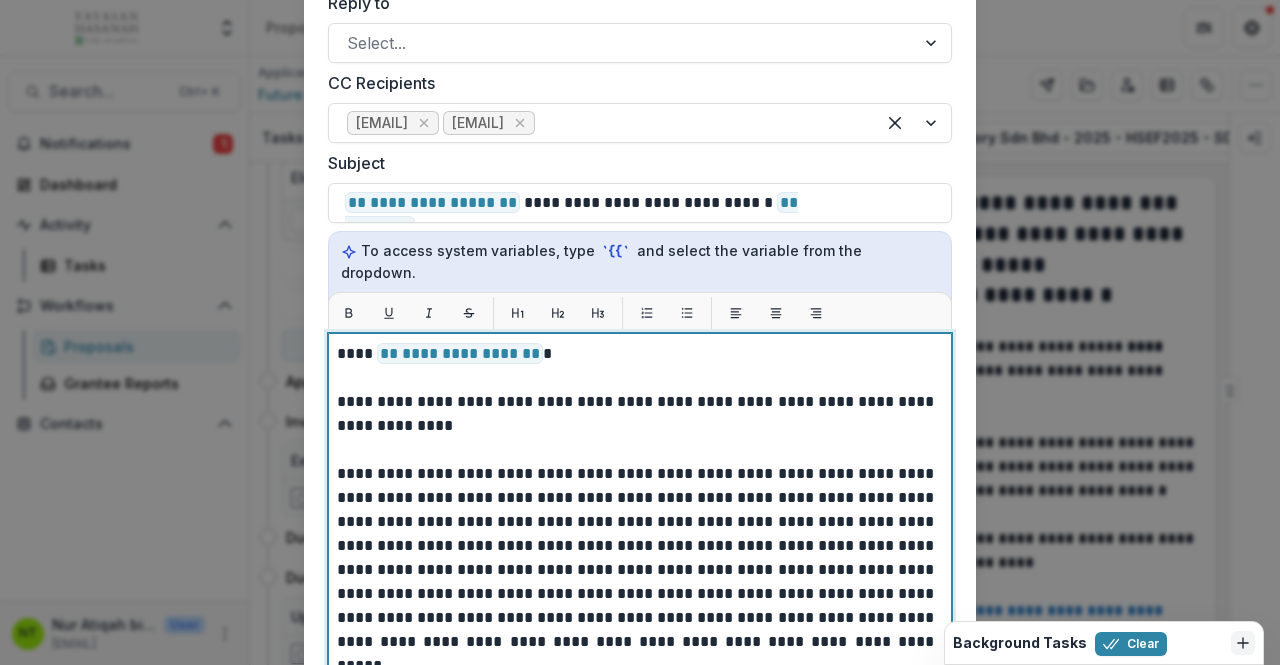 click on "**********" at bounding box center [637, 534] 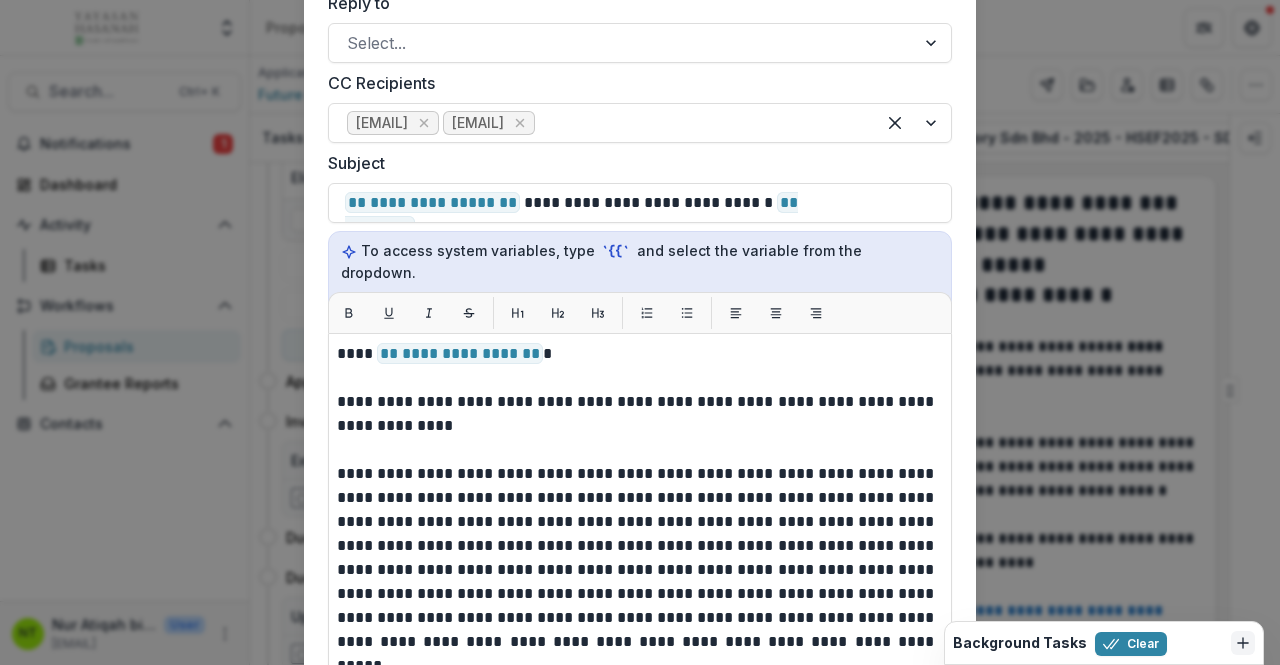 drag, startPoint x: 950, startPoint y: 432, endPoint x: 951, endPoint y: 446, distance: 14.035668 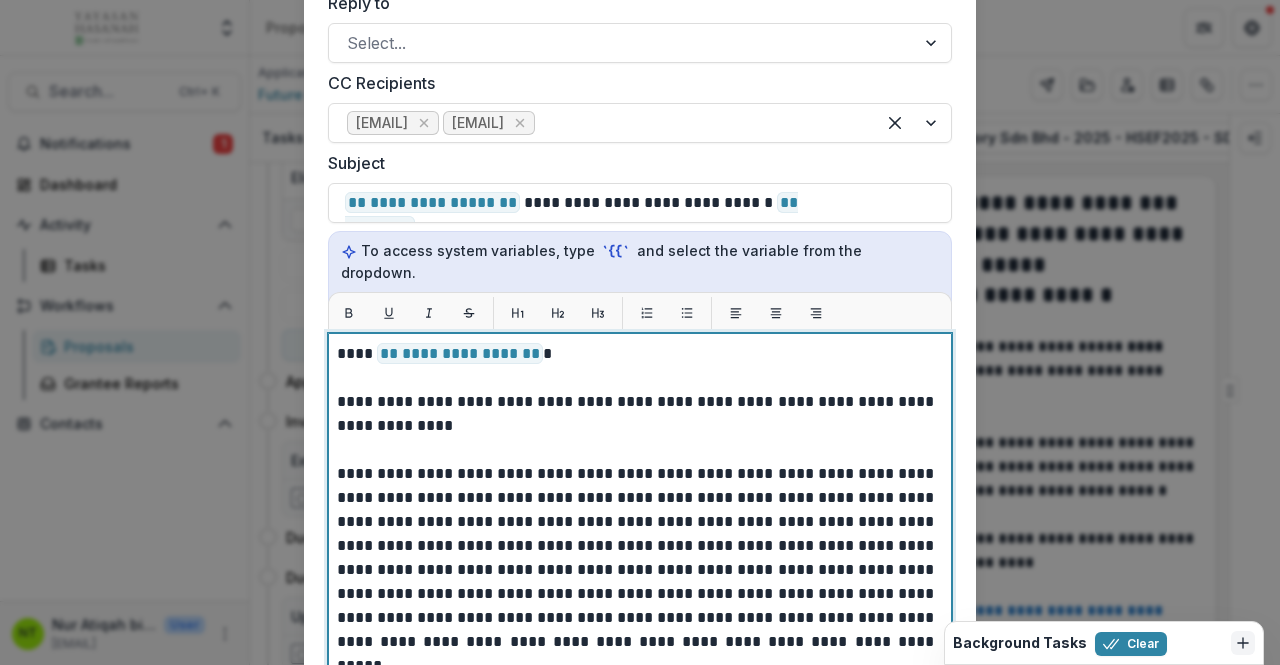 click on "**********" at bounding box center (637, 534) 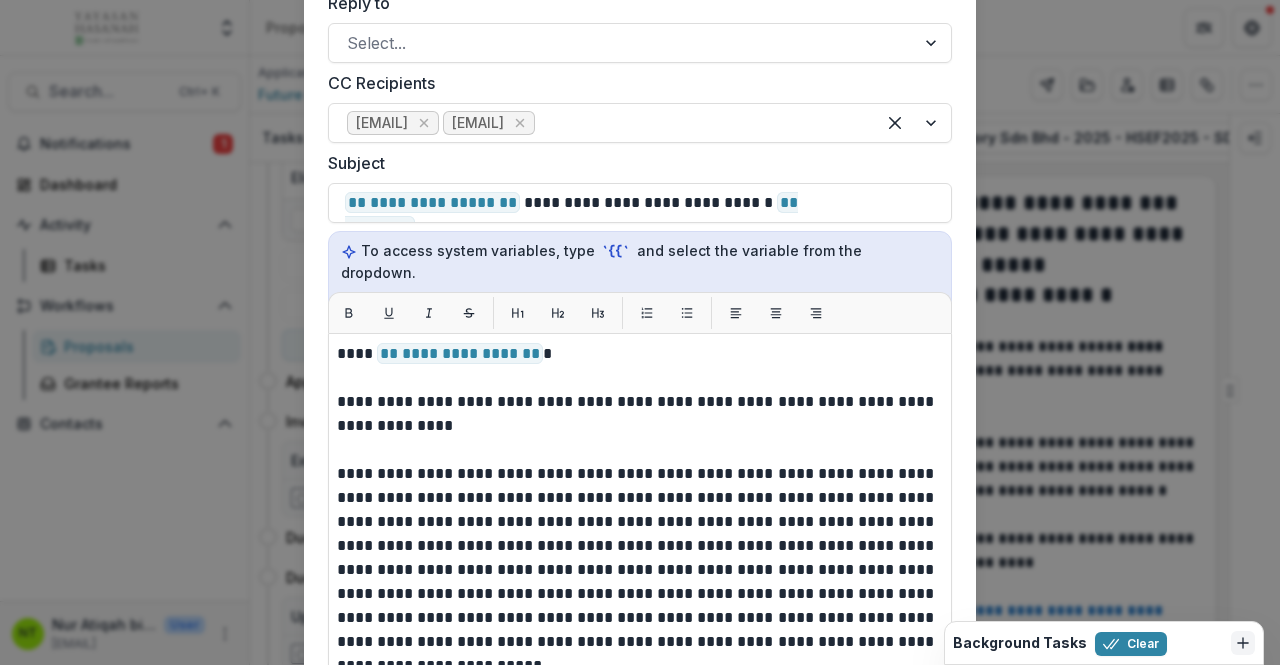 scroll, scrollTop: 9, scrollLeft: 0, axis: vertical 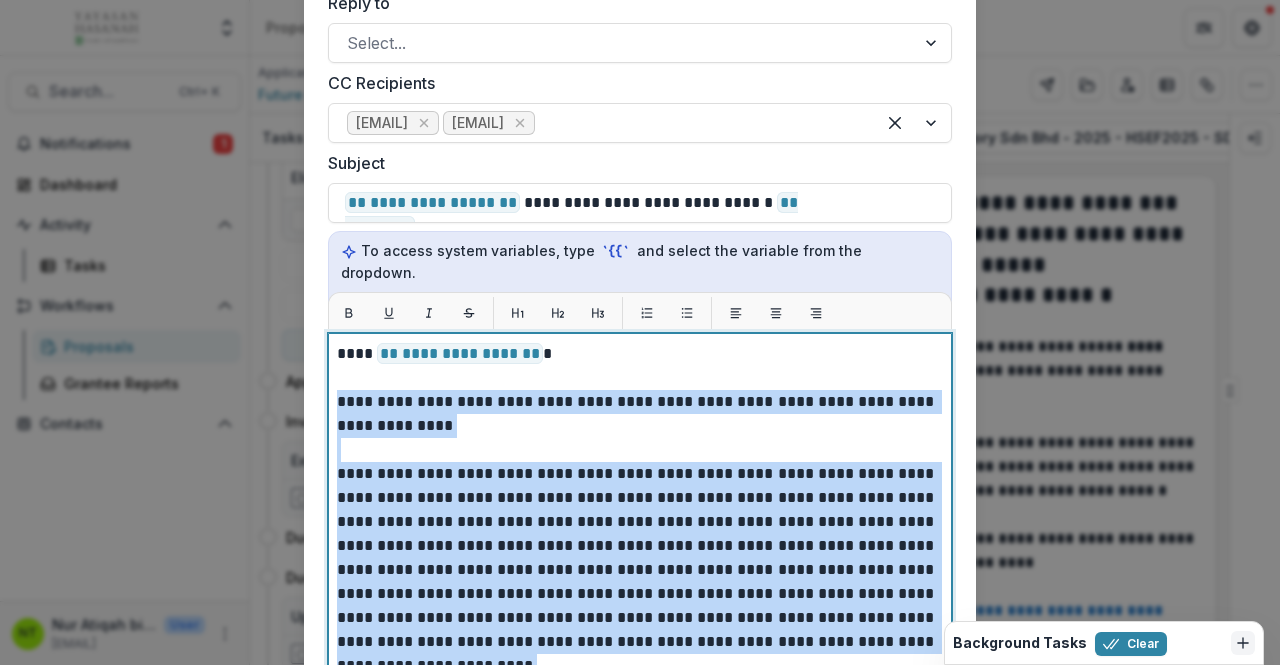 drag, startPoint x: 728, startPoint y: 491, endPoint x: 311, endPoint y: 369, distance: 434.48016 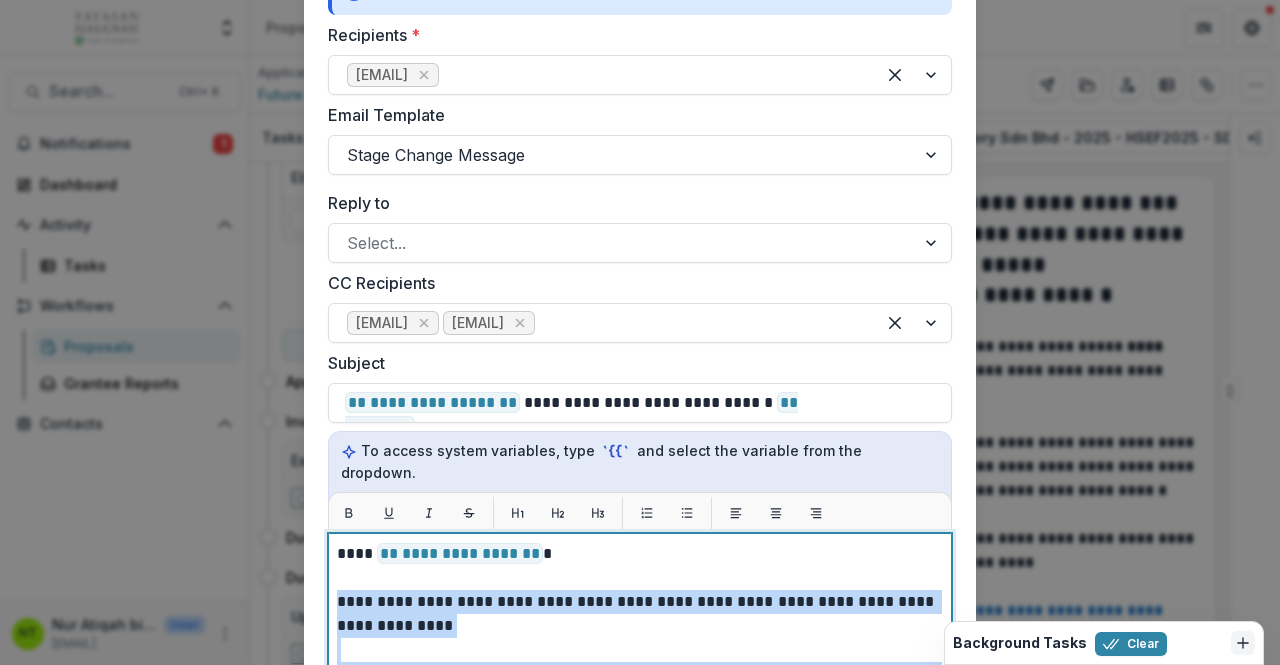scroll, scrollTop: 1000, scrollLeft: 0, axis: vertical 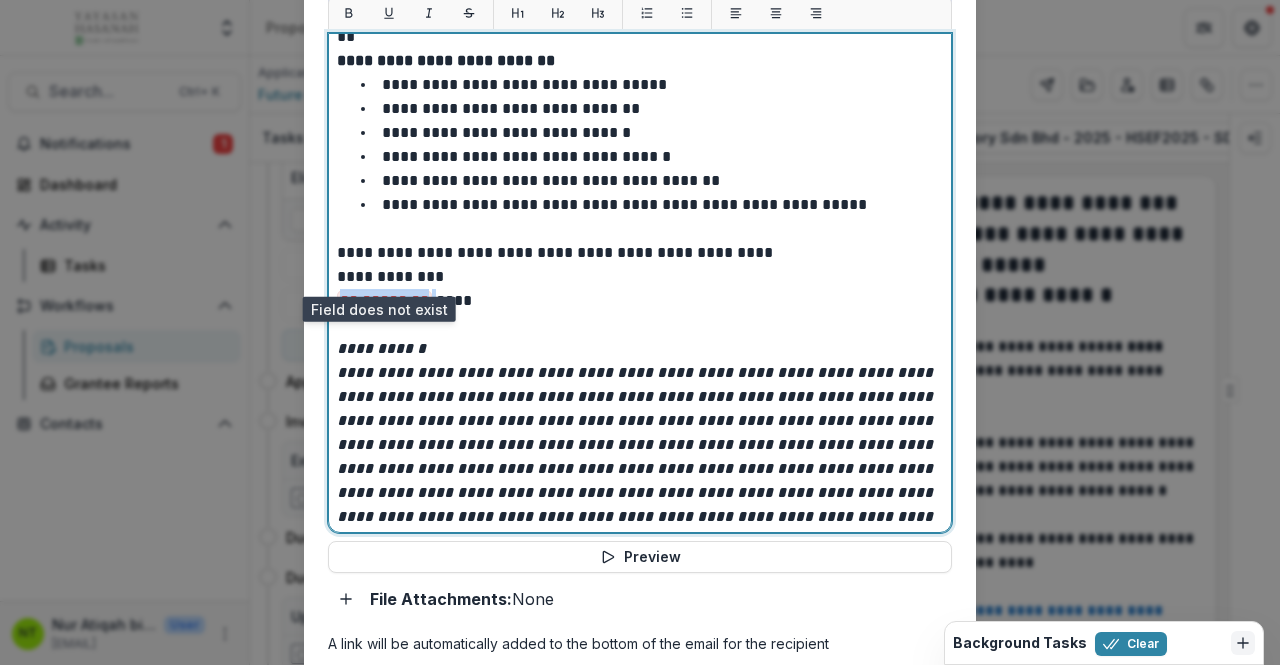 drag, startPoint x: 421, startPoint y: 280, endPoint x: 337, endPoint y: 275, distance: 84.14868 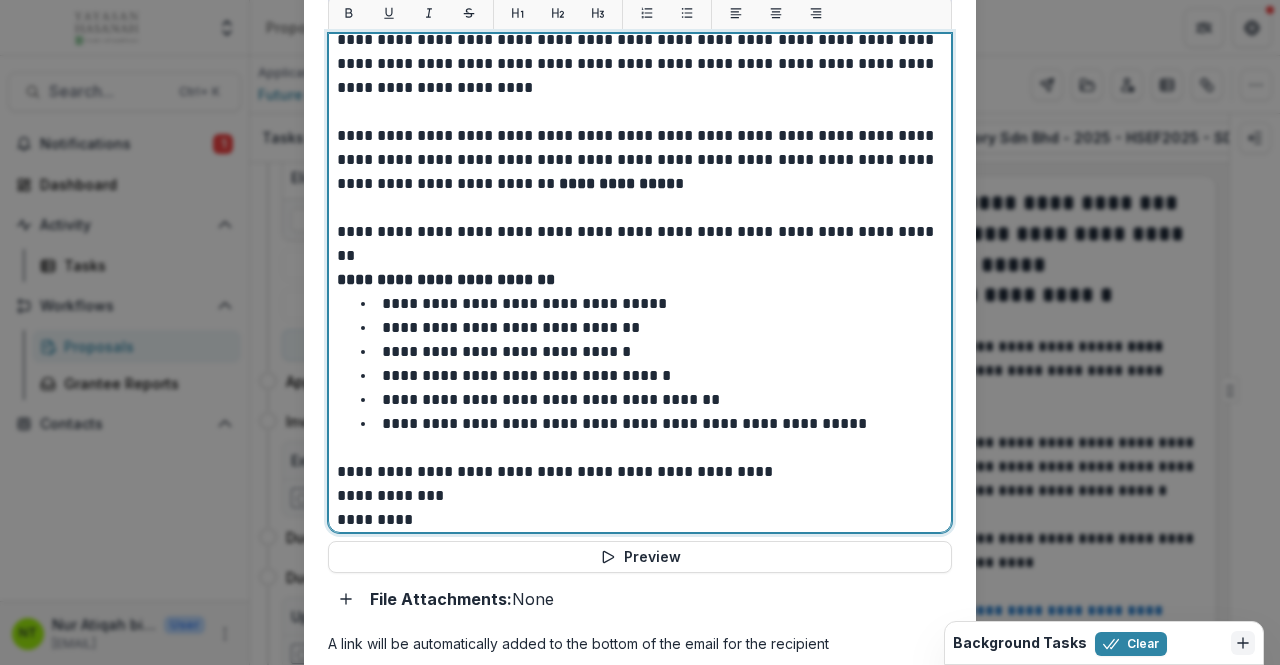 scroll, scrollTop: 0, scrollLeft: 0, axis: both 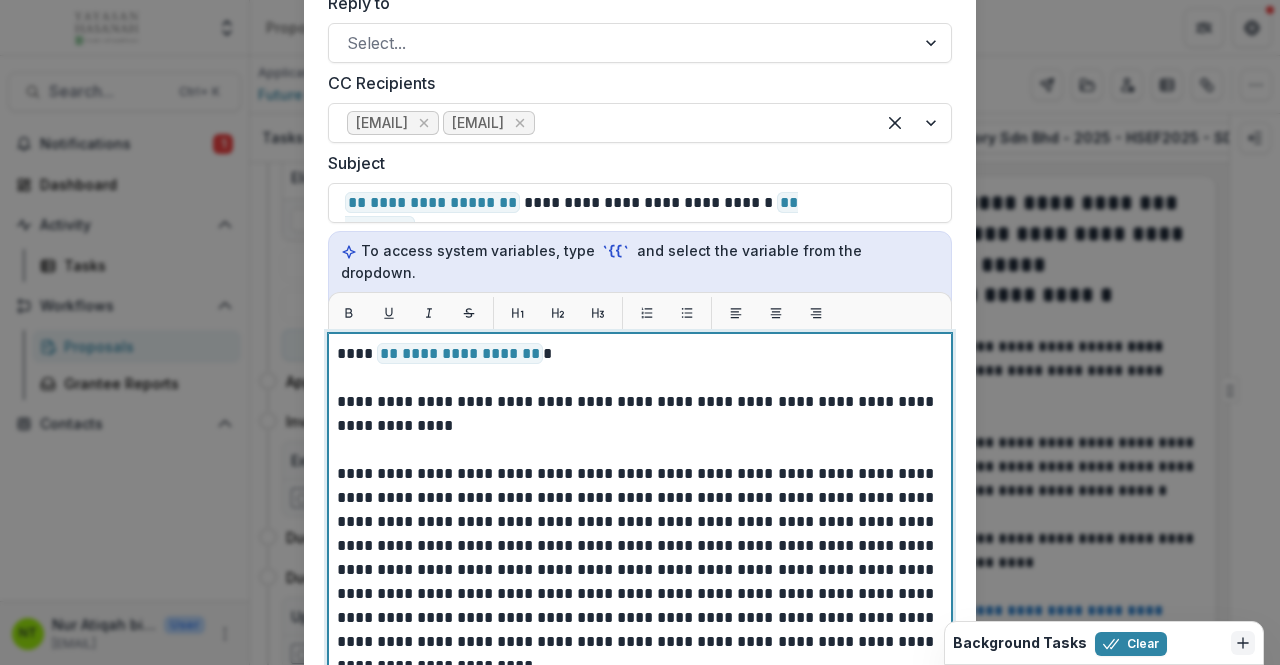 click on "**********" at bounding box center (637, 534) 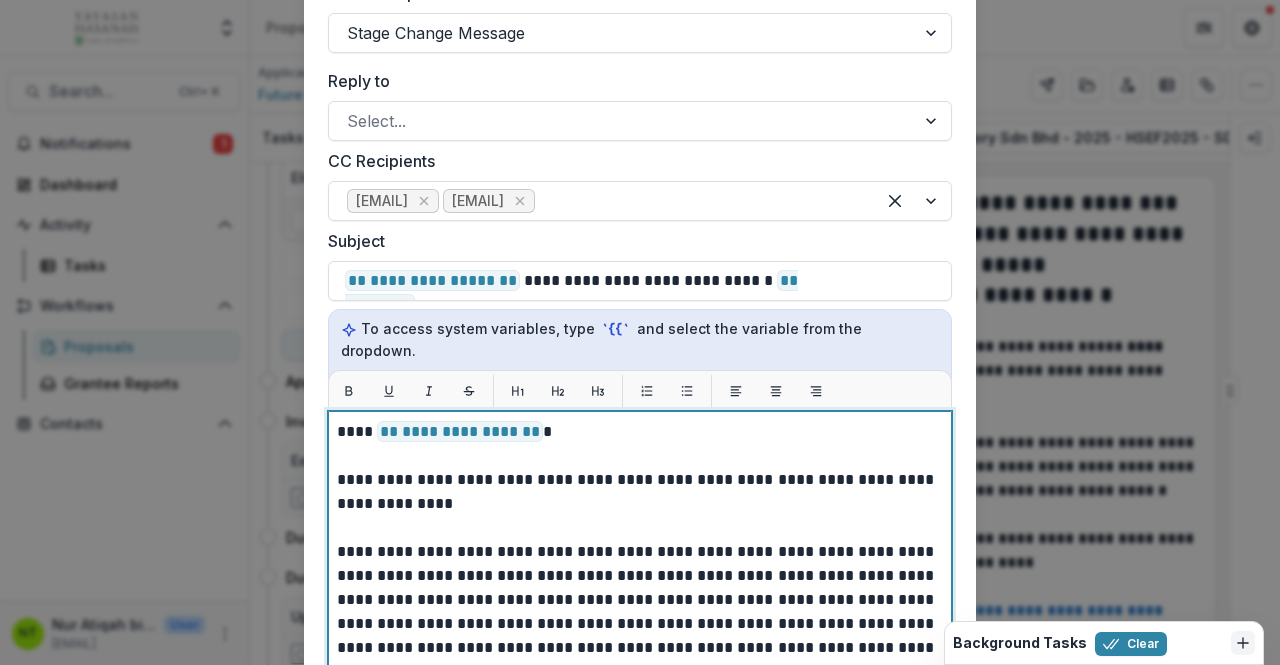 scroll, scrollTop: 600, scrollLeft: 0, axis: vertical 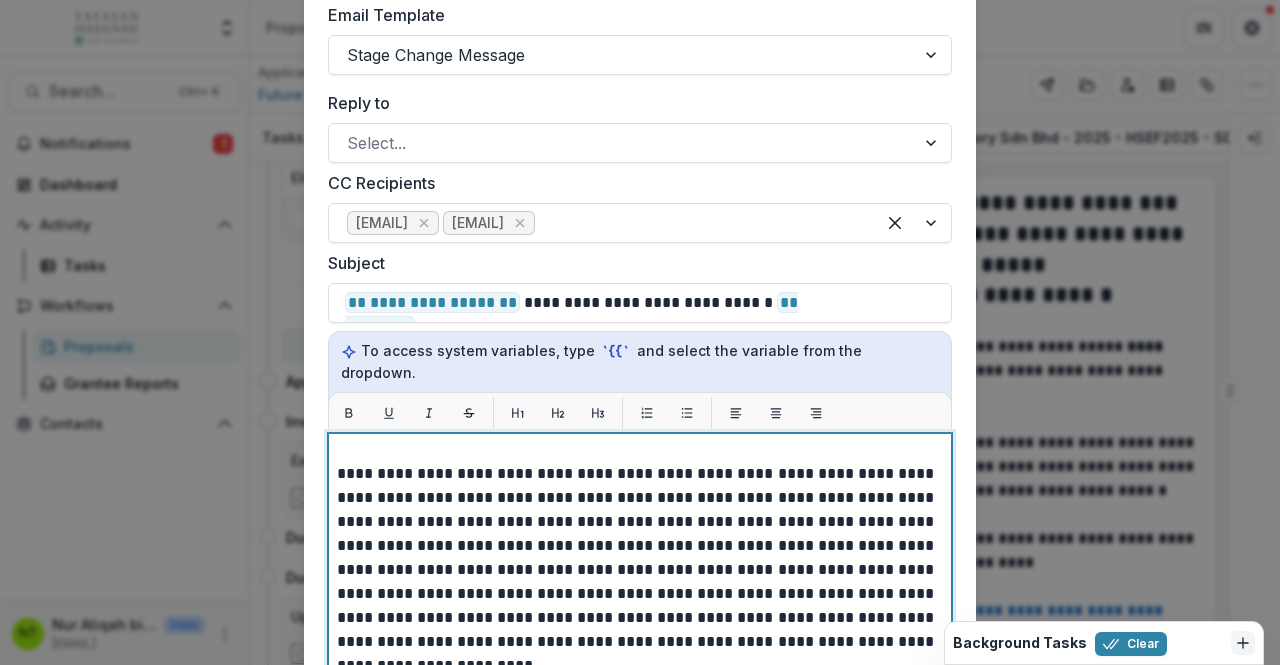 click on "**********" at bounding box center [637, 534] 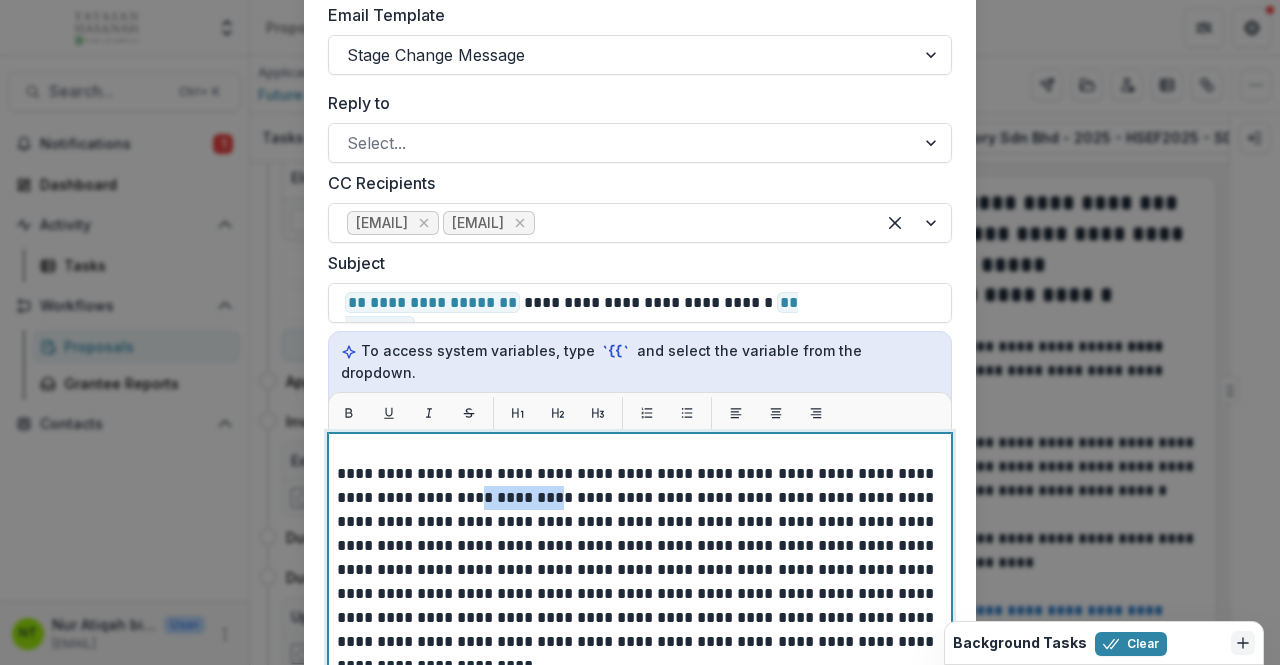click on "**********" at bounding box center [637, 534] 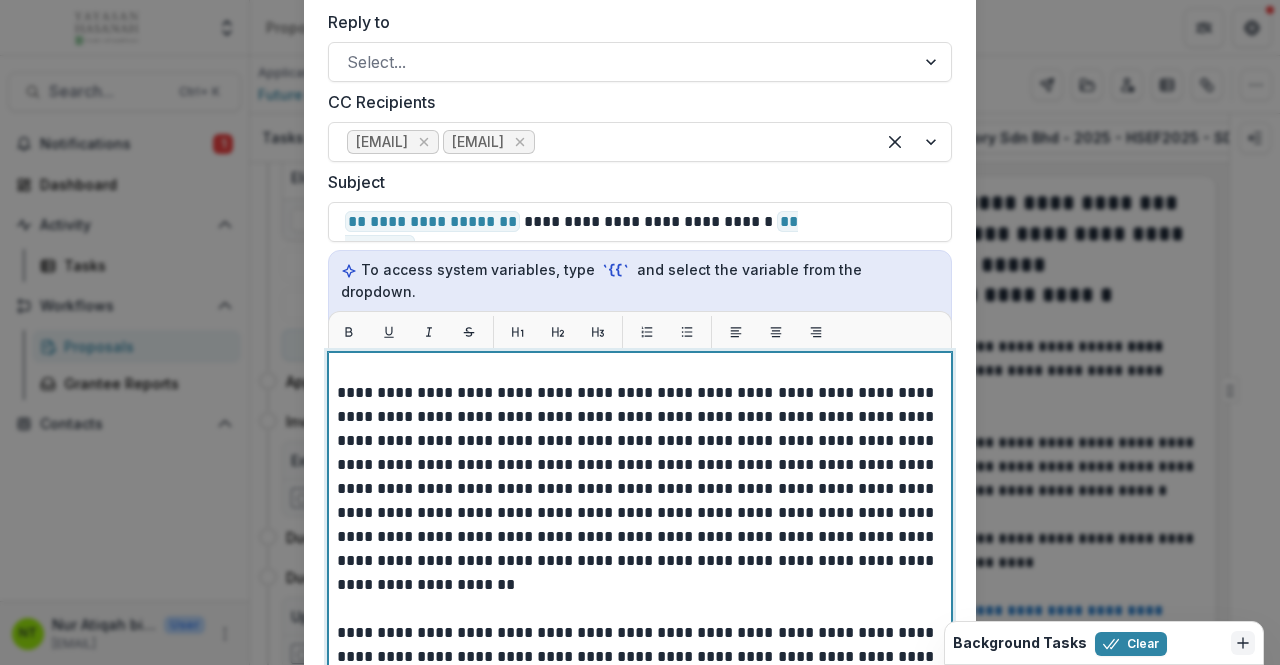 scroll, scrollTop: 800, scrollLeft: 0, axis: vertical 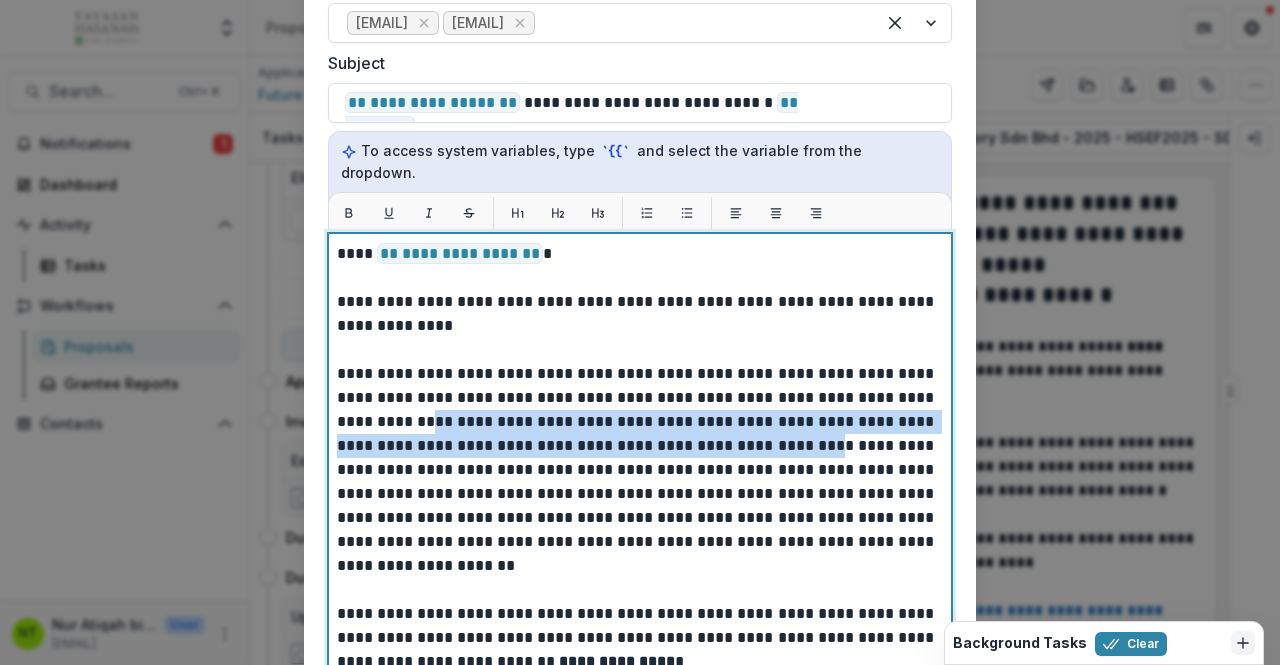drag, startPoint x: 442, startPoint y: 401, endPoint x: 832, endPoint y: 420, distance: 390.46255 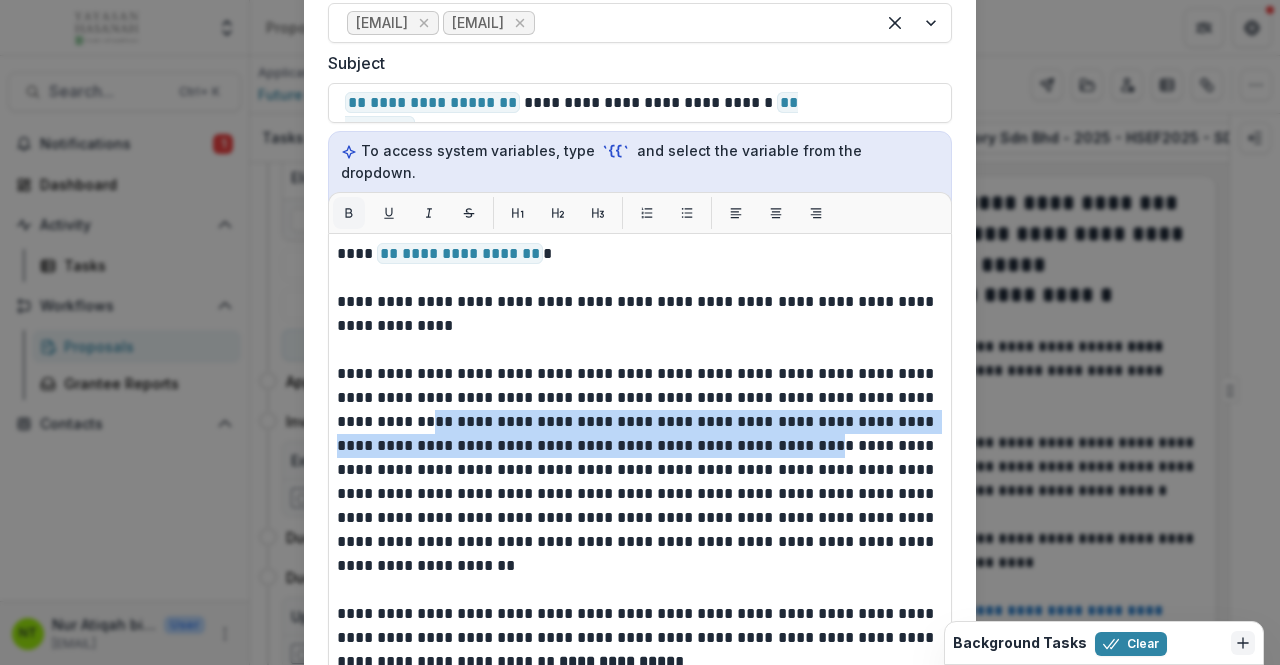 click 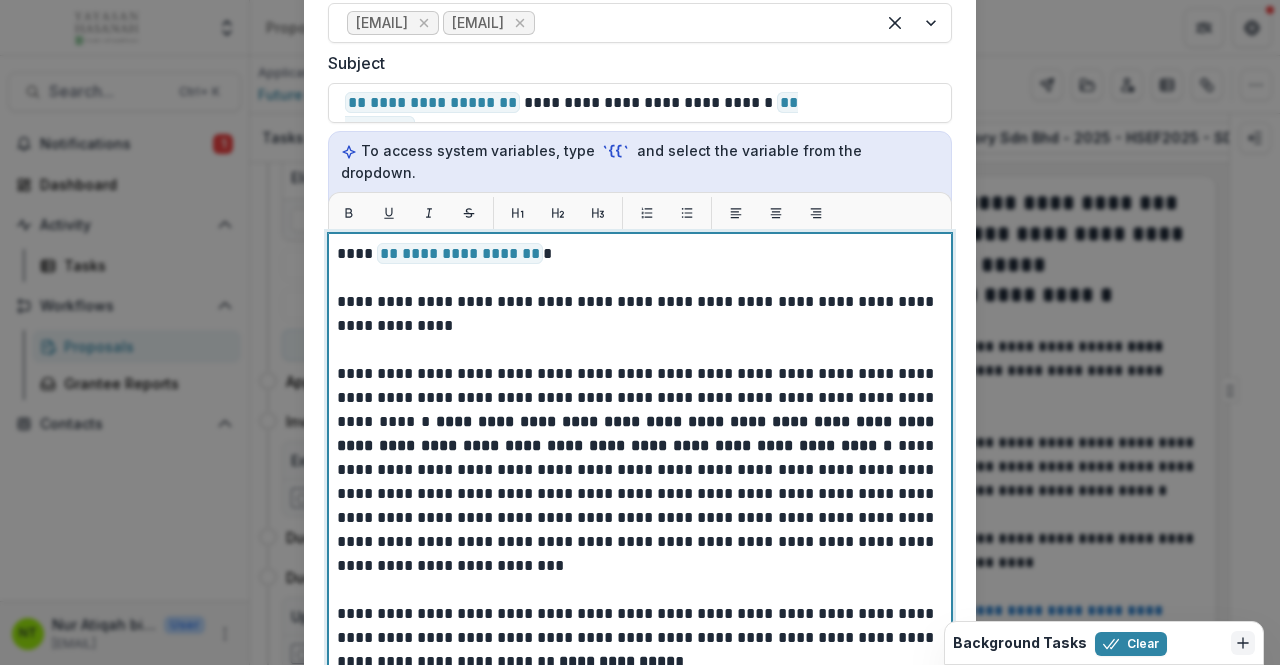 click on "**********" at bounding box center [637, 434] 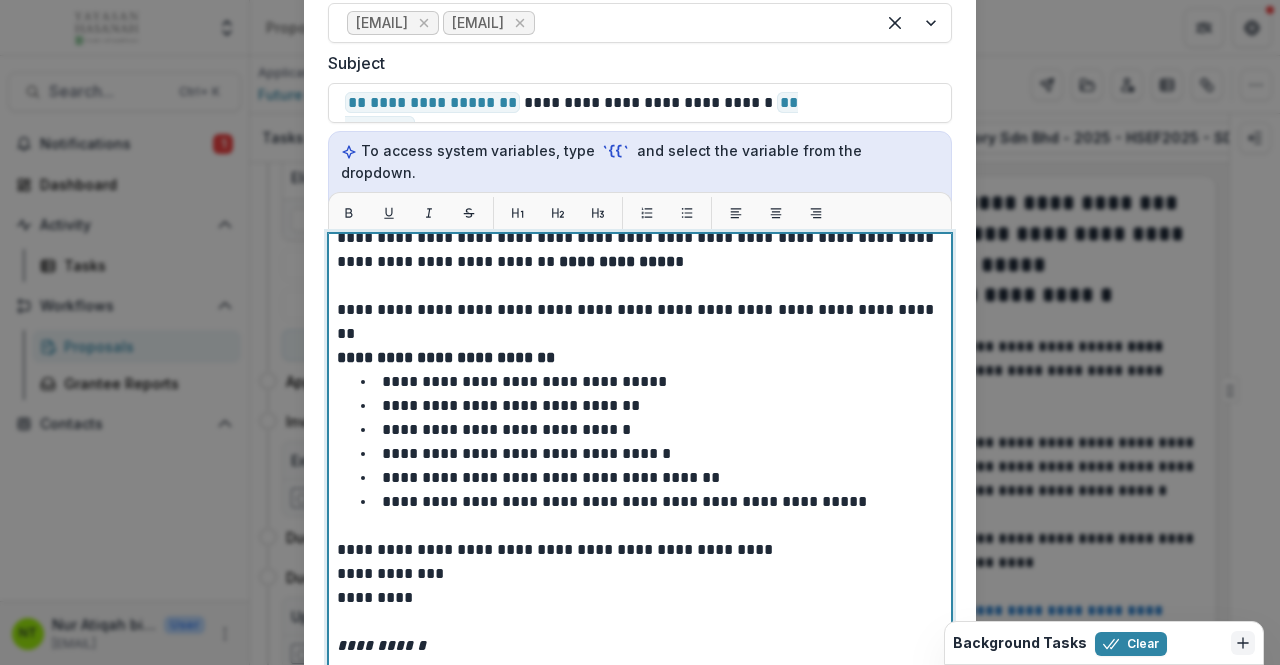 scroll, scrollTop: 100, scrollLeft: 0, axis: vertical 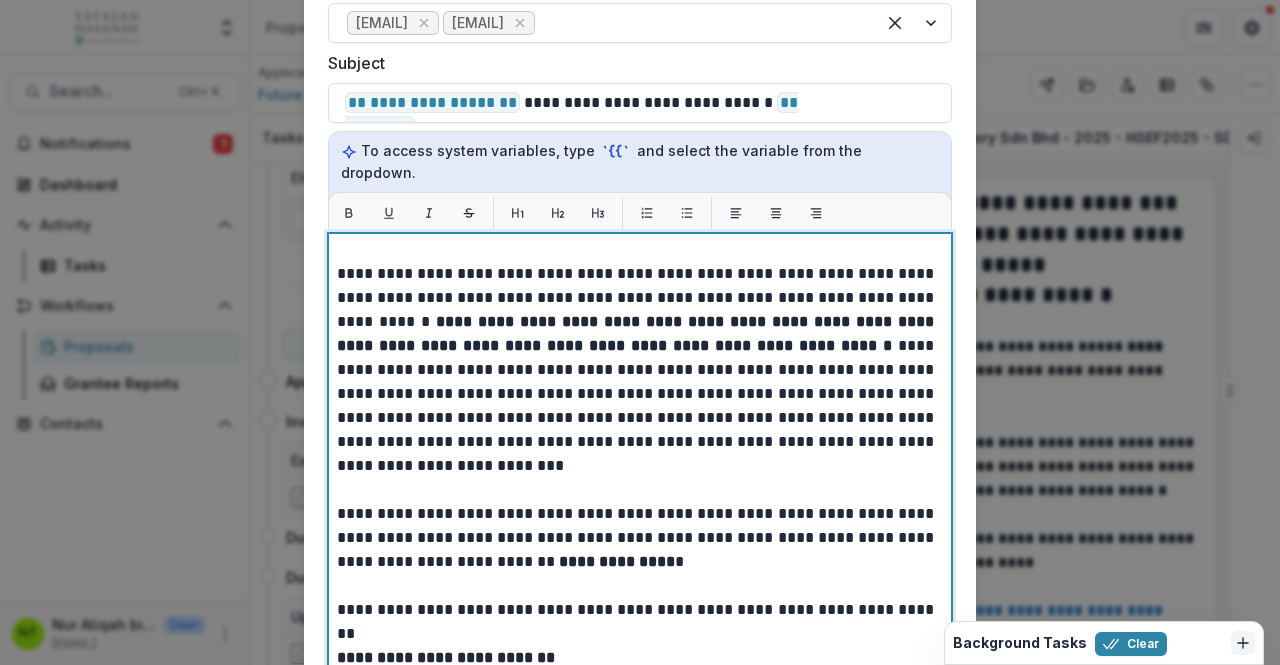click on "**********" at bounding box center [637, 334] 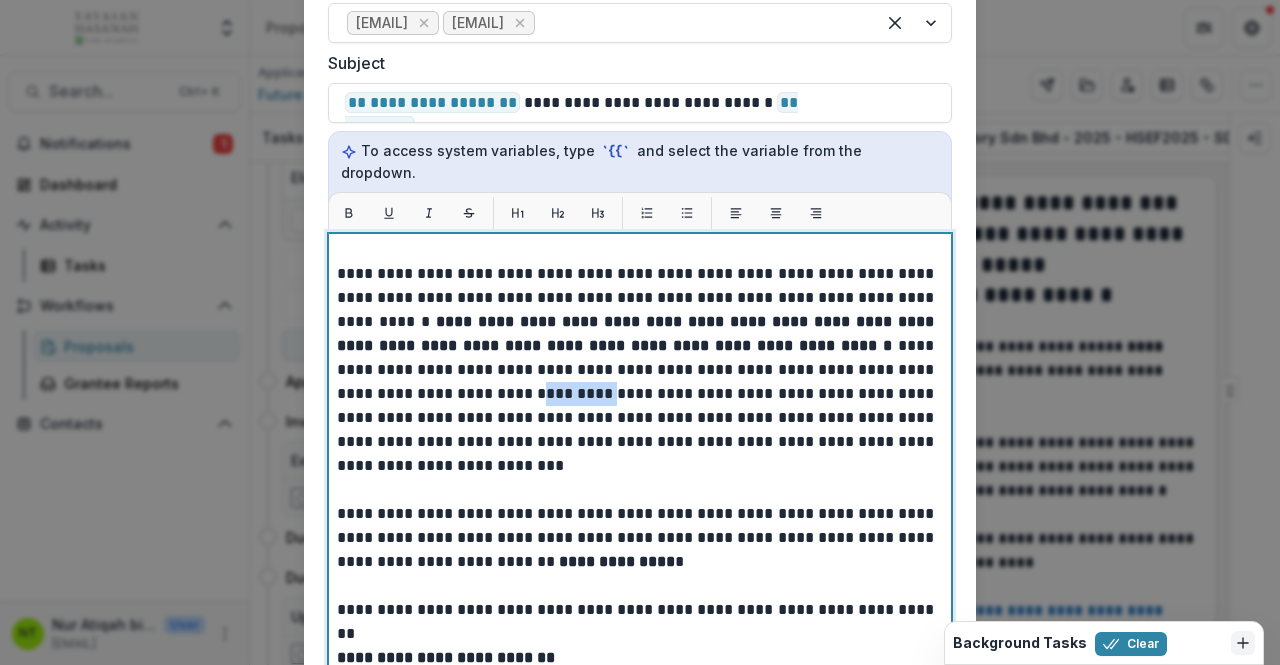 click on "**********" at bounding box center (637, 334) 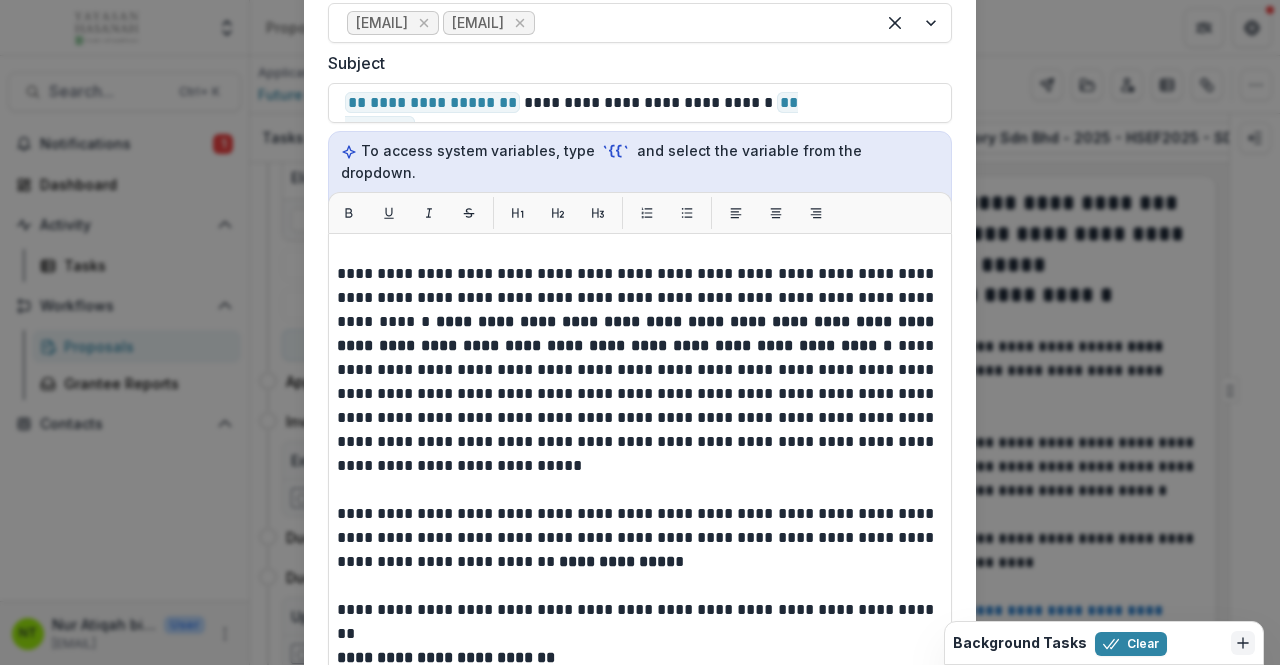 click on "**********" at bounding box center (640, 195) 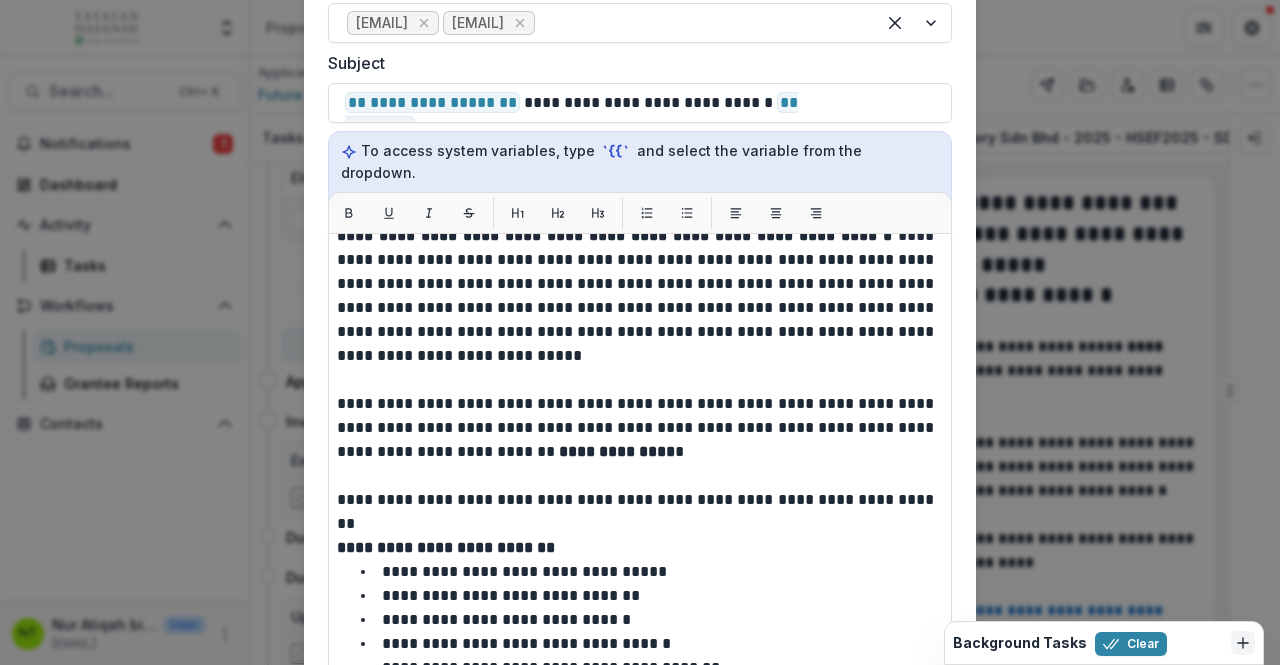 scroll, scrollTop: 206, scrollLeft: 0, axis: vertical 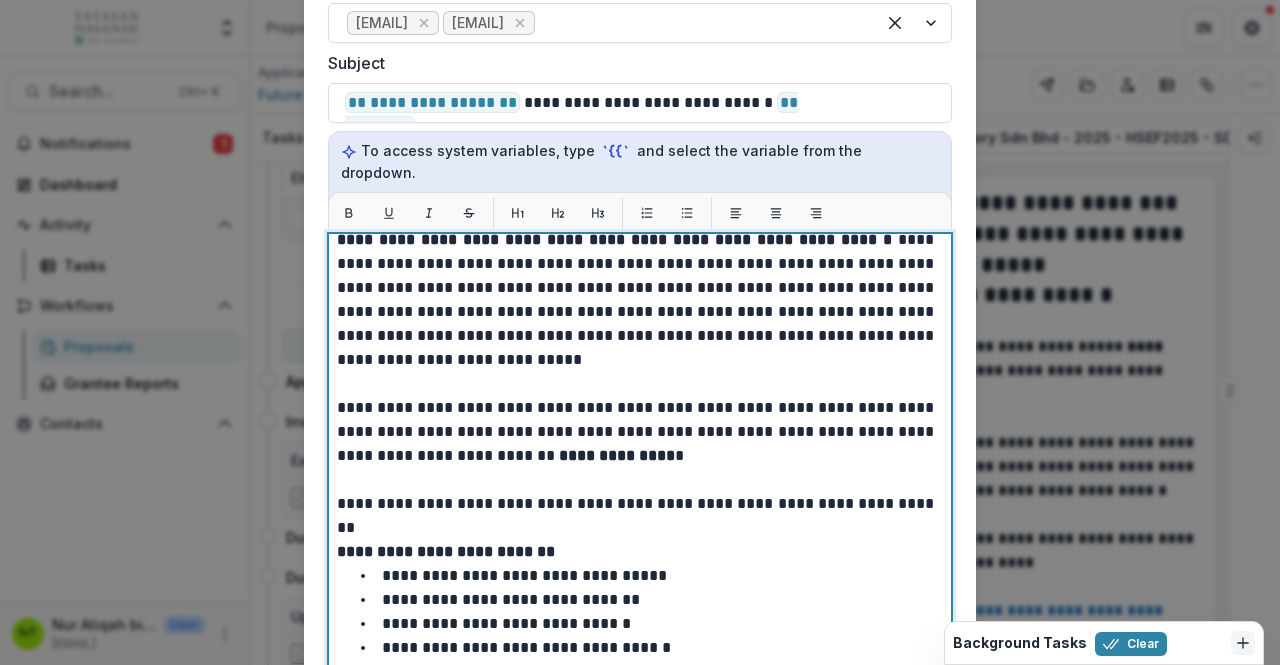 click on "**********" at bounding box center (637, 228) 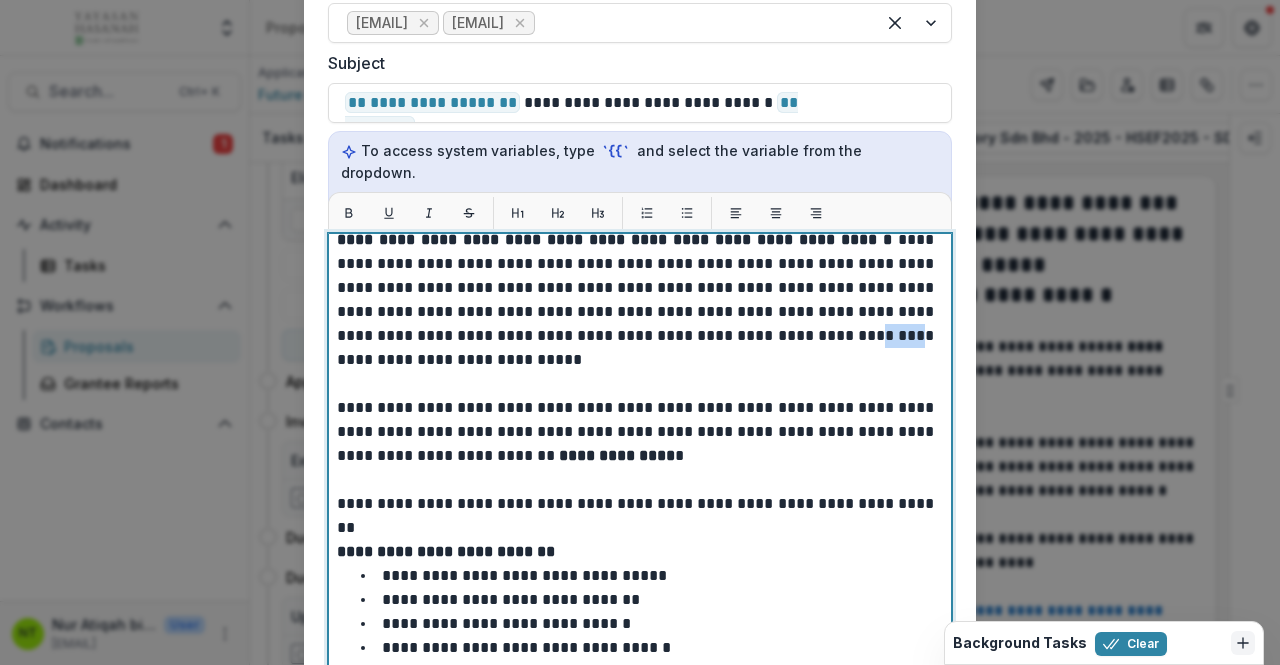 click on "**********" at bounding box center (637, 228) 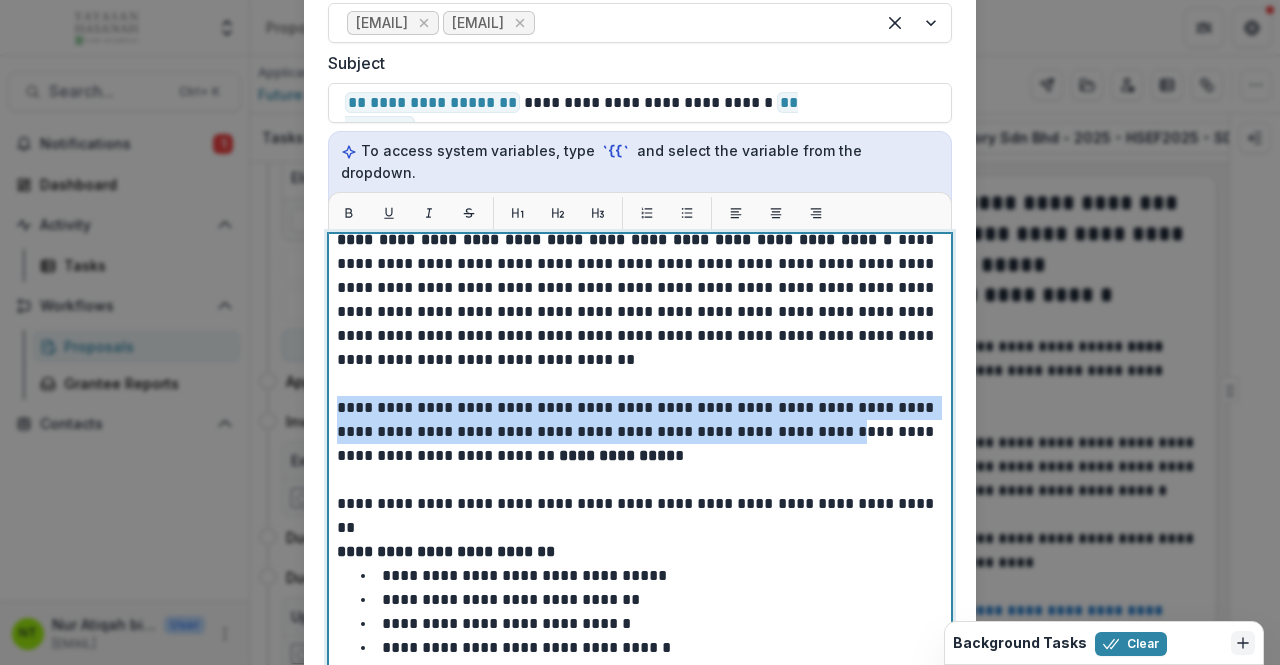 drag, startPoint x: 878, startPoint y: 407, endPoint x: 326, endPoint y: 389, distance: 552.2934 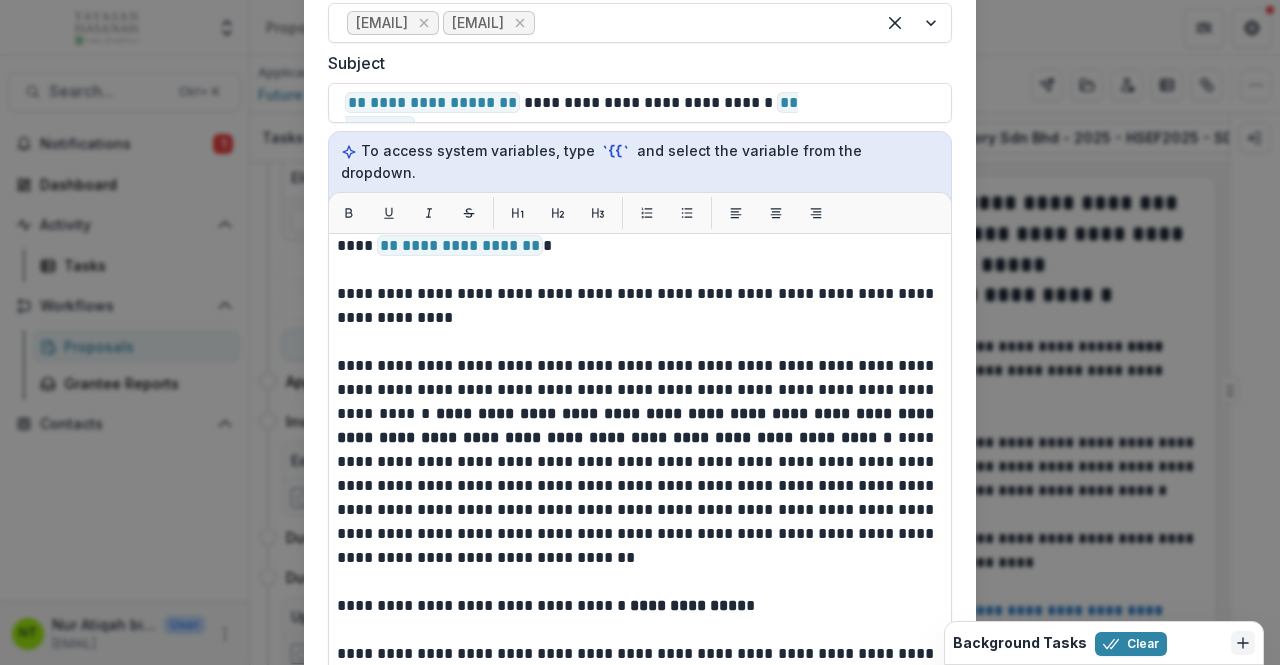 scroll, scrollTop: 10, scrollLeft: 0, axis: vertical 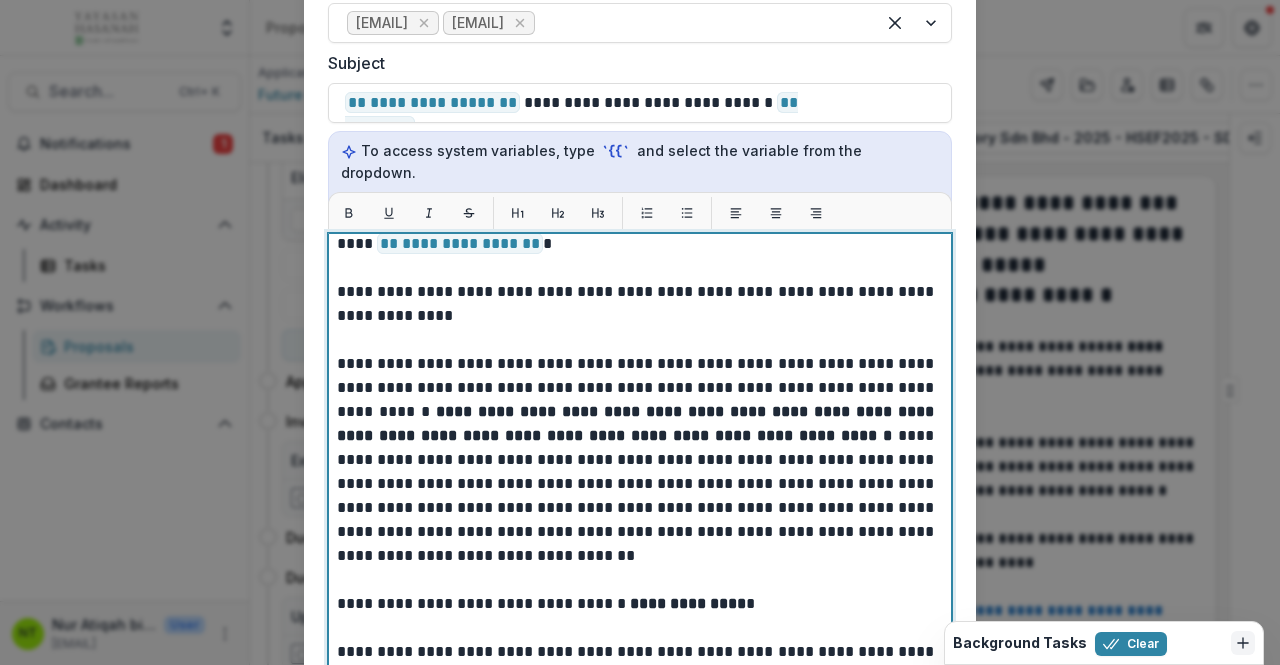 drag, startPoint x: 946, startPoint y: 407, endPoint x: 555, endPoint y: 442, distance: 392.5634 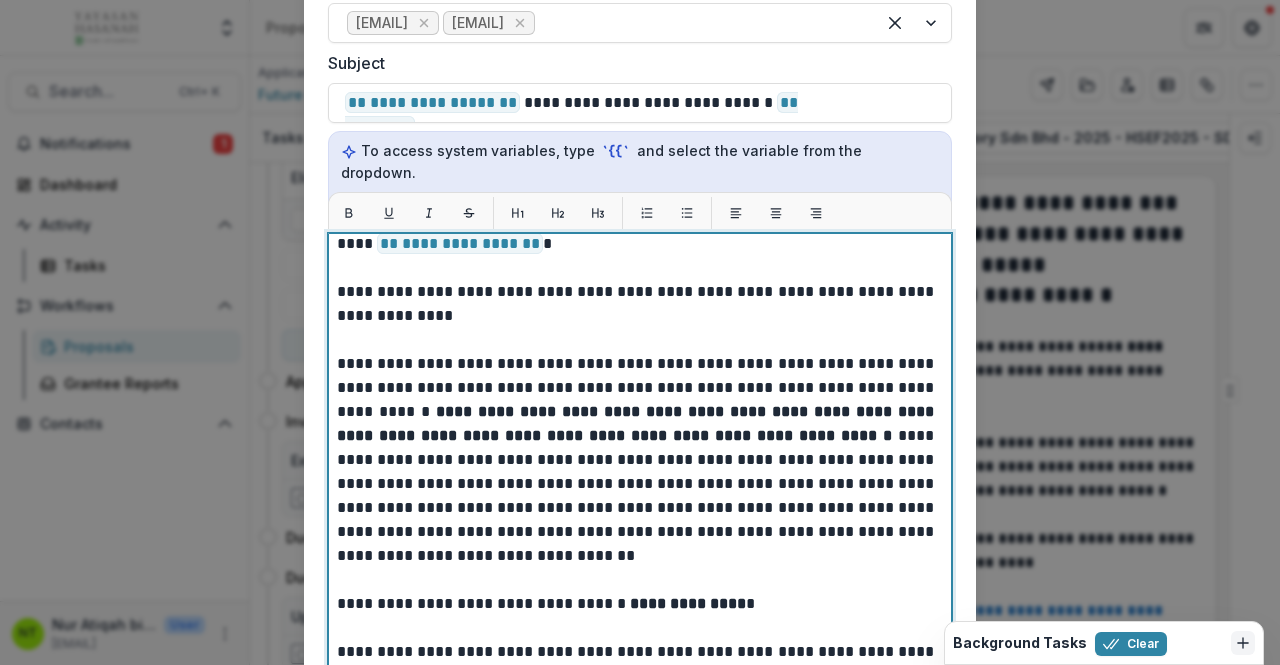 click on "**********" at bounding box center (637, 424) 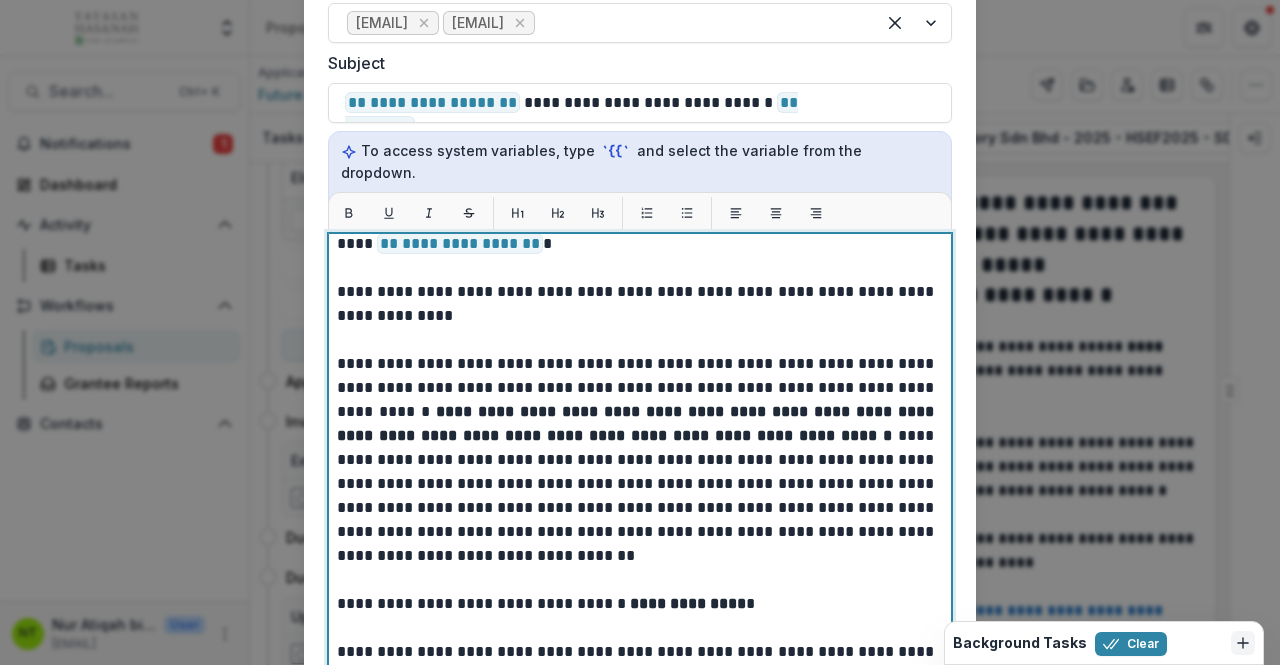 click on "**********" at bounding box center [637, 424] 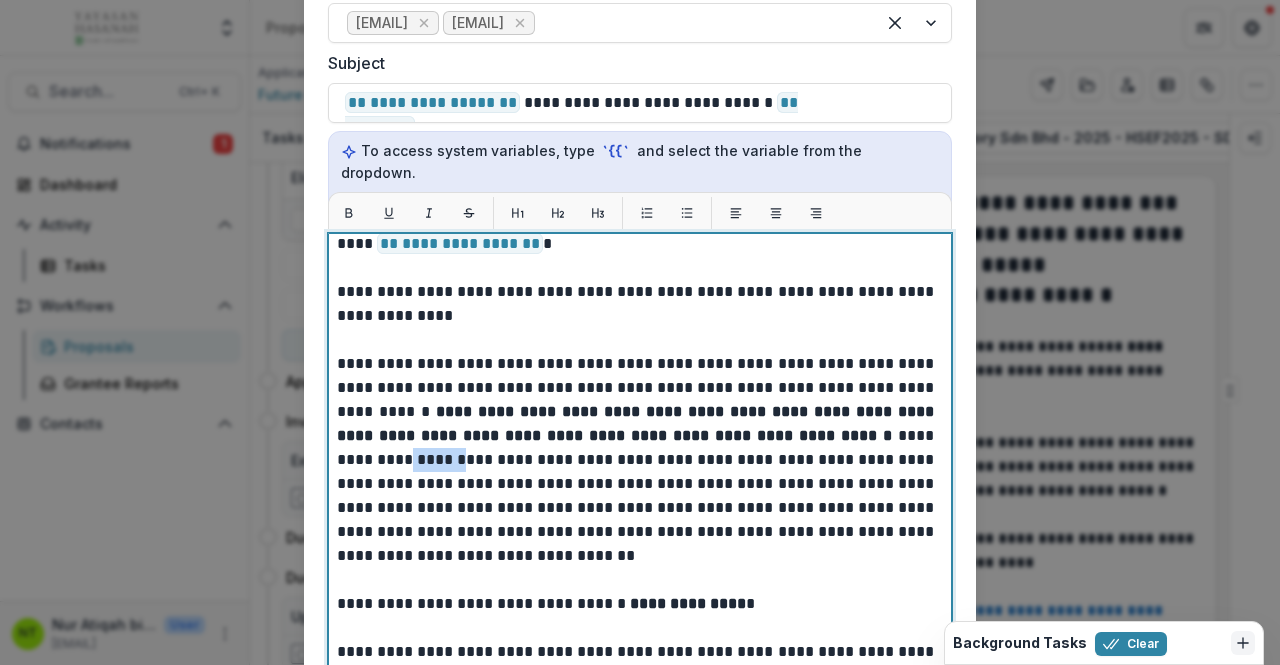 click on "**********" at bounding box center [637, 424] 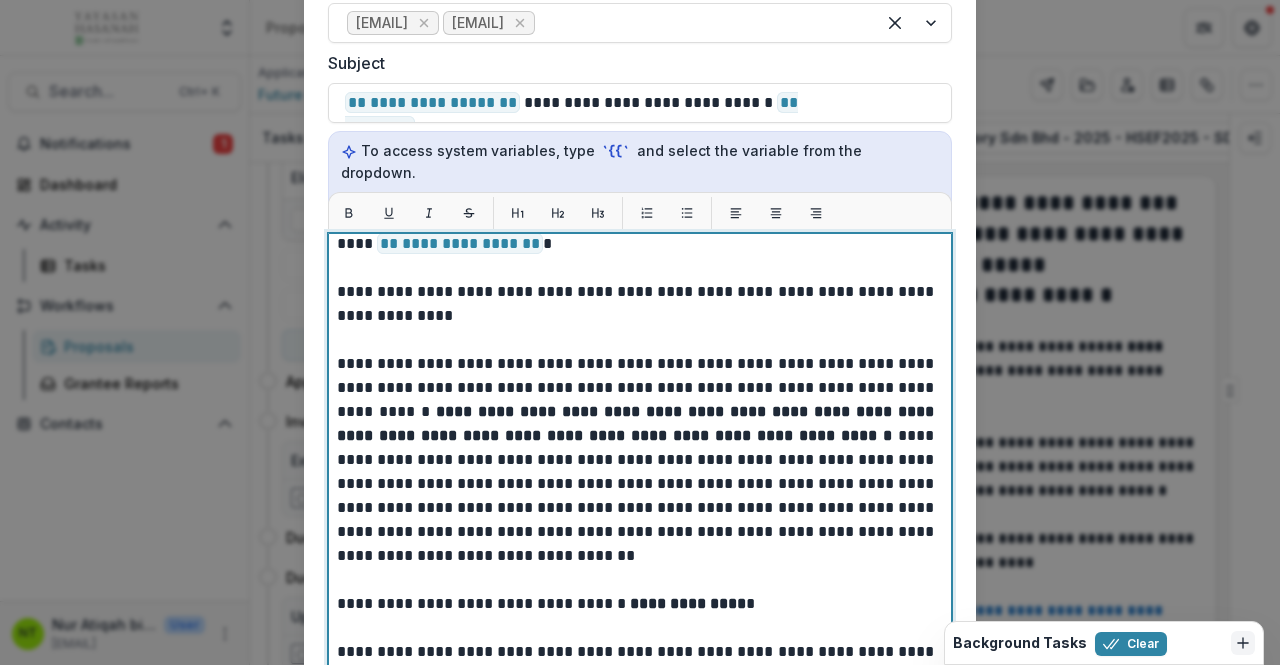 click on "**********" at bounding box center [637, 424] 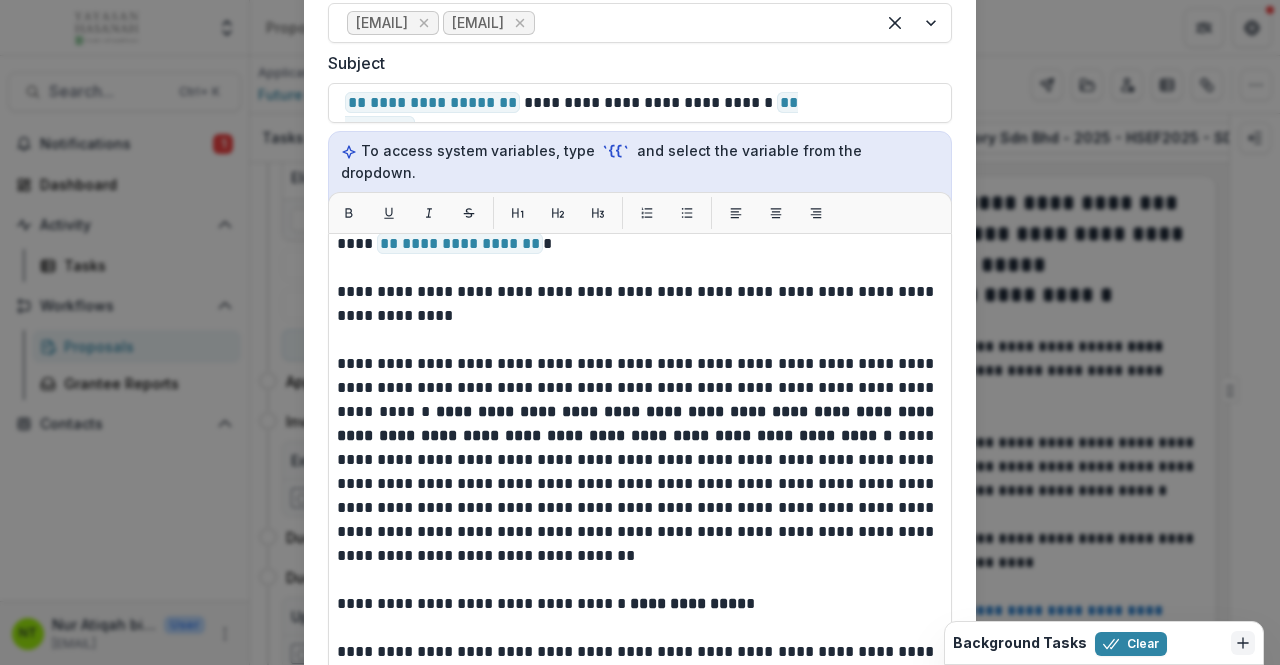 click on "**********" at bounding box center (640, 195) 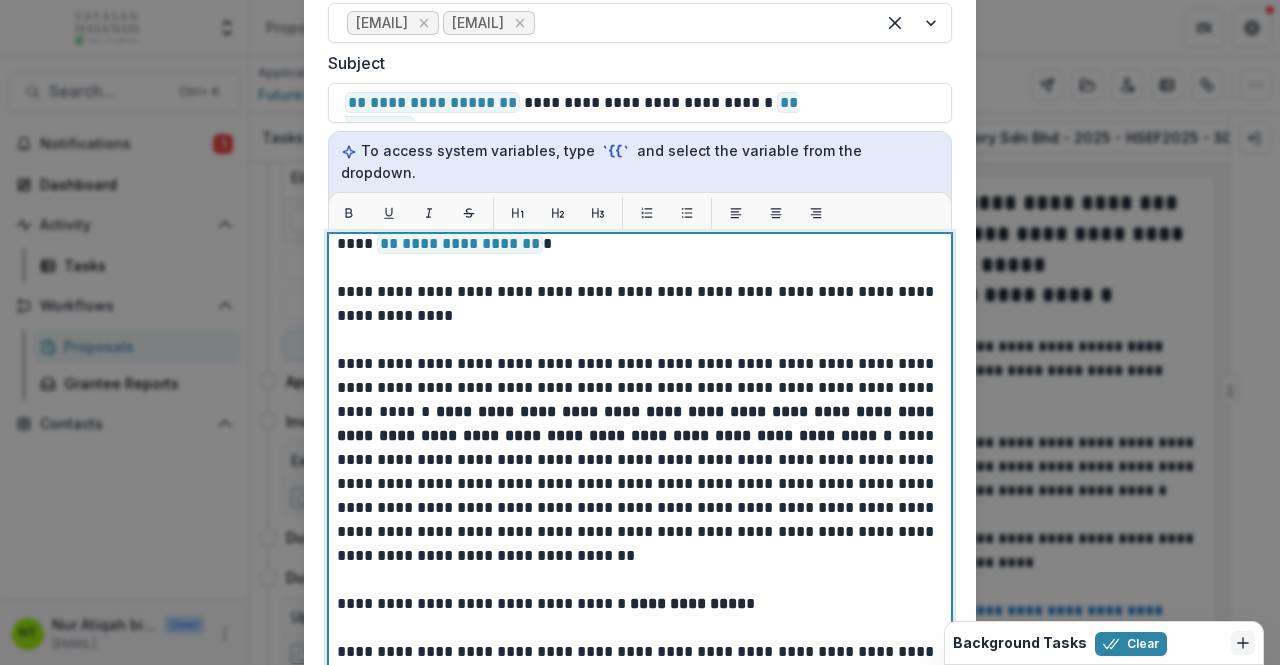 click on "**********" at bounding box center (637, 423) 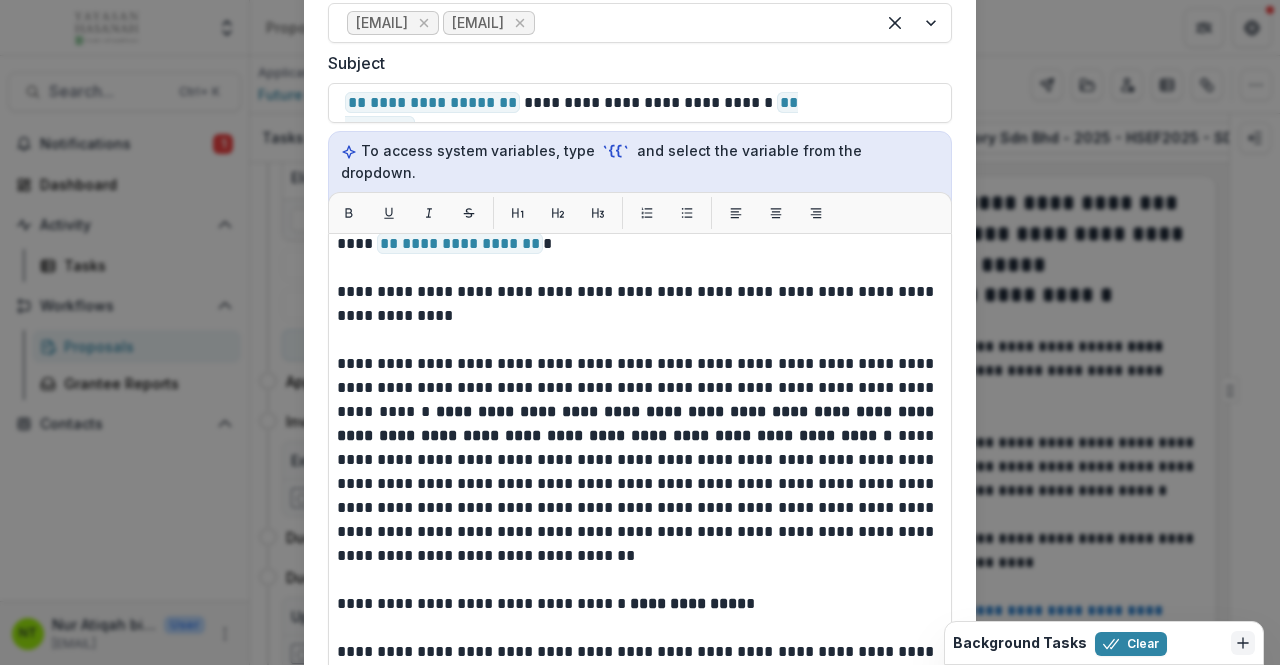 scroll, scrollTop: 21, scrollLeft: 0, axis: vertical 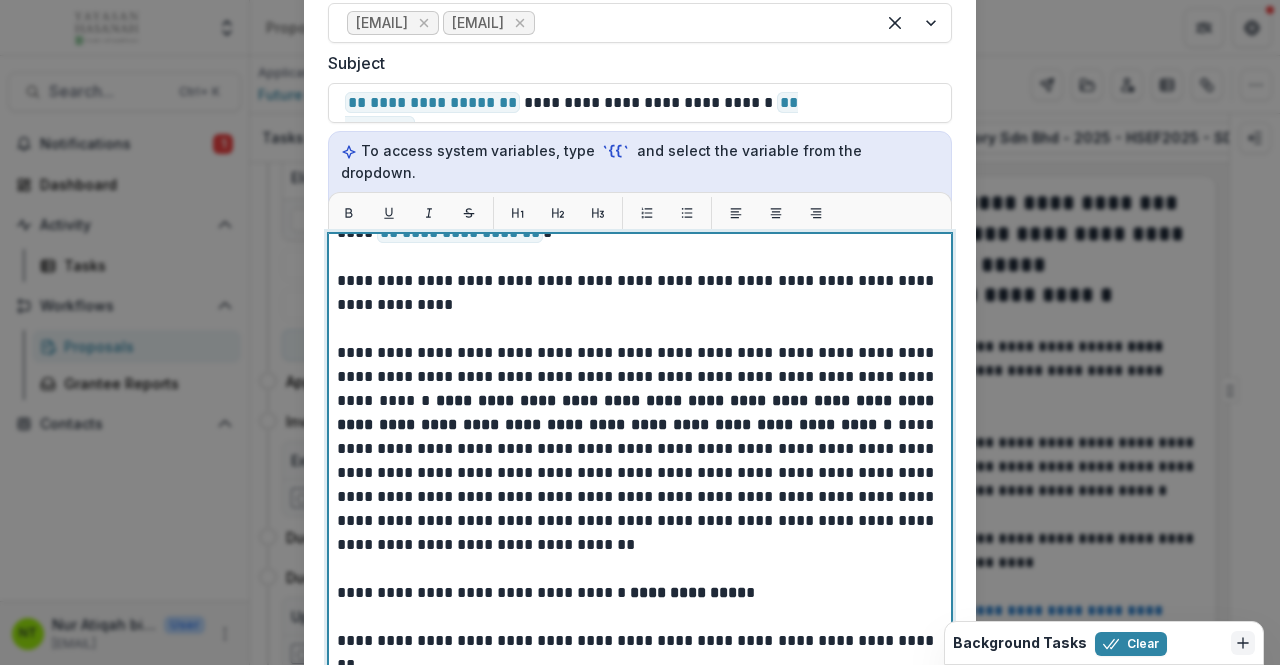 click on "**********" at bounding box center (637, 413) 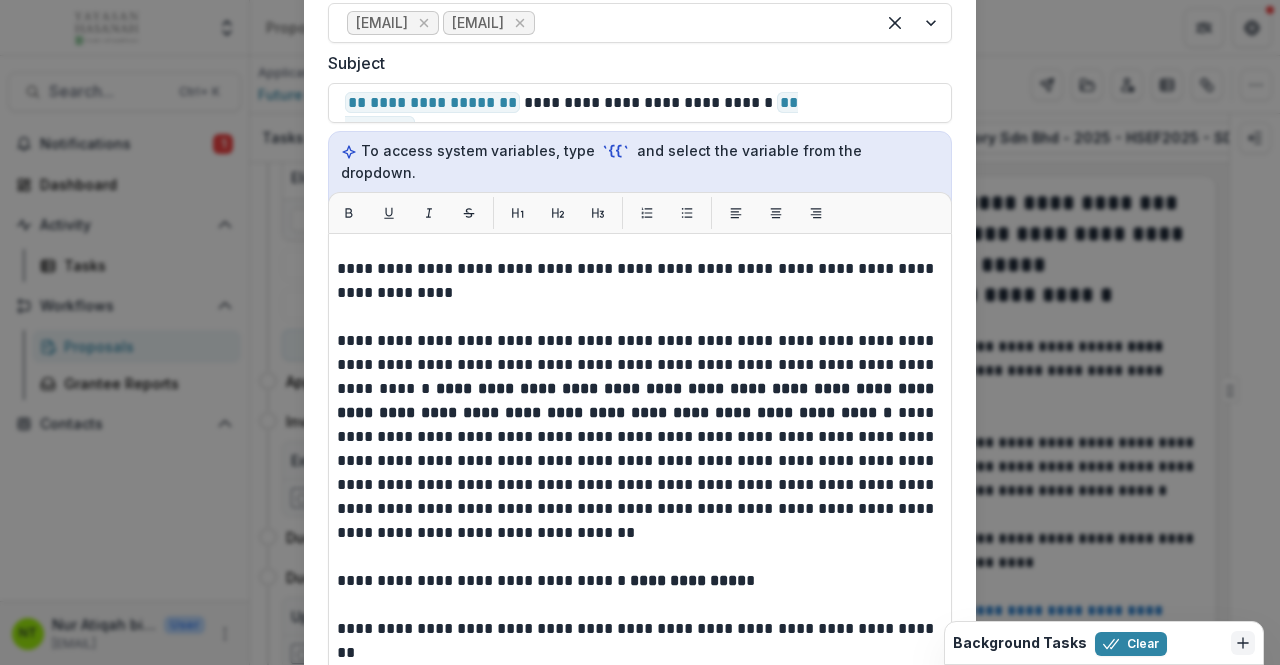 scroll, scrollTop: 31, scrollLeft: 0, axis: vertical 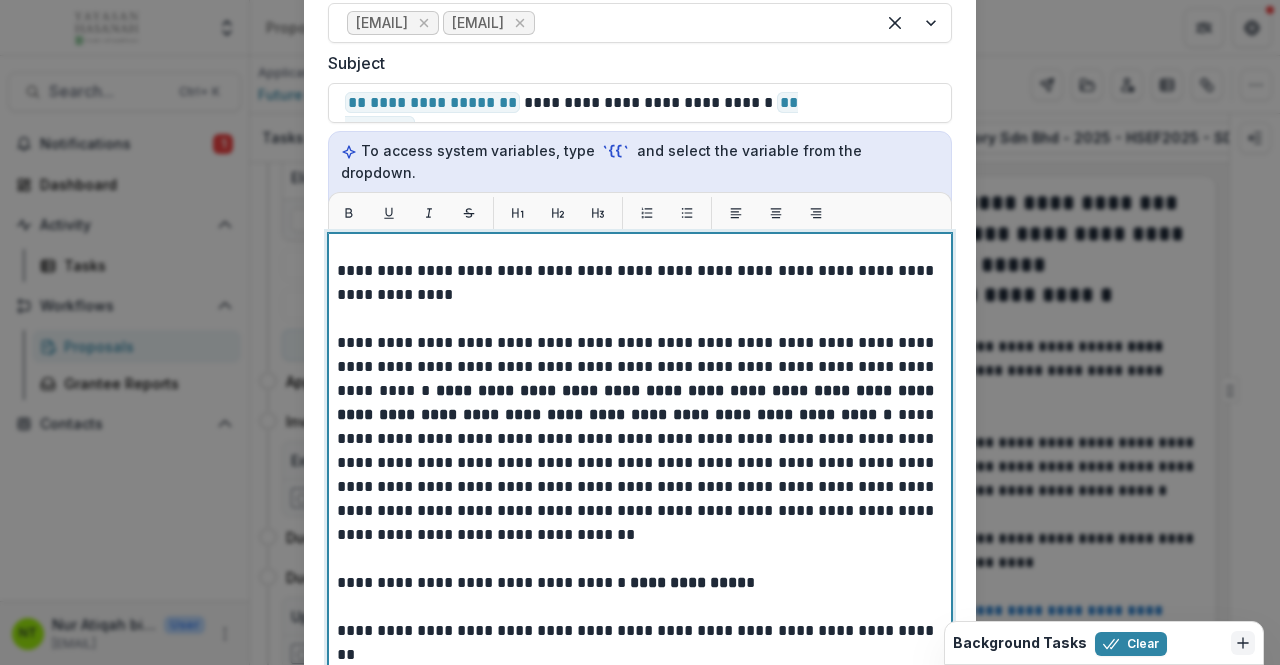 click on "**********" at bounding box center [637, 403] 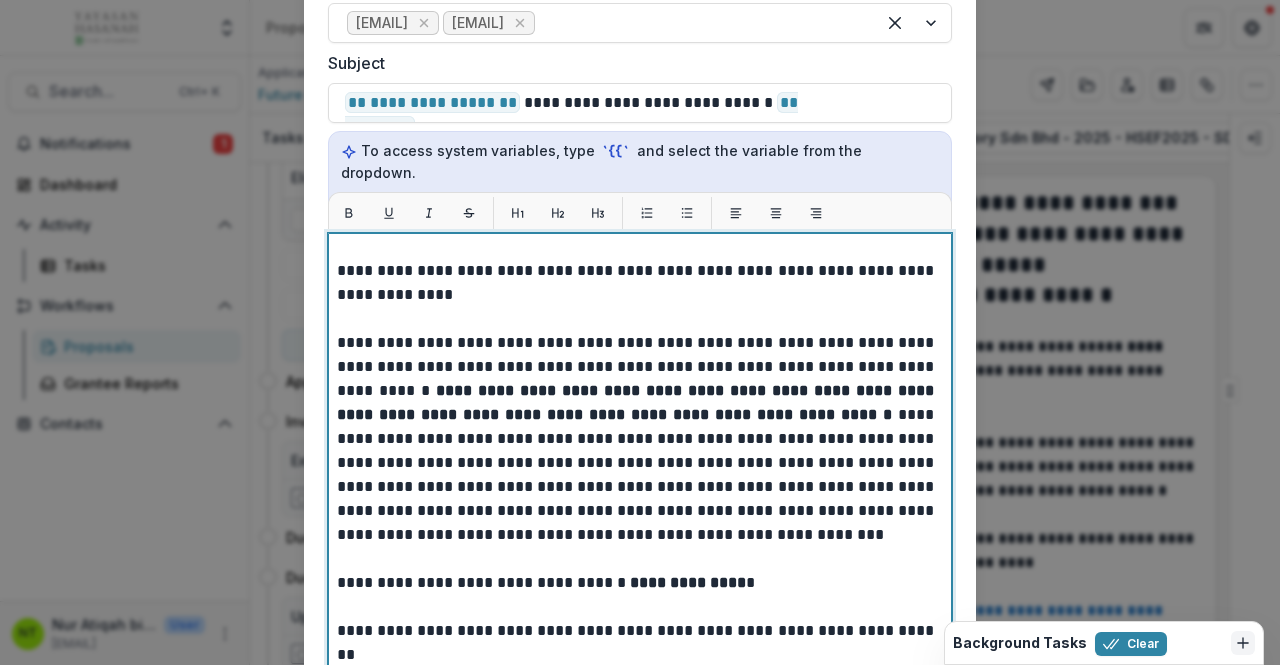 click on "**********" at bounding box center [637, 403] 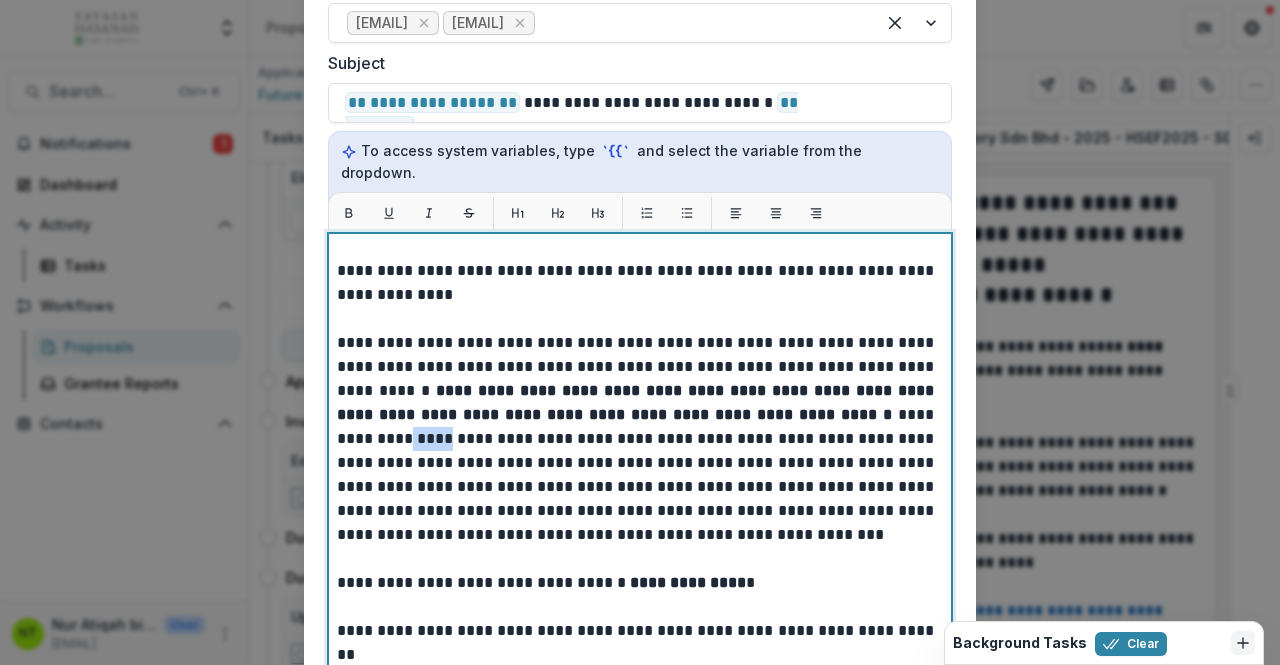 drag, startPoint x: 371, startPoint y: 415, endPoint x: 563, endPoint y: 241, distance: 259.11386 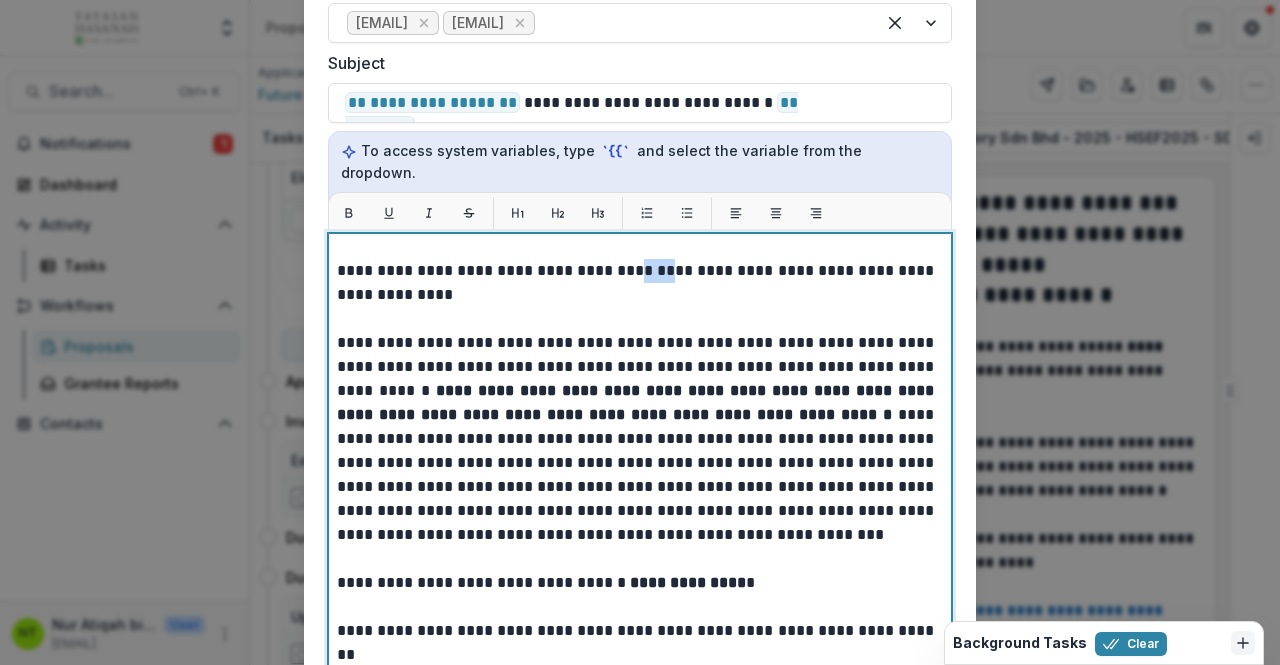drag, startPoint x: 630, startPoint y: 243, endPoint x: 667, endPoint y: 245, distance: 37.054016 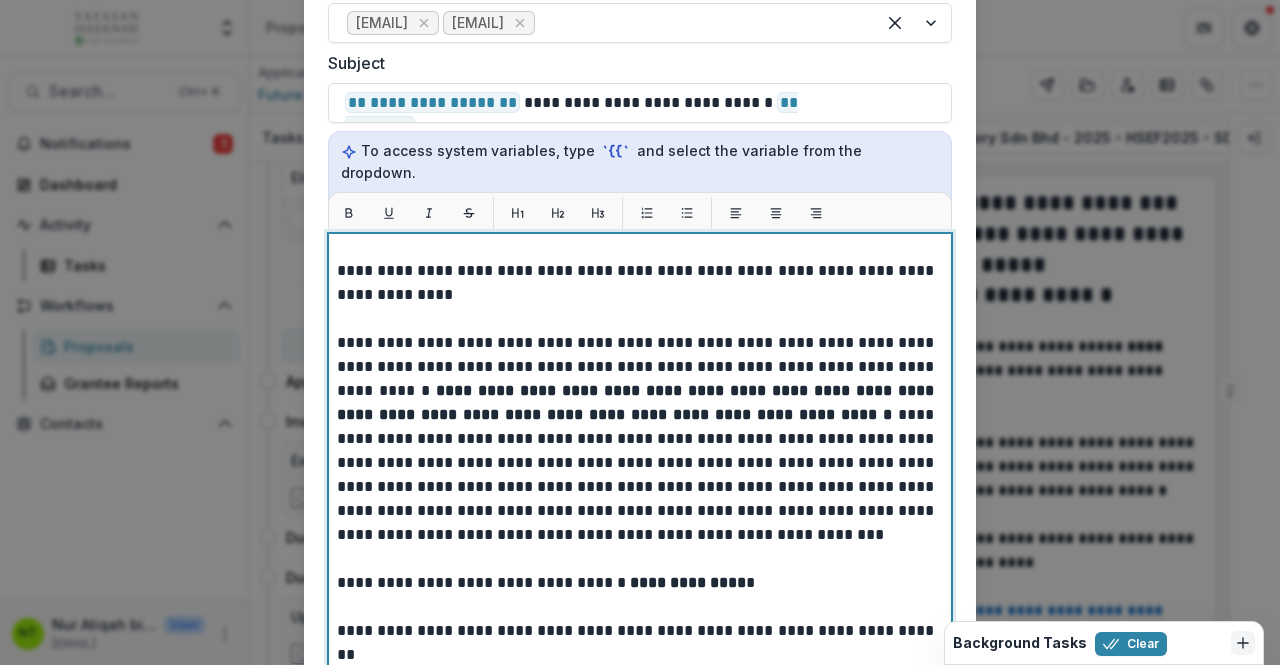 click on "**********" at bounding box center (637, 403) 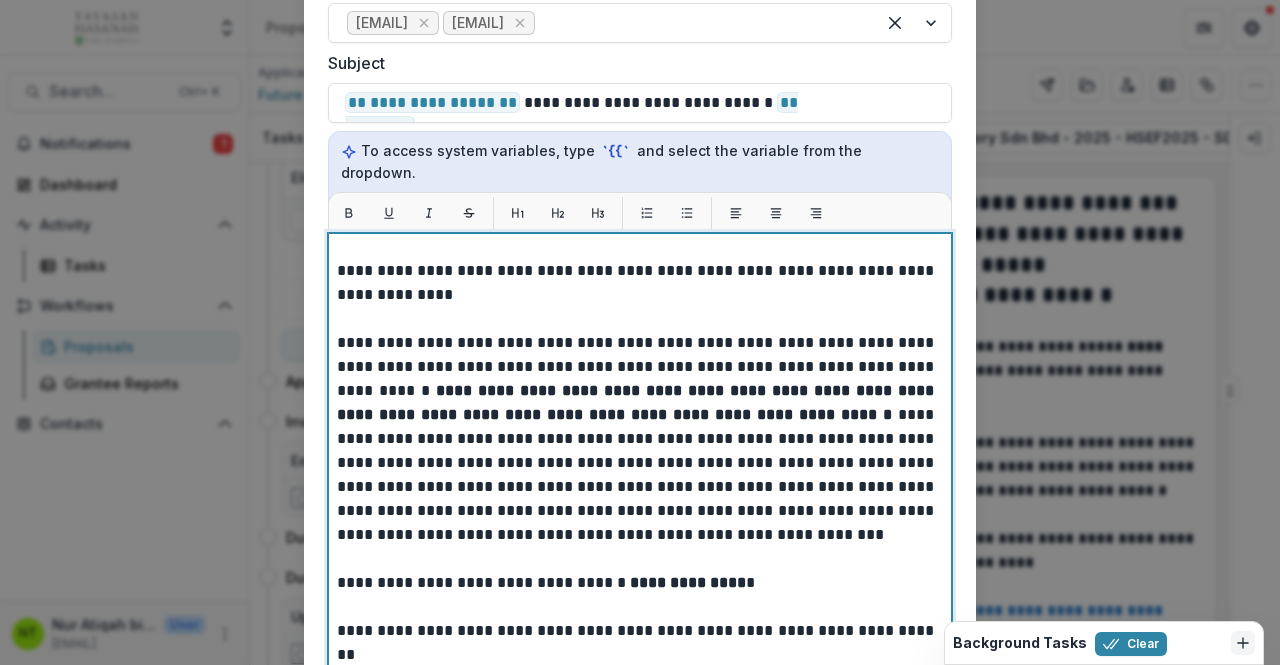 click on "**********" at bounding box center (637, 403) 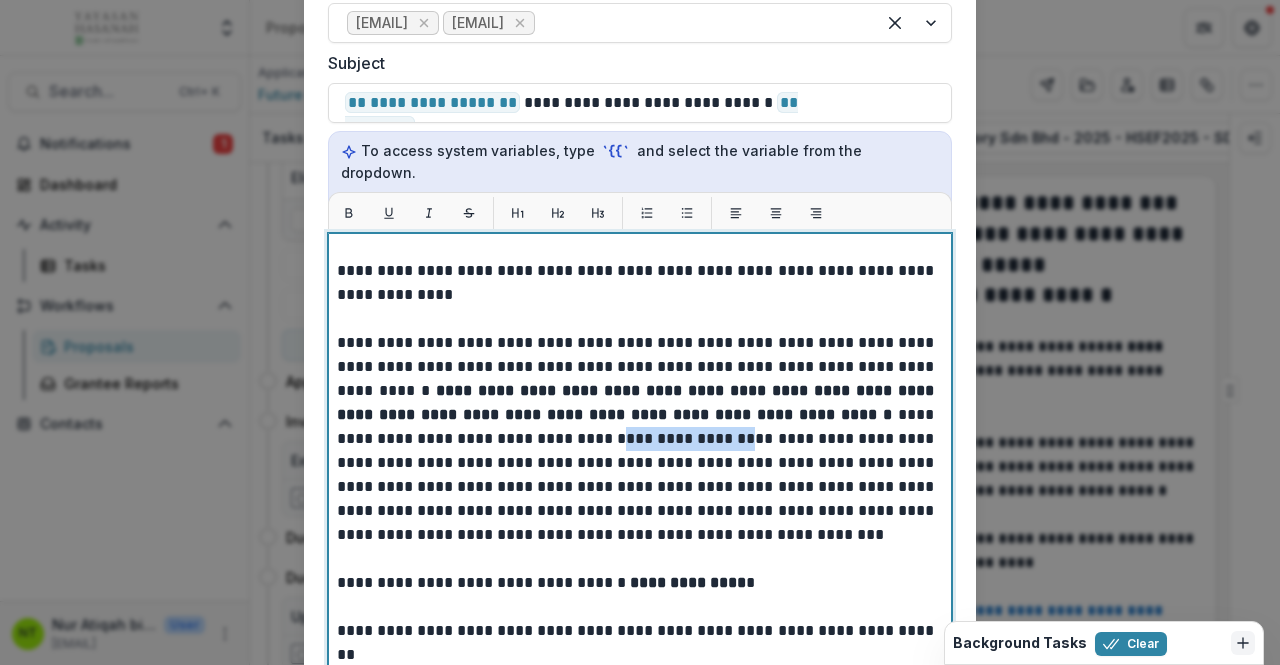 drag, startPoint x: 727, startPoint y: 415, endPoint x: 608, endPoint y: 406, distance: 119.33985 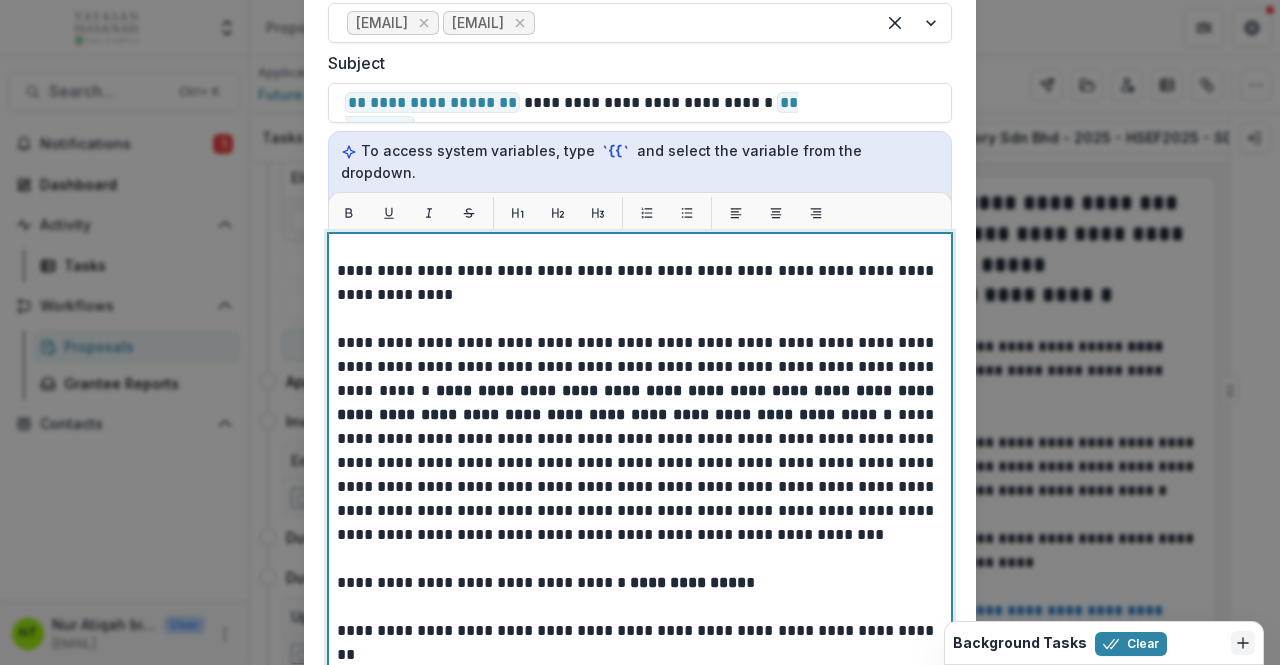 click on "**********" at bounding box center [637, 403] 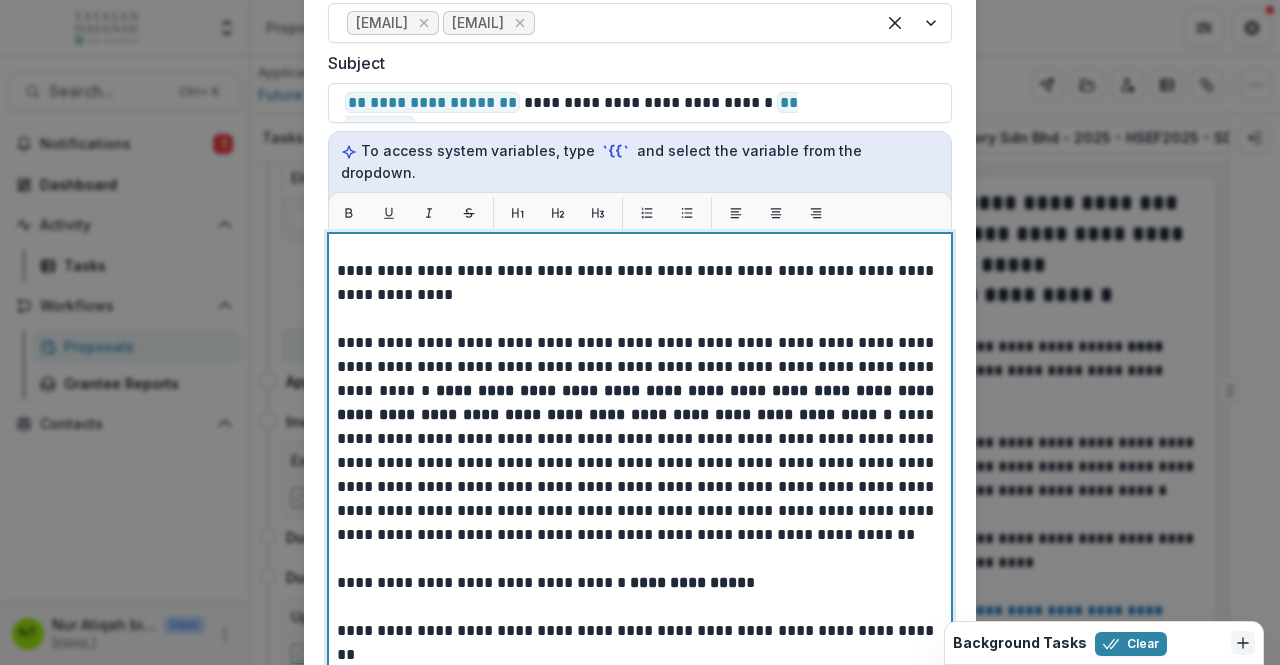 click on "**********" at bounding box center (637, 403) 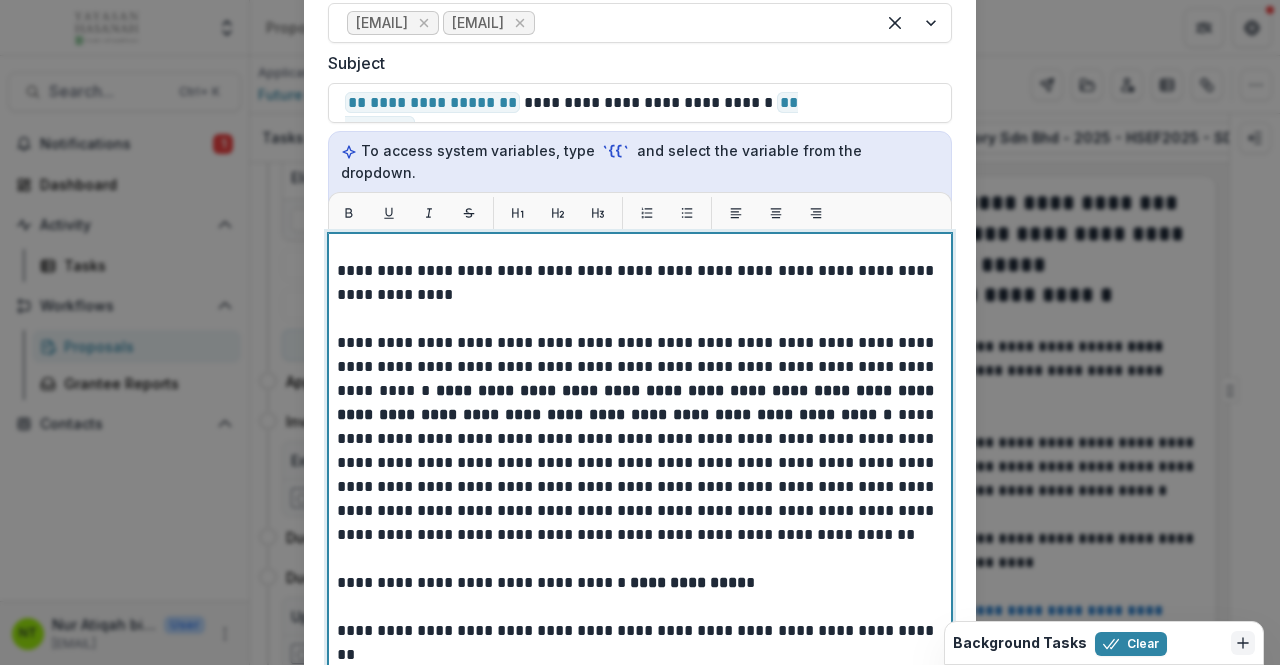 click on "**********" at bounding box center (637, 403) 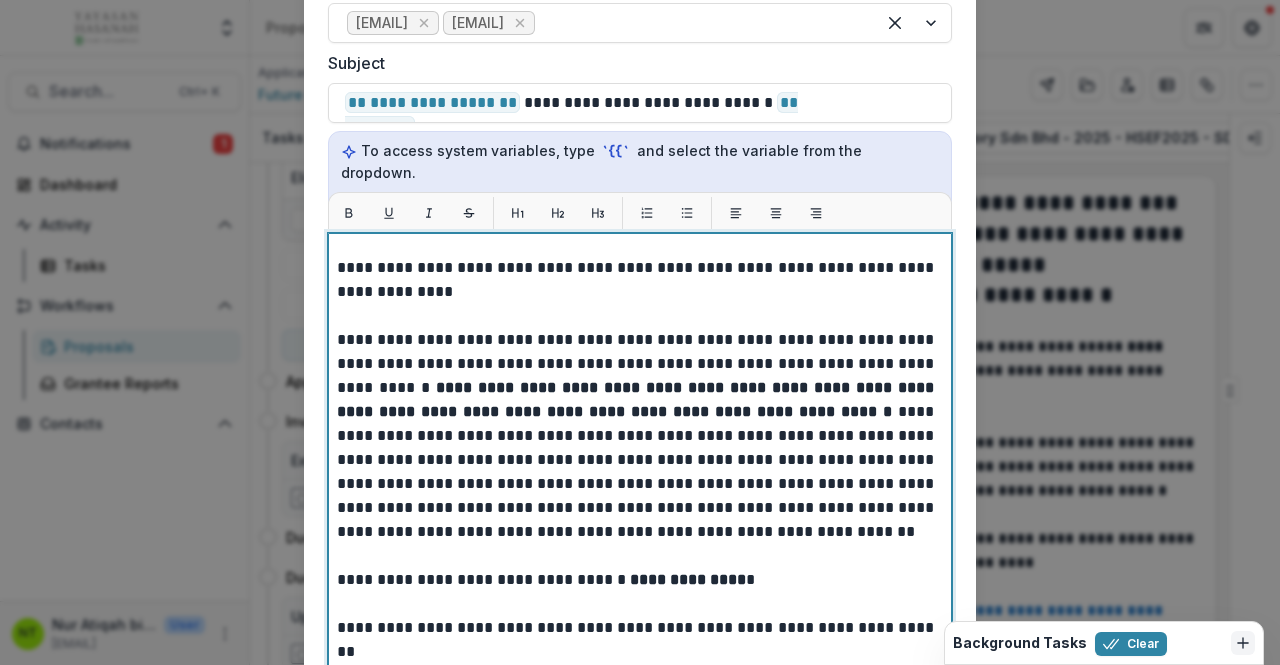 scroll, scrollTop: 0, scrollLeft: 0, axis: both 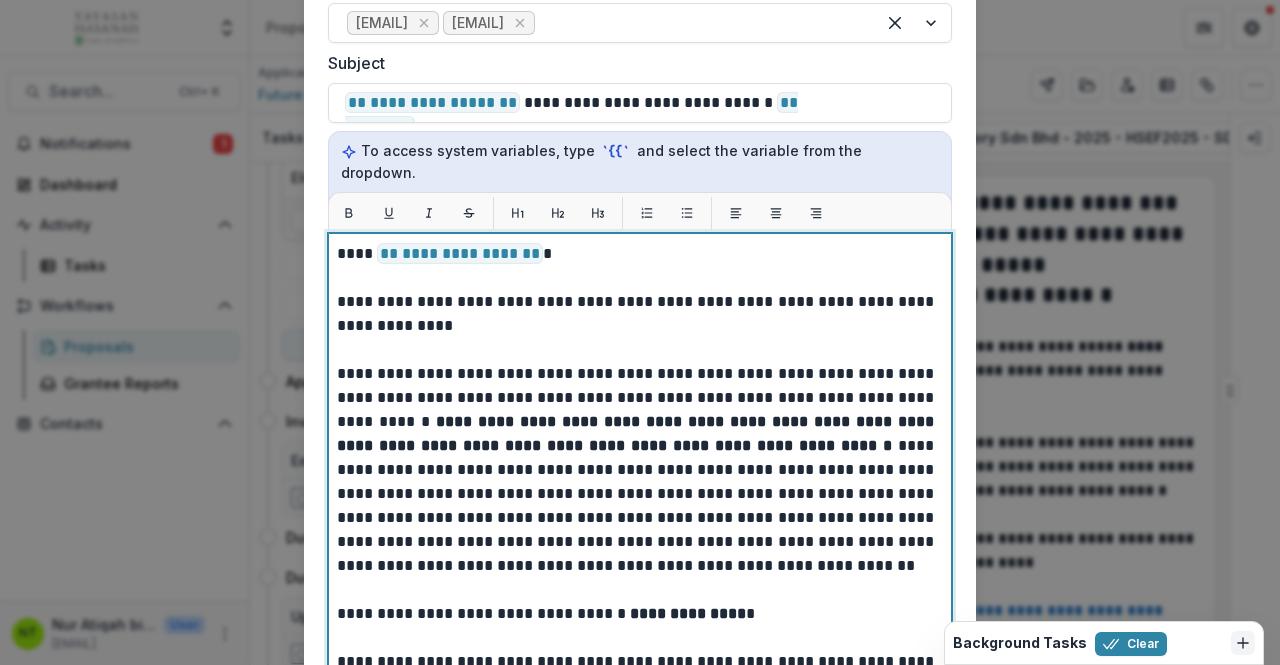 click on "**********" at bounding box center (637, 434) 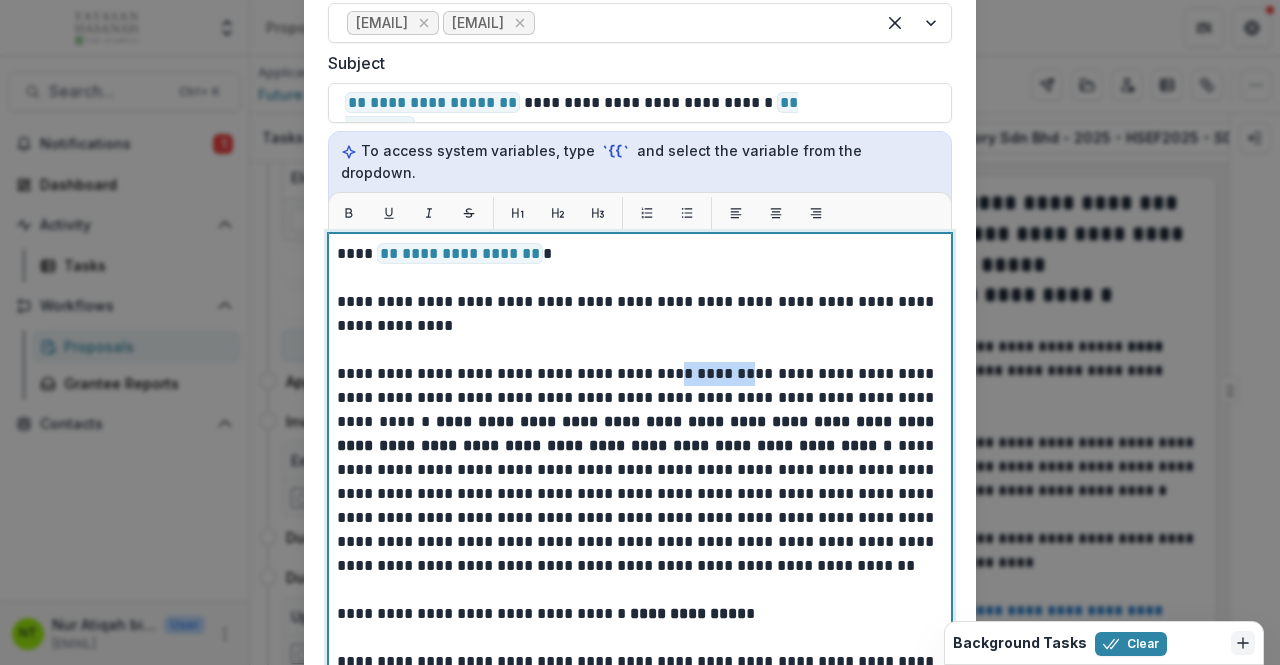 click on "**********" at bounding box center (637, 434) 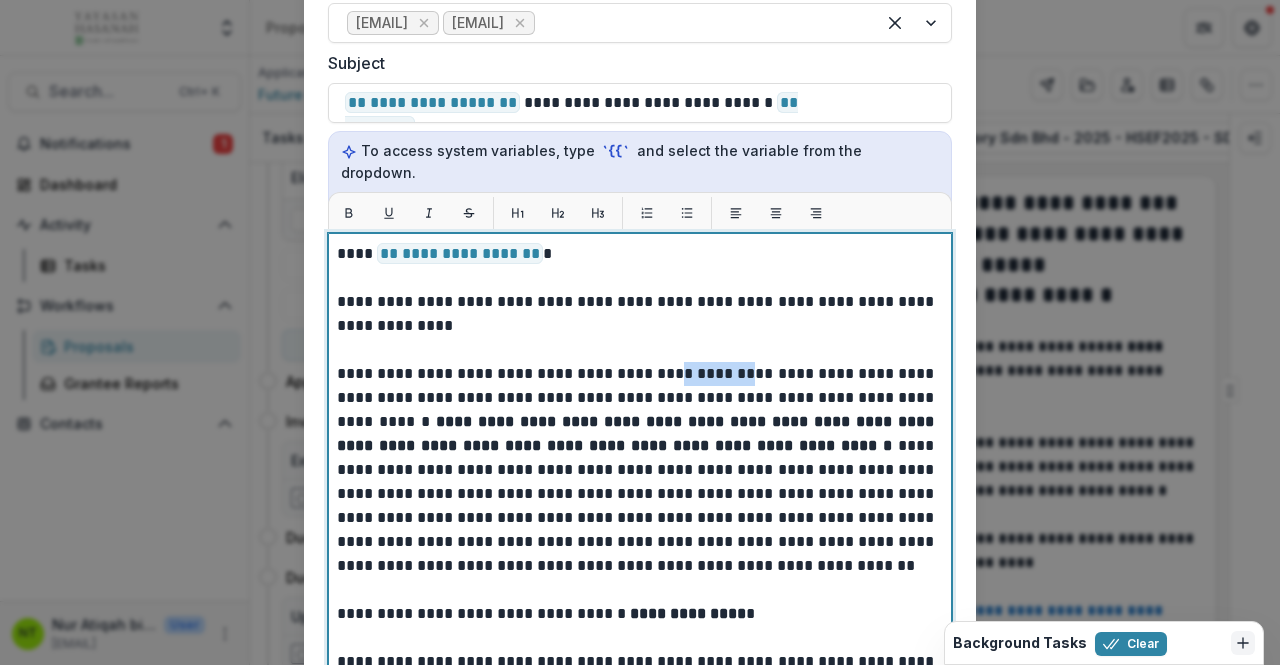 click on "**********" at bounding box center (637, 434) 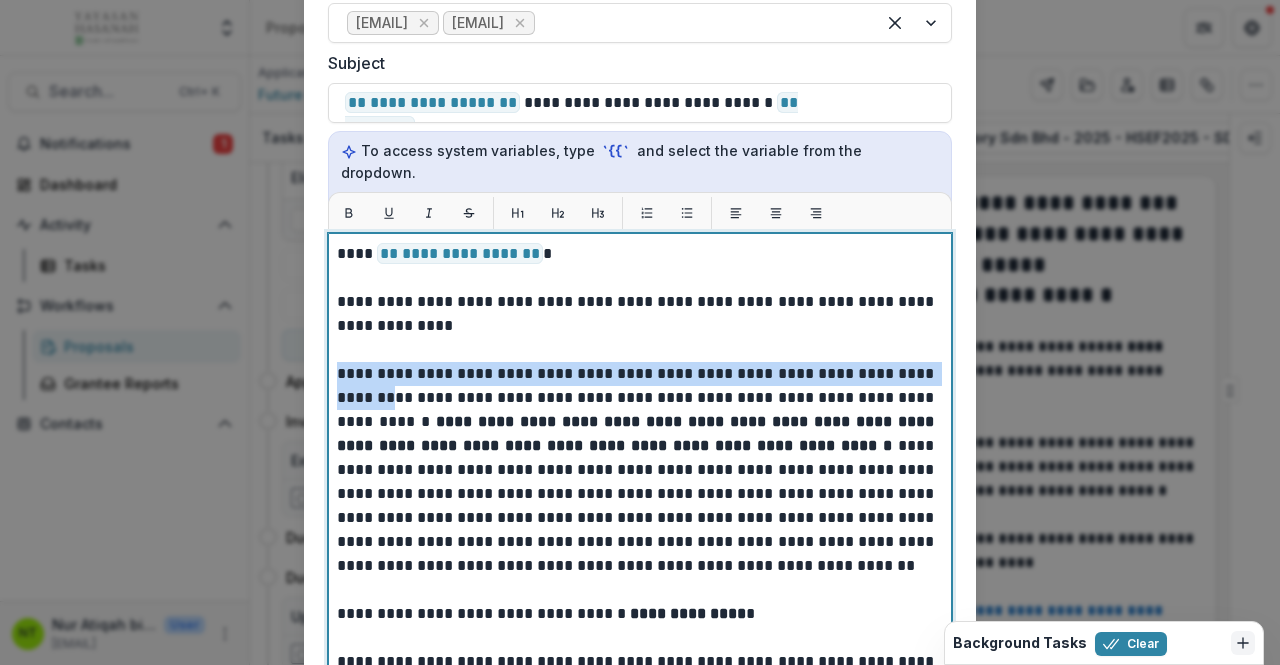 drag, startPoint x: 336, startPoint y: 347, endPoint x: 419, endPoint y: 381, distance: 89.693924 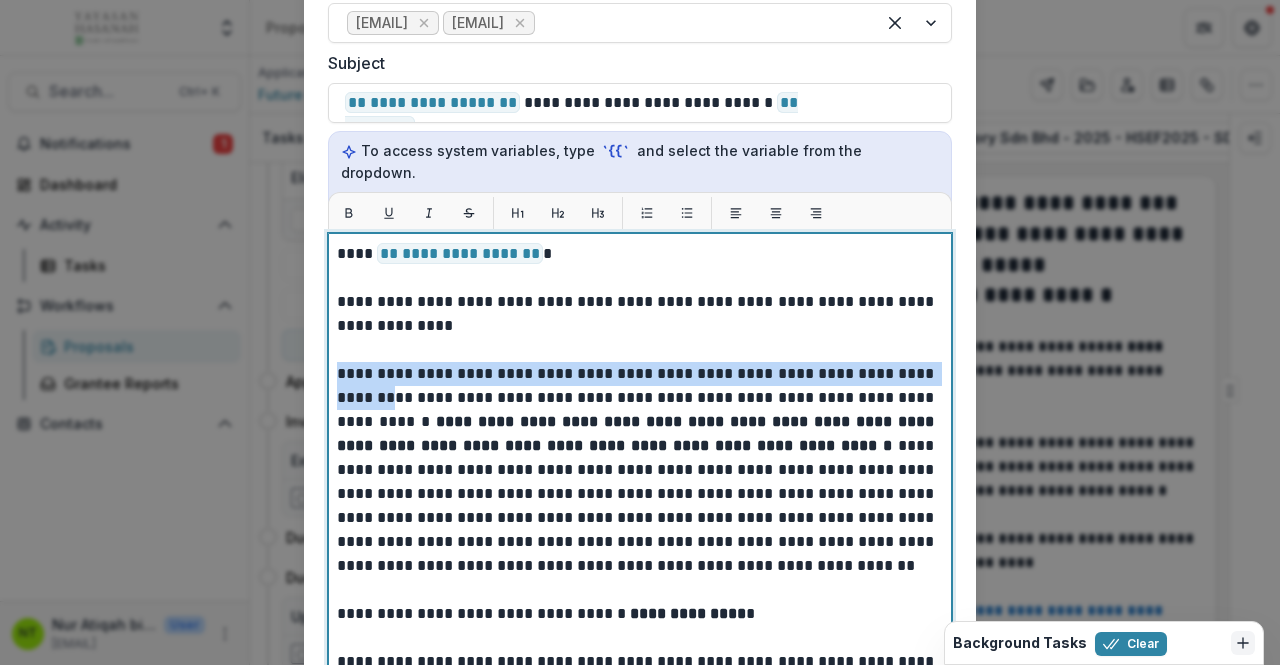 copy on "**********" 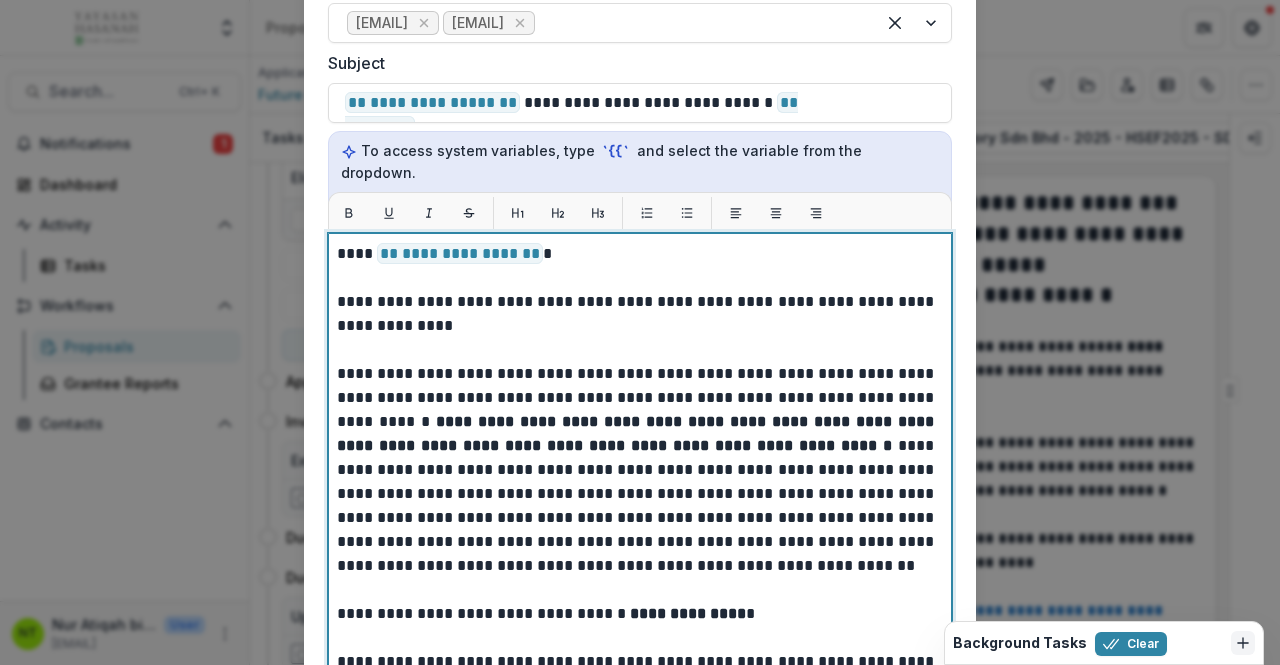 click on "**********" at bounding box center [637, 434] 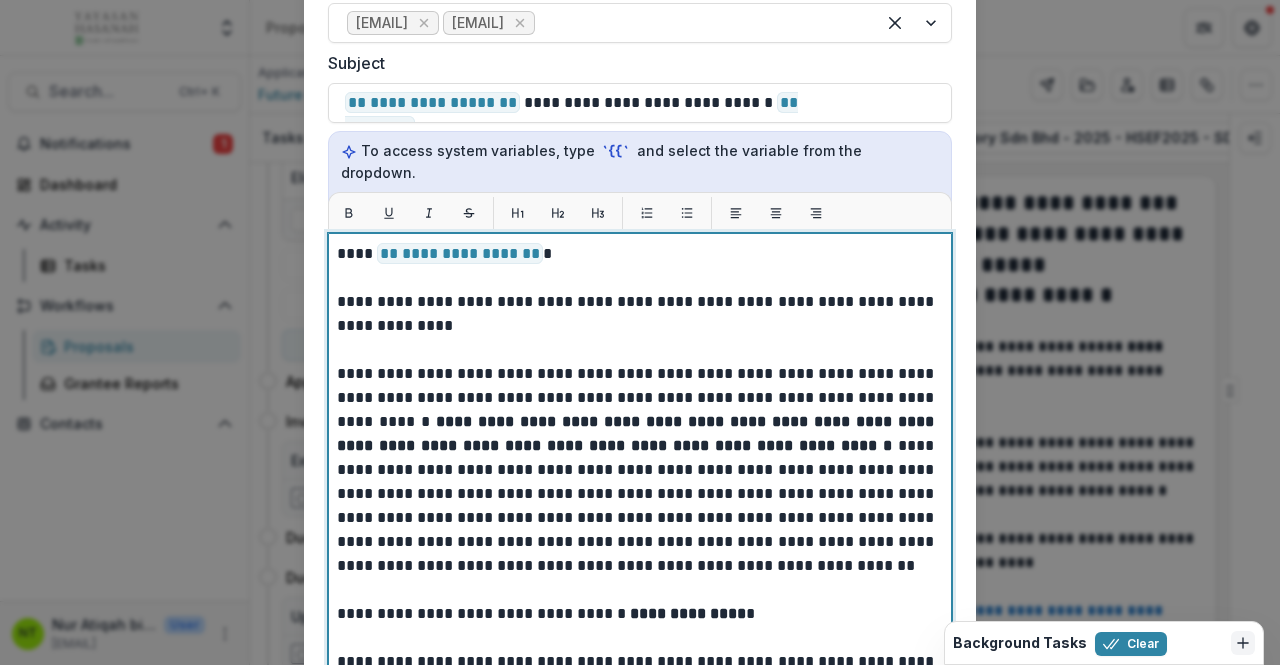 click on "**********" at bounding box center [637, 433] 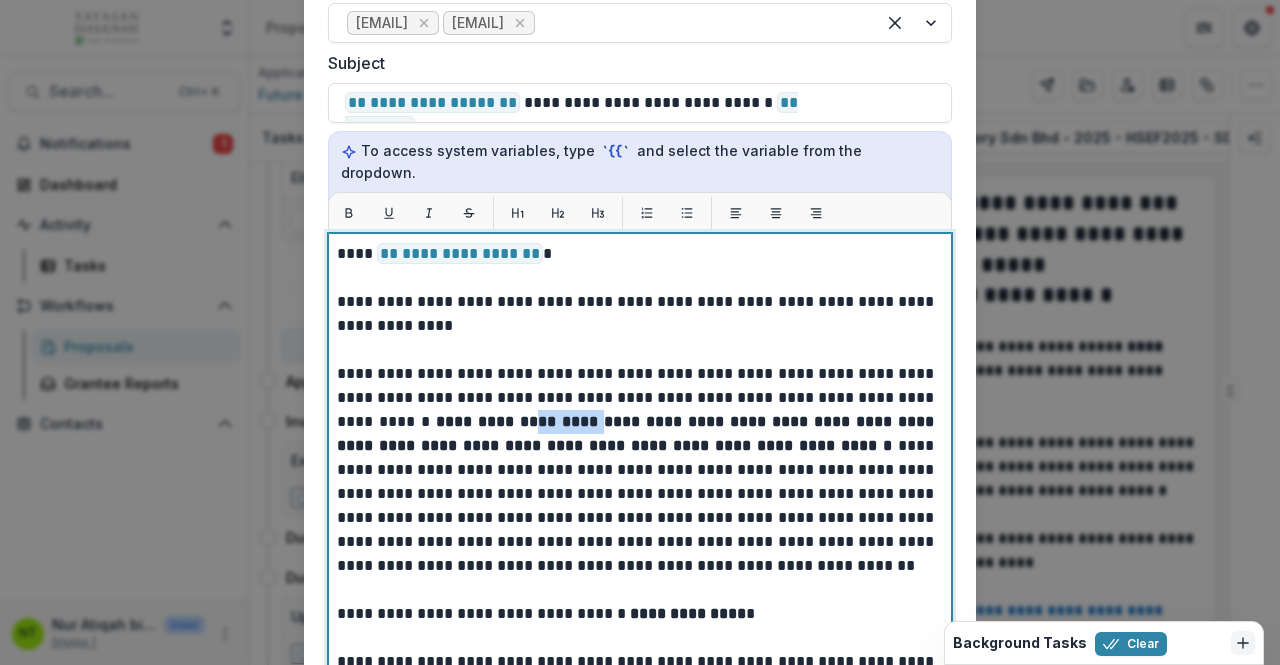 click on "**********" at bounding box center [637, 433] 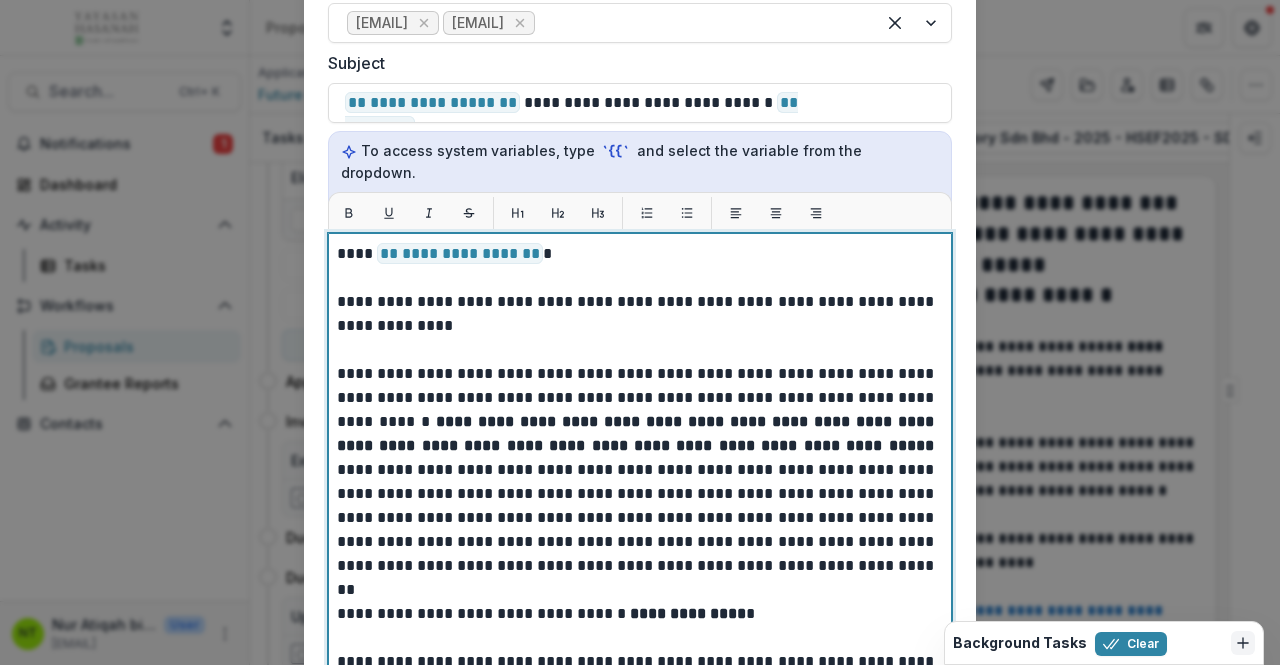 click on "**********" at bounding box center [637, 434] 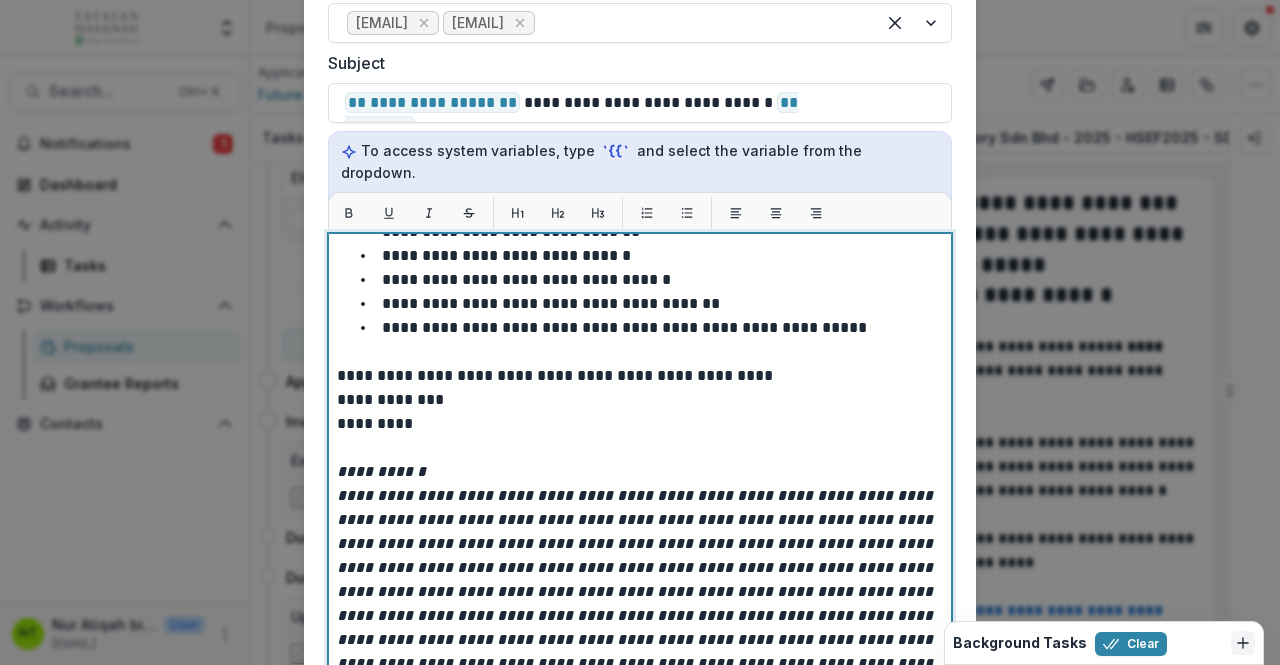scroll, scrollTop: 549, scrollLeft: 0, axis: vertical 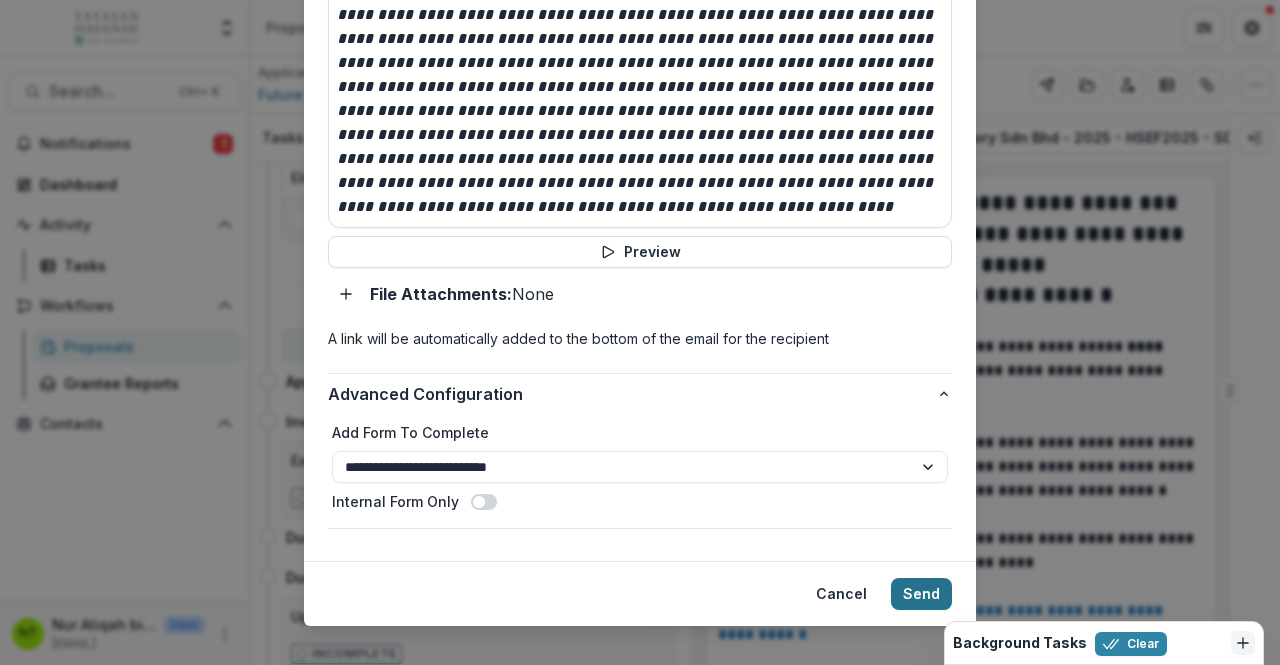 click on "Send" at bounding box center [921, 594] 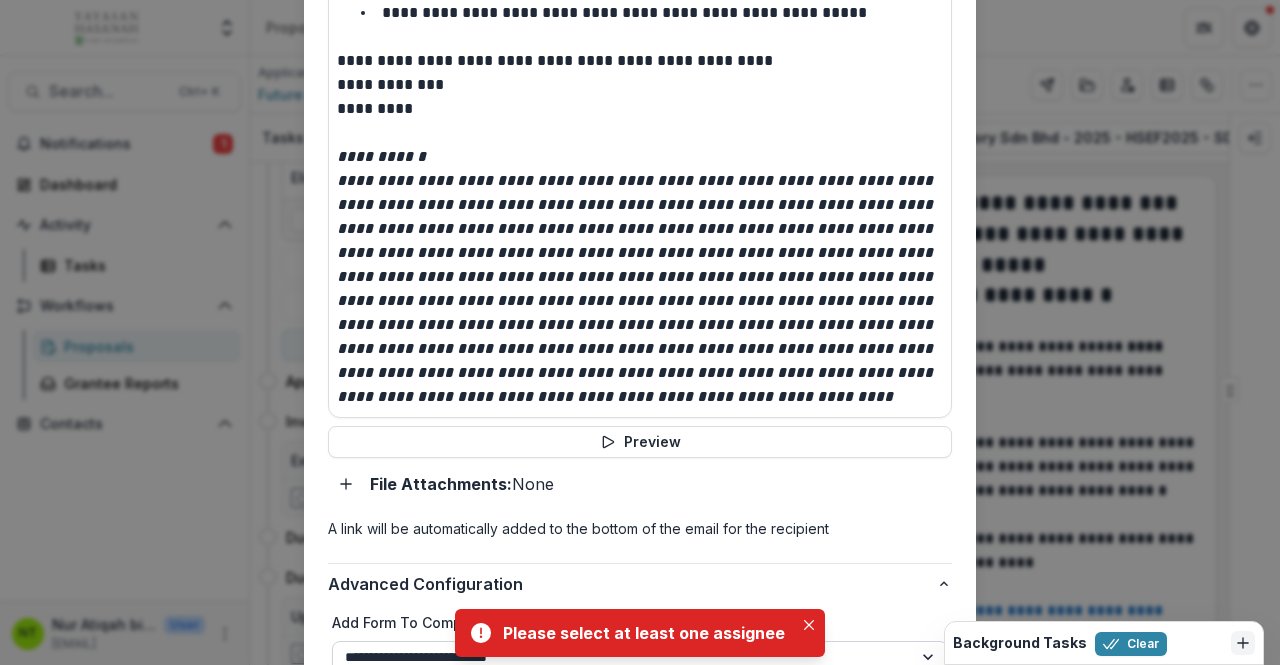 scroll, scrollTop: 705, scrollLeft: 0, axis: vertical 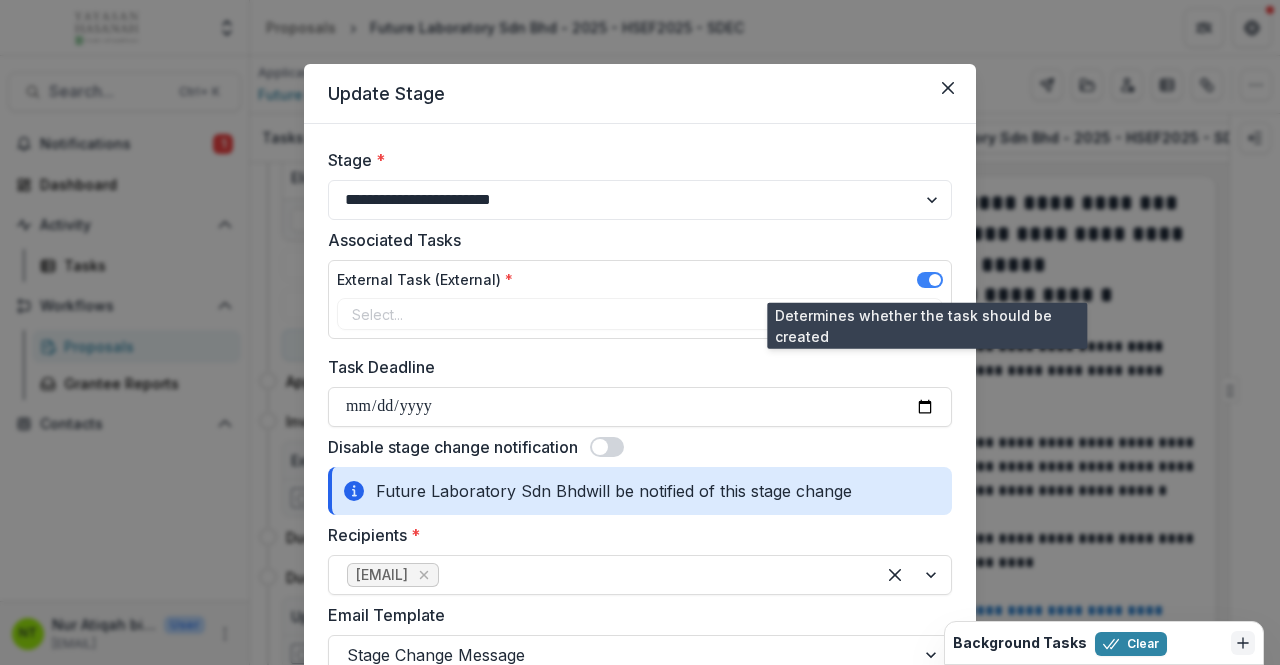 click at bounding box center (935, 280) 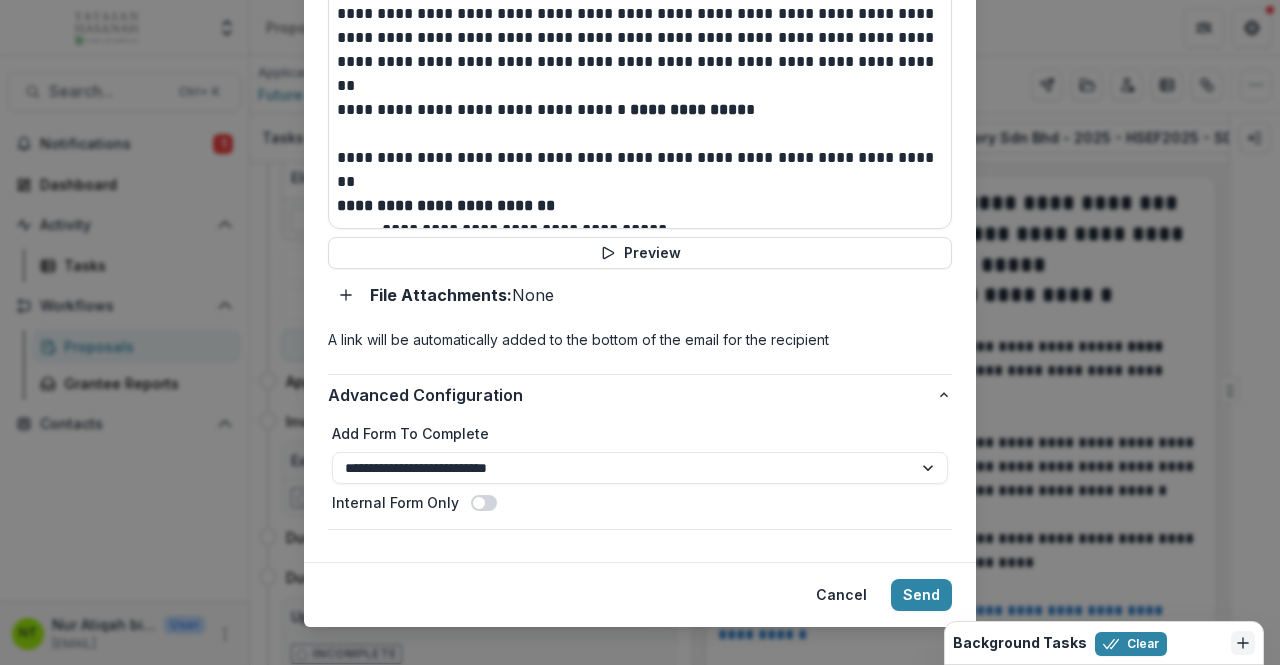 scroll, scrollTop: 1305, scrollLeft: 0, axis: vertical 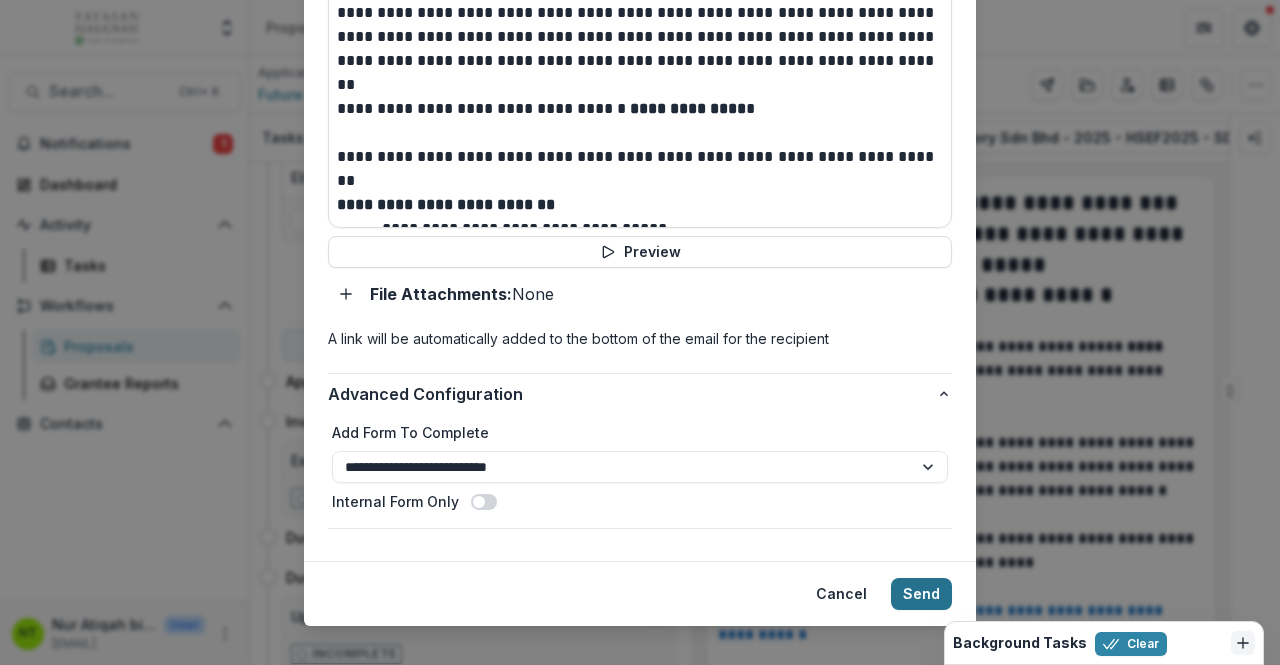 click on "Send" at bounding box center [921, 594] 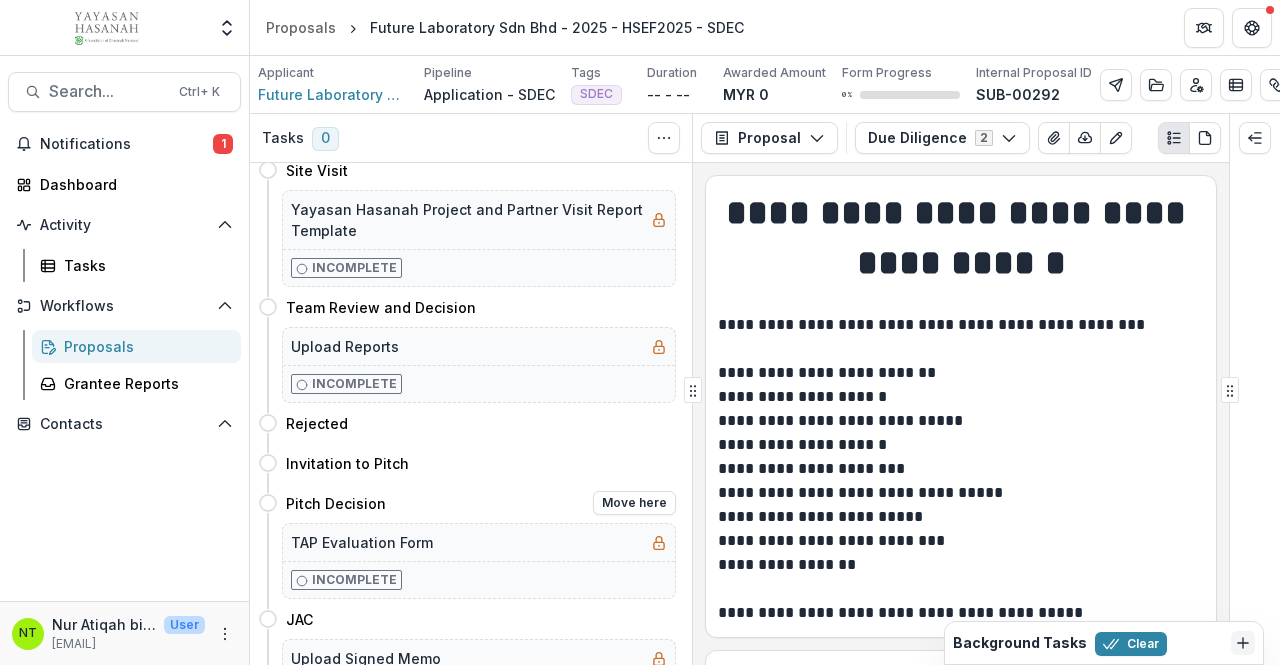 scroll, scrollTop: 500, scrollLeft: 0, axis: vertical 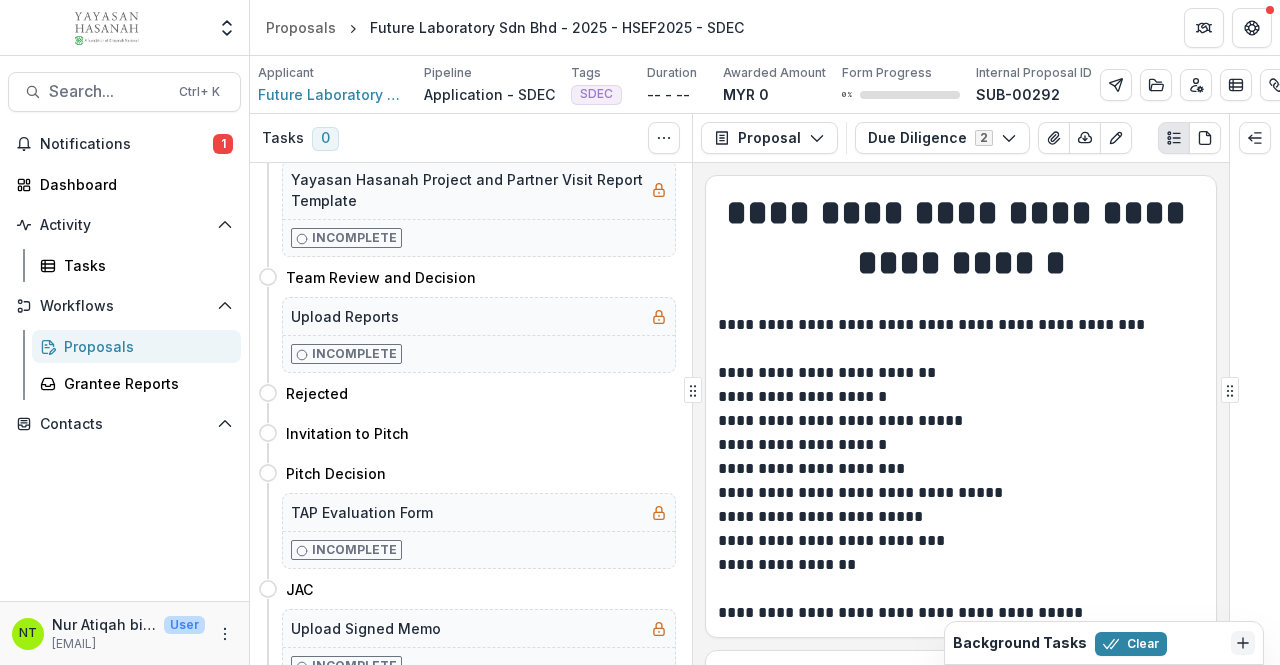 click on "Proposals" at bounding box center (144, 346) 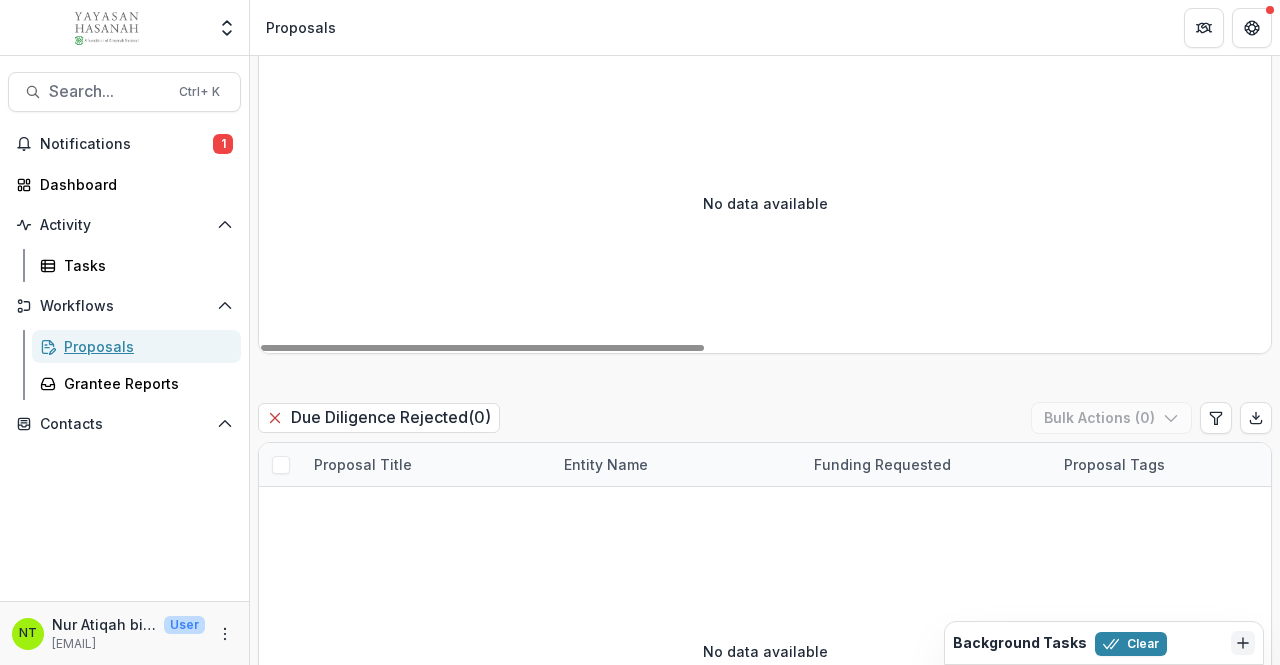 scroll, scrollTop: 7703, scrollLeft: 0, axis: vertical 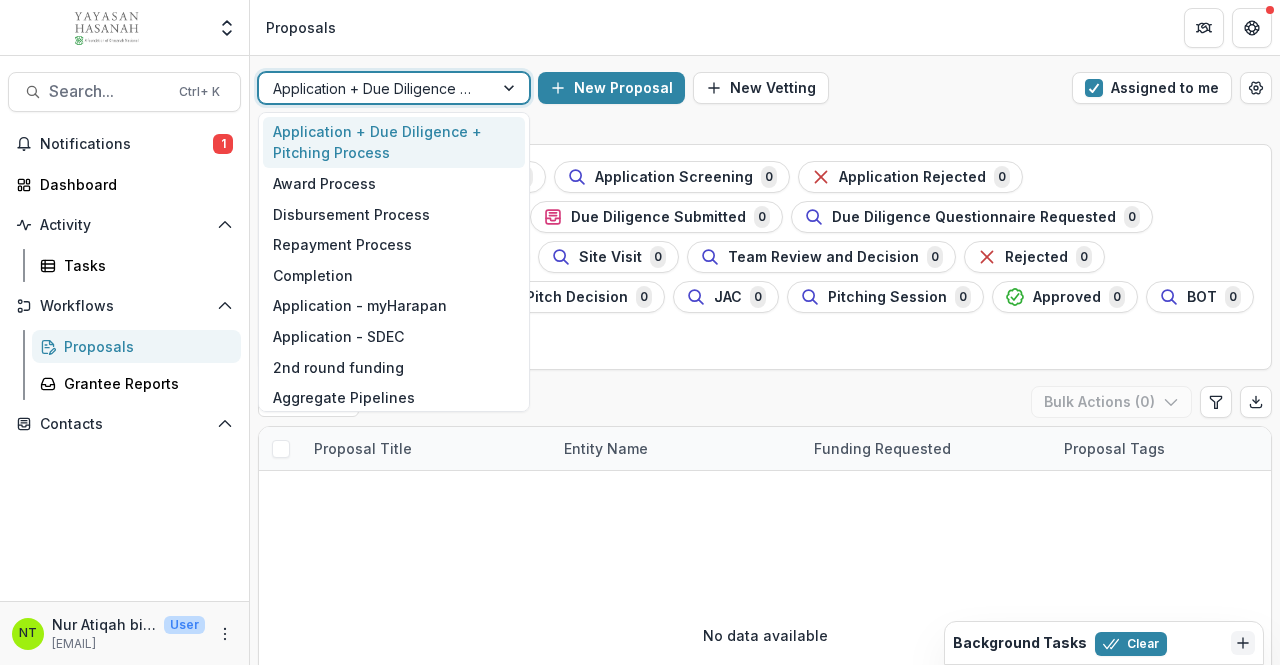 click at bounding box center (376, 88) 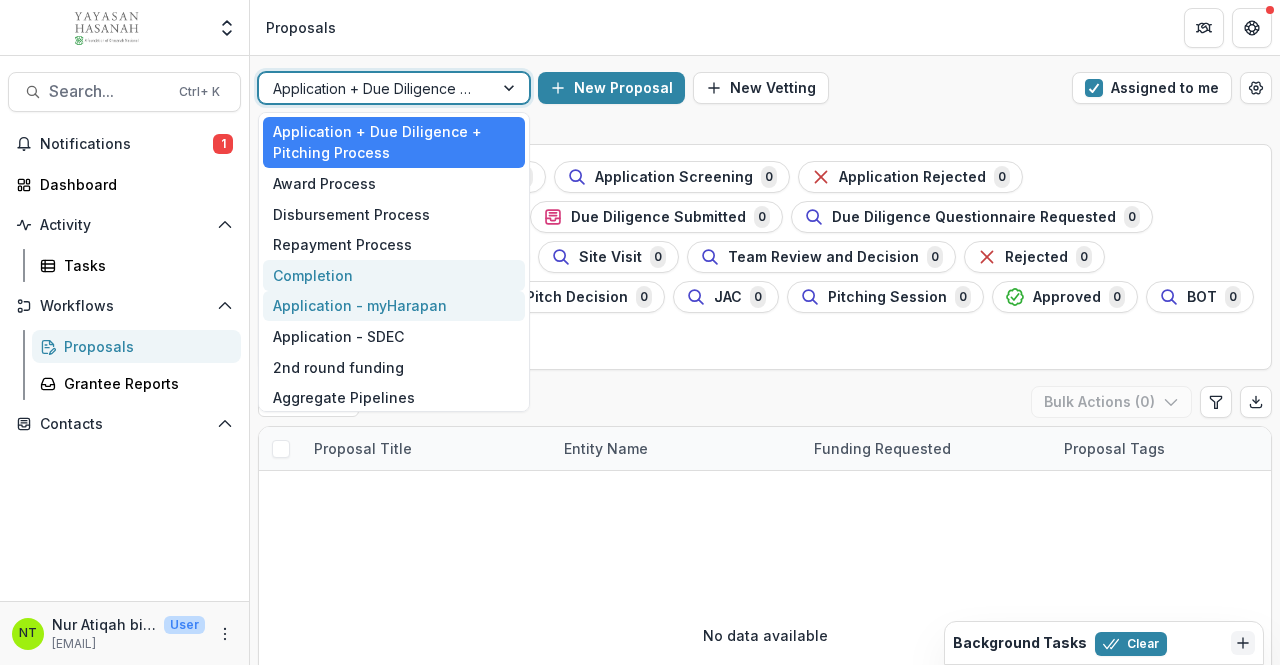 scroll, scrollTop: 36, scrollLeft: 0, axis: vertical 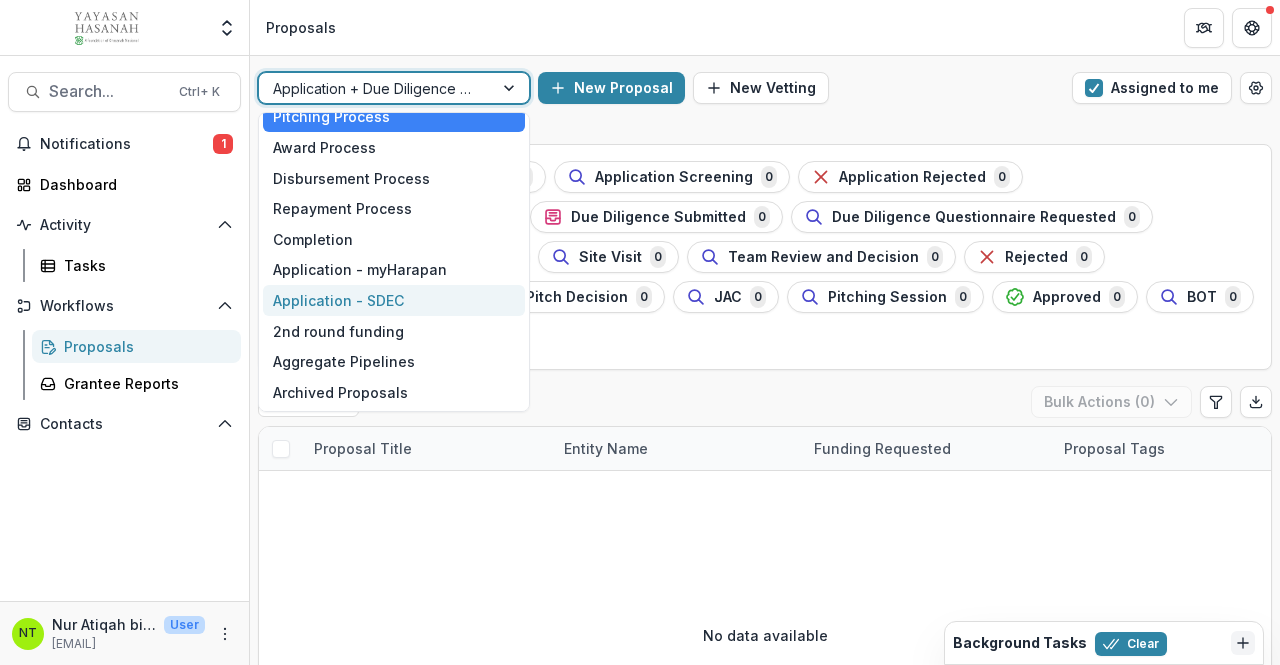 click on "Application - SDEC" at bounding box center [394, 300] 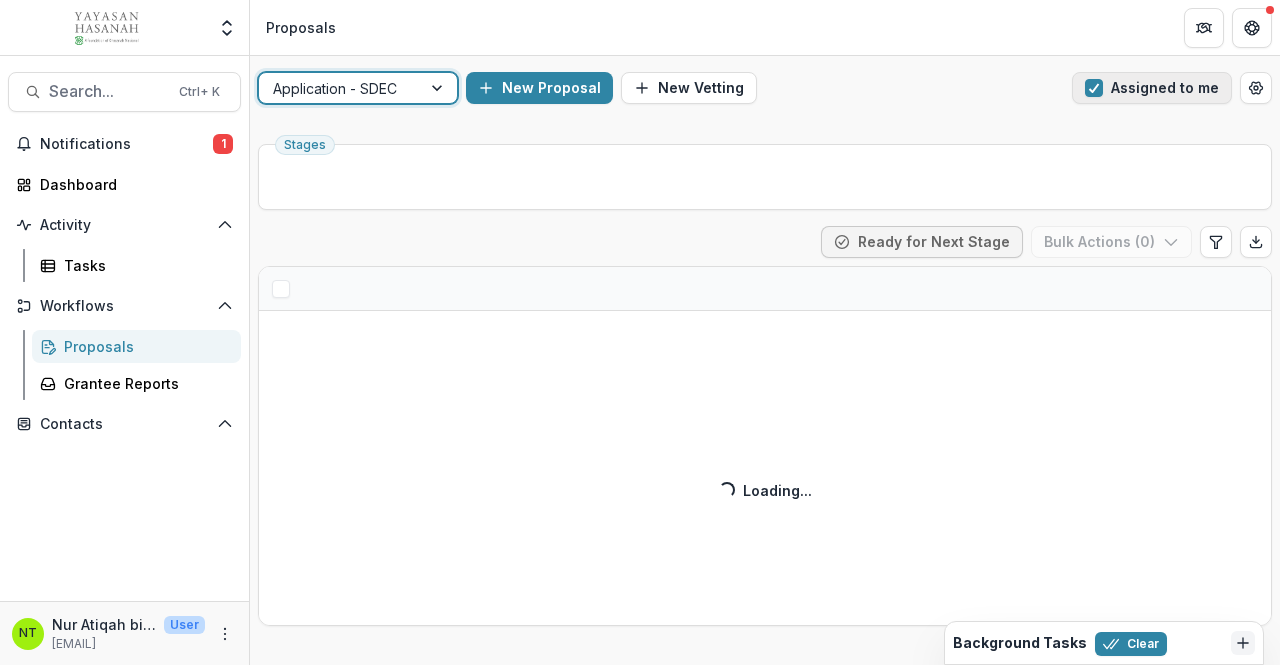 click at bounding box center (1094, 88) 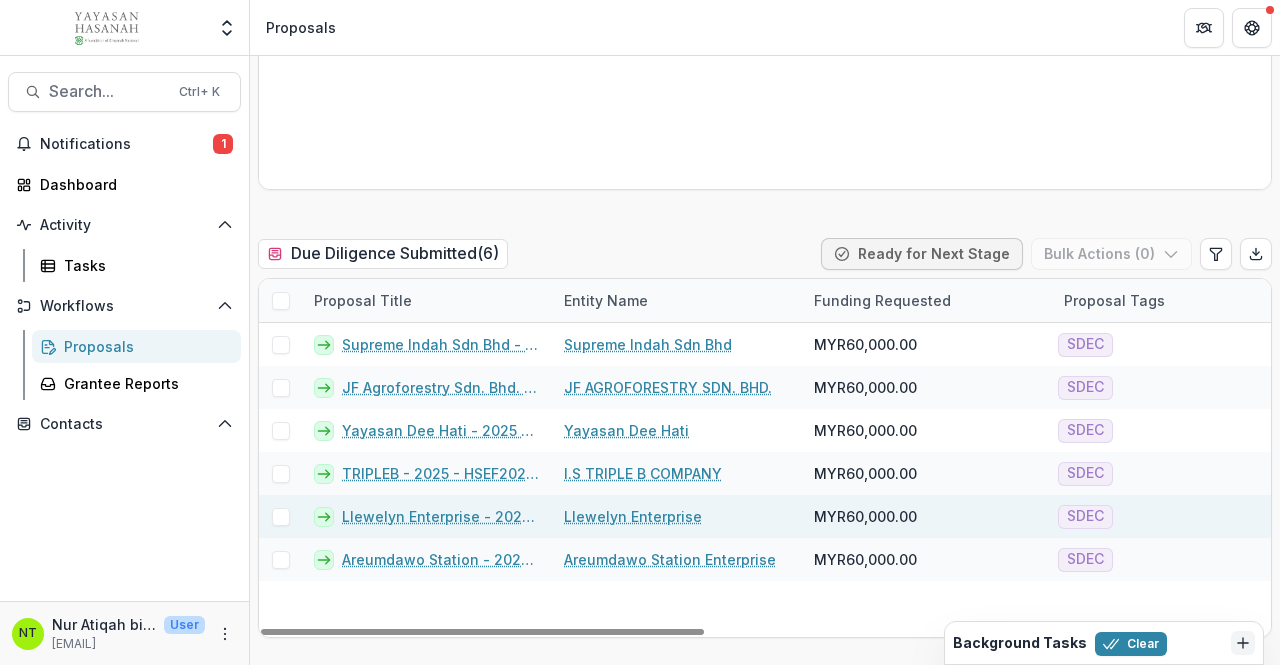 scroll, scrollTop: 1500, scrollLeft: 0, axis: vertical 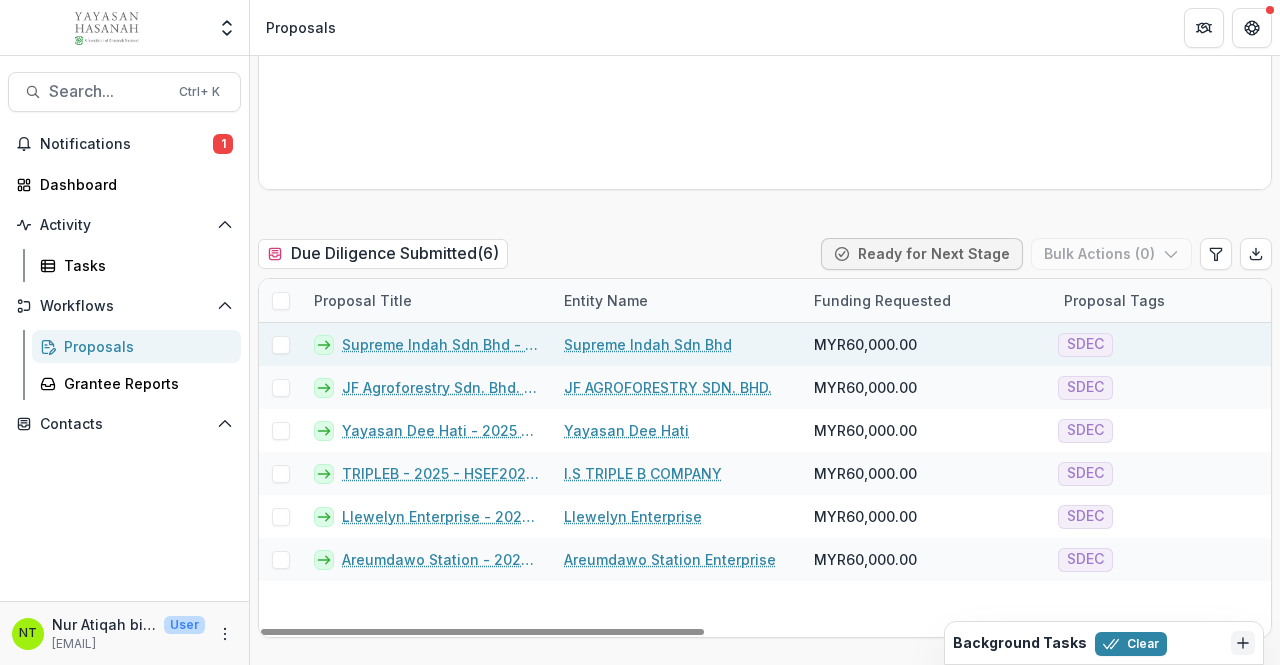 click on "Supreme Indah Sdn Bhd - 2025 - HSEF2025 - SDEC" at bounding box center (441, 344) 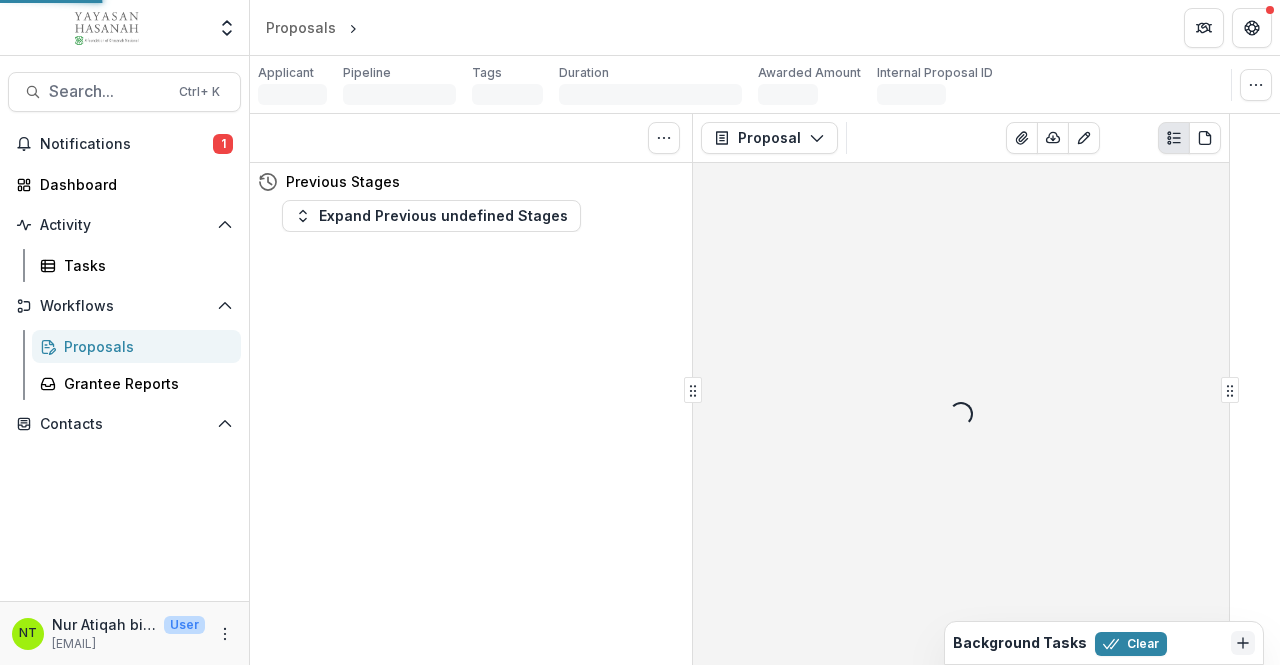 scroll, scrollTop: 0, scrollLeft: 0, axis: both 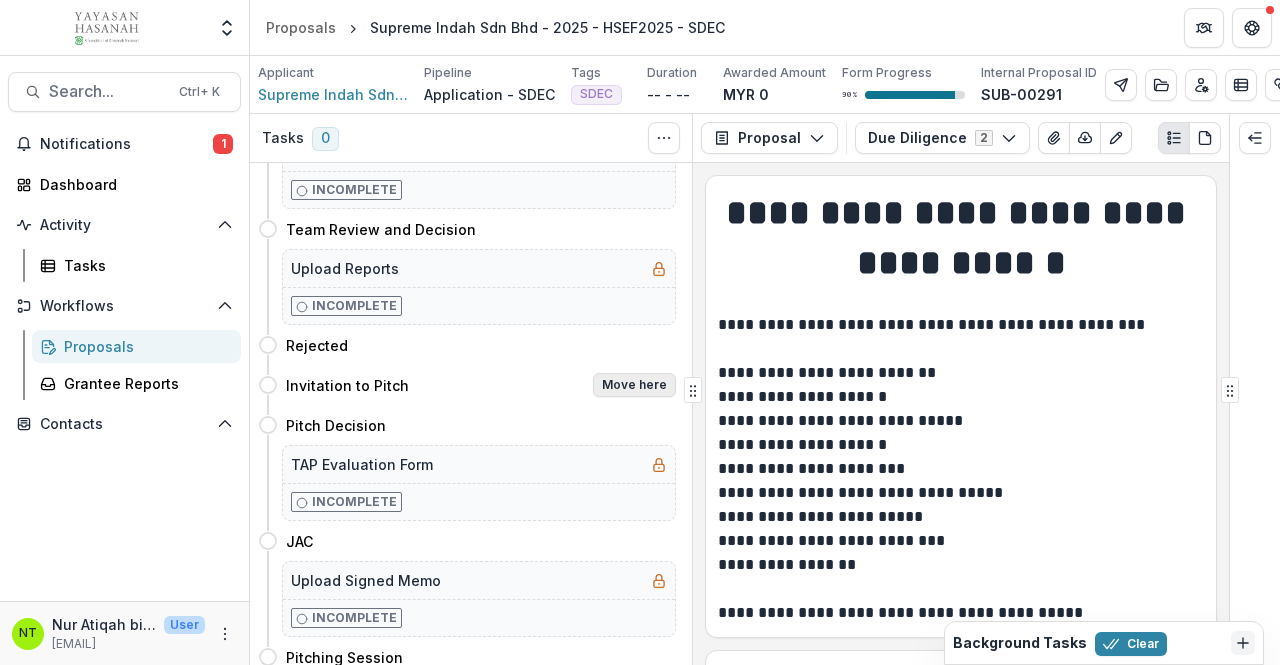 click on "Move here" at bounding box center [634, 385] 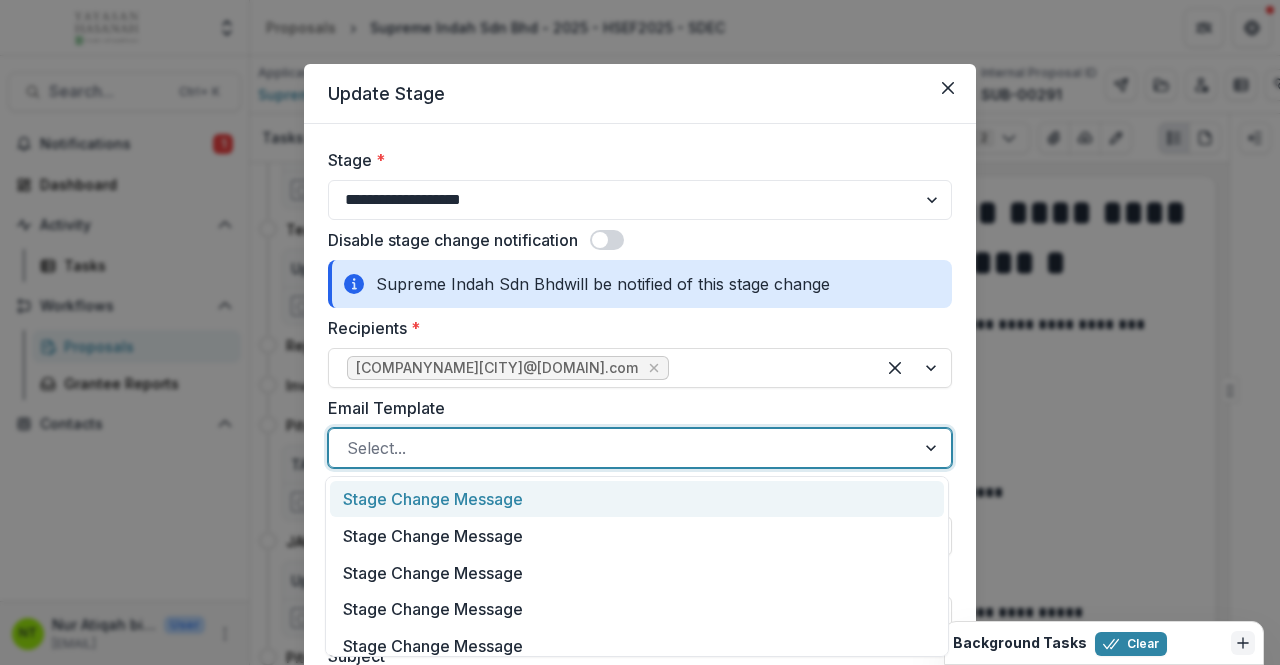 click at bounding box center (622, 448) 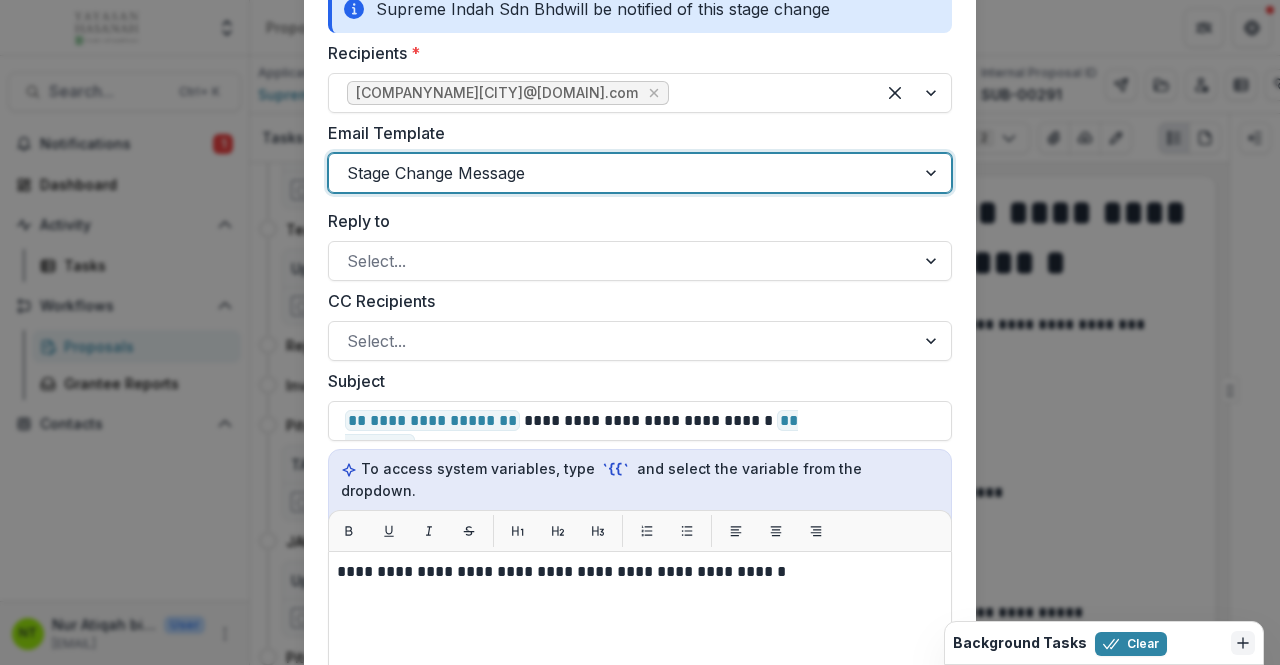 scroll, scrollTop: 100, scrollLeft: 0, axis: vertical 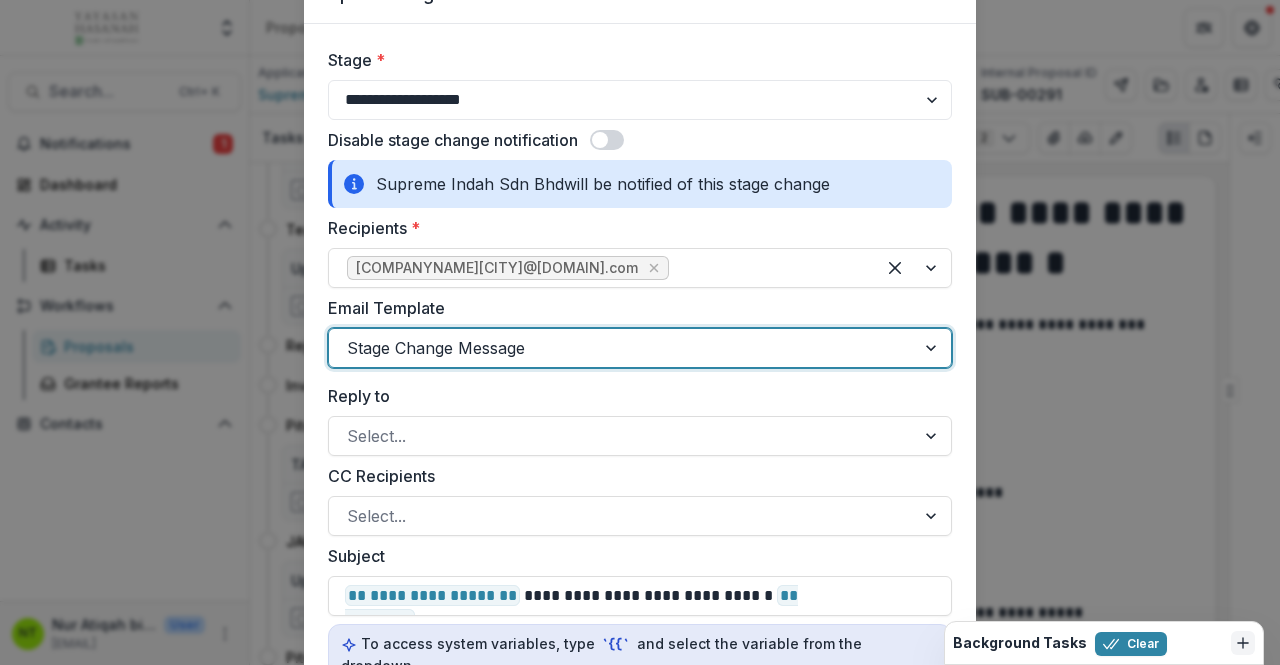 click at bounding box center [622, 348] 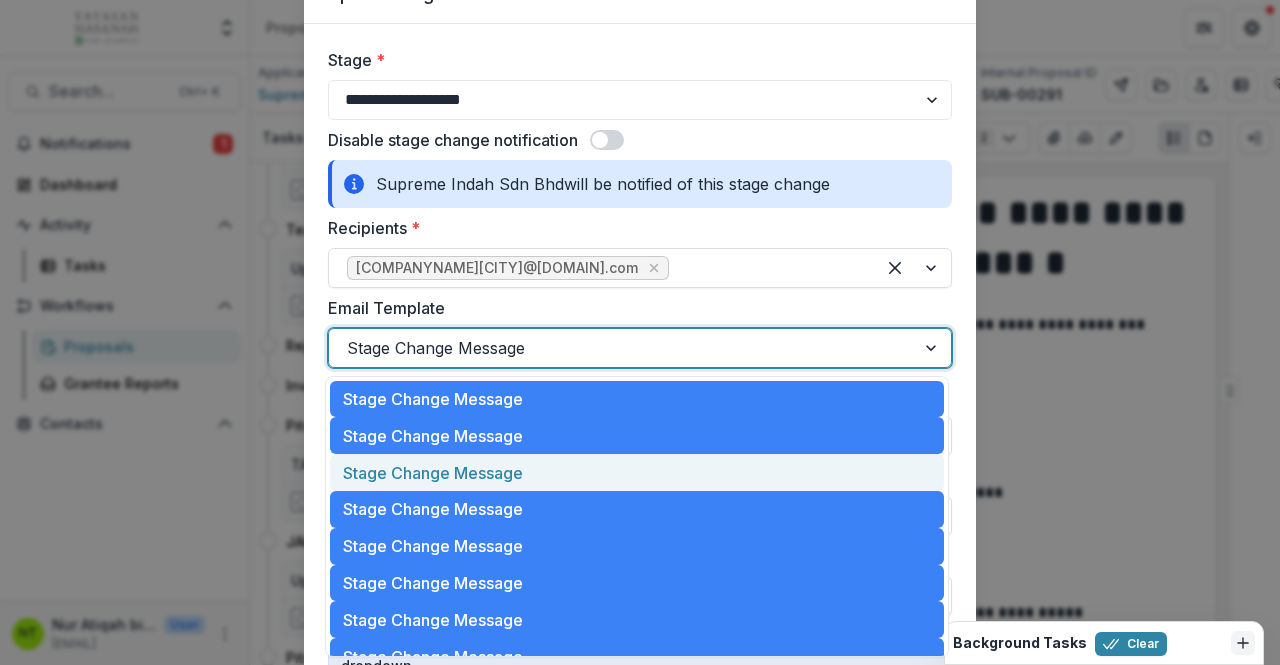 click on "Stage Change Message" at bounding box center (637, 472) 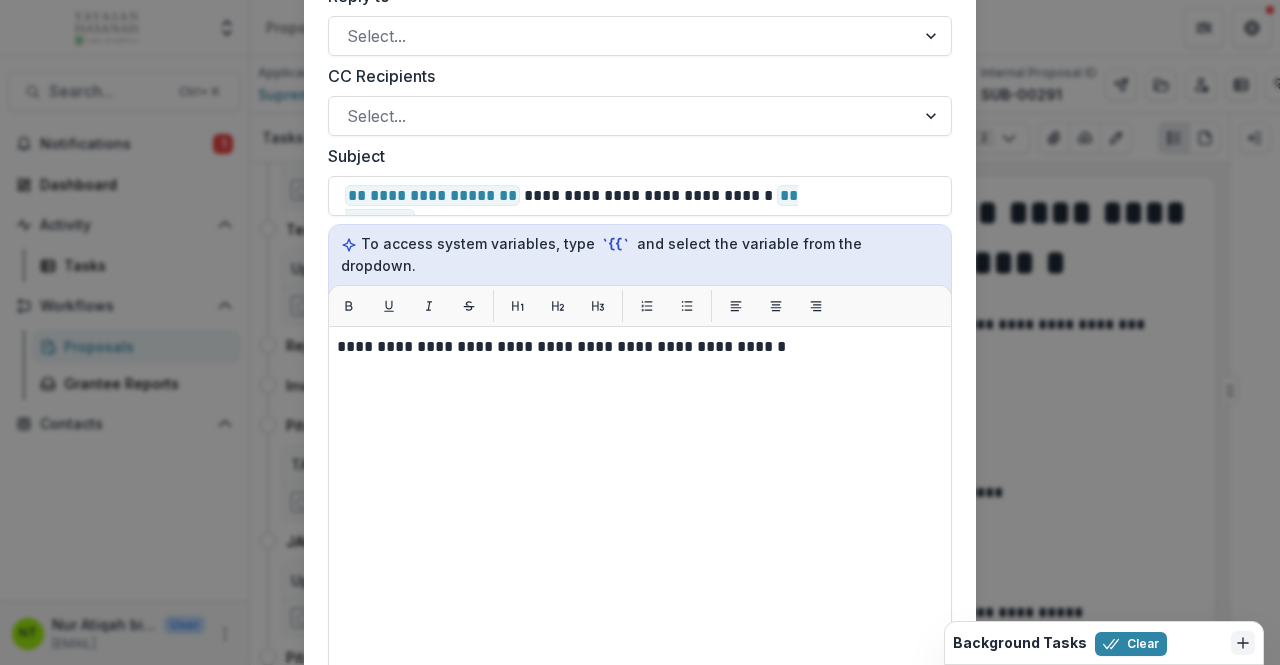 scroll, scrollTop: 0, scrollLeft: 0, axis: both 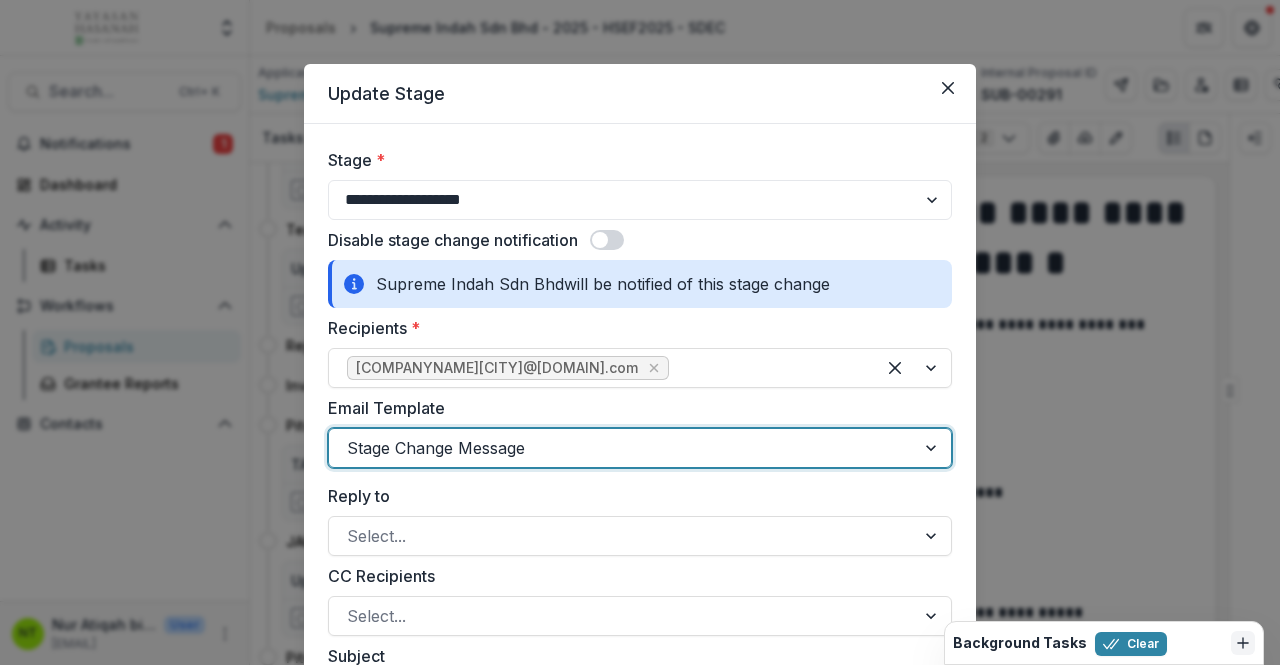 click on "Stage Change Message" at bounding box center [622, 448] 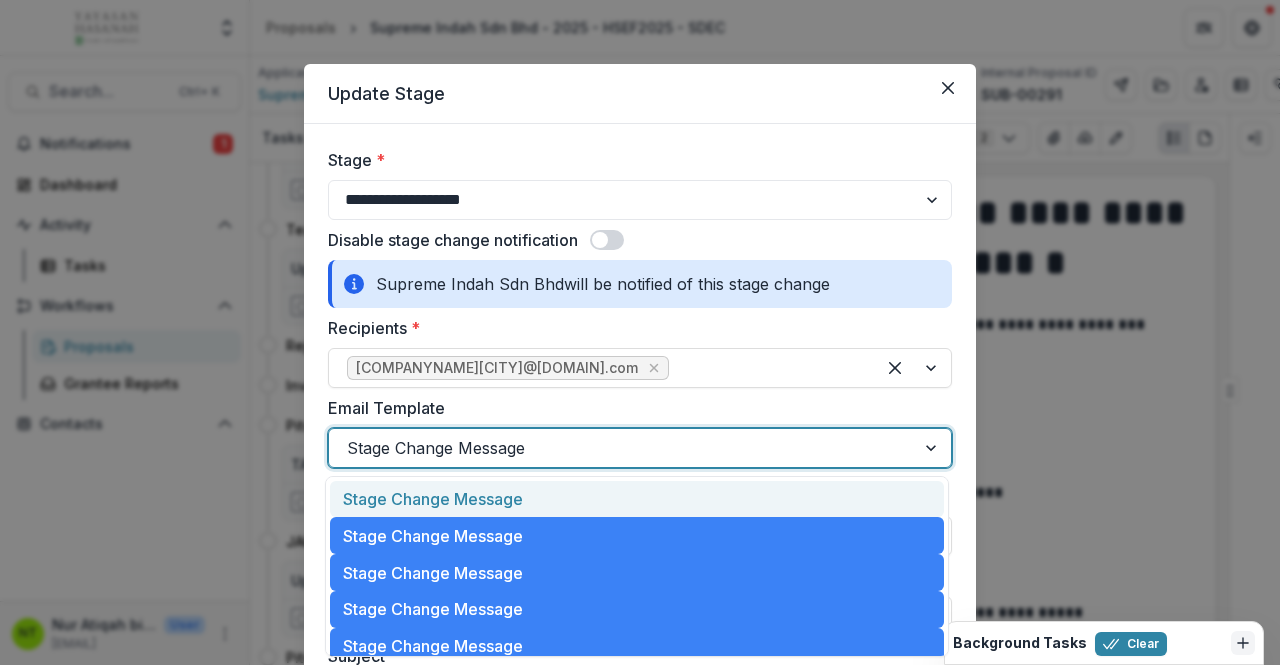 click on "Stage Change Message" at bounding box center [637, 499] 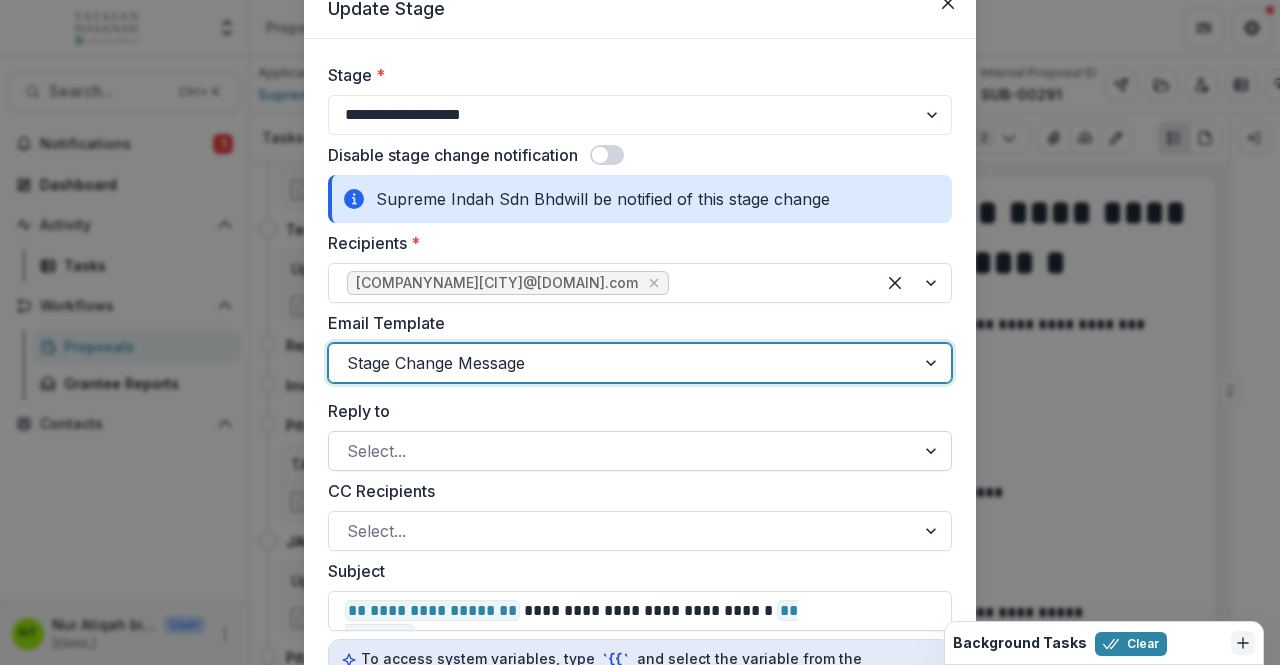 scroll, scrollTop: 100, scrollLeft: 0, axis: vertical 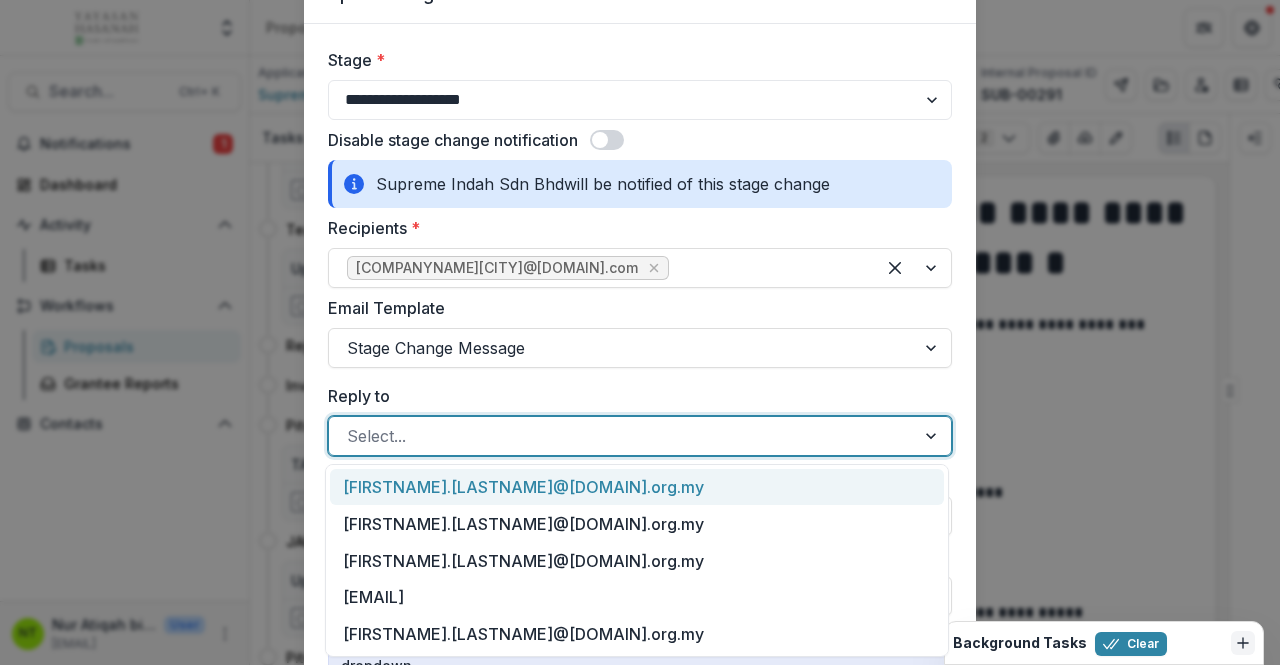 click at bounding box center [622, 436] 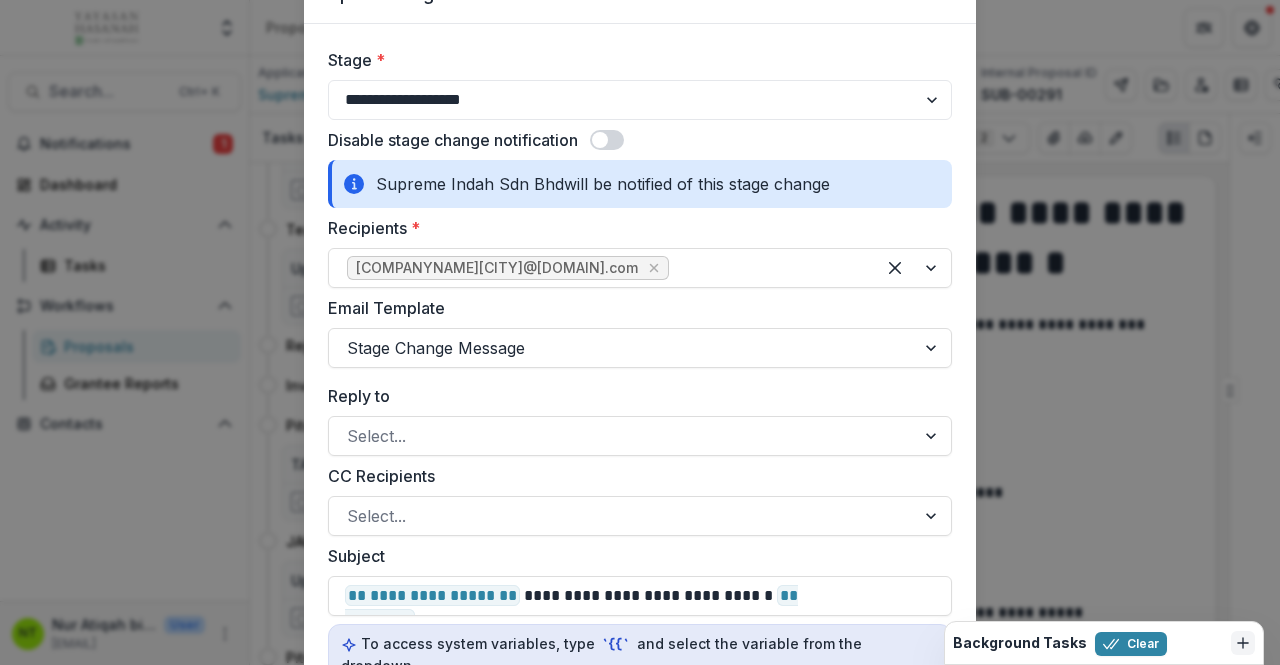 click on "Reply to" at bounding box center (634, 396) 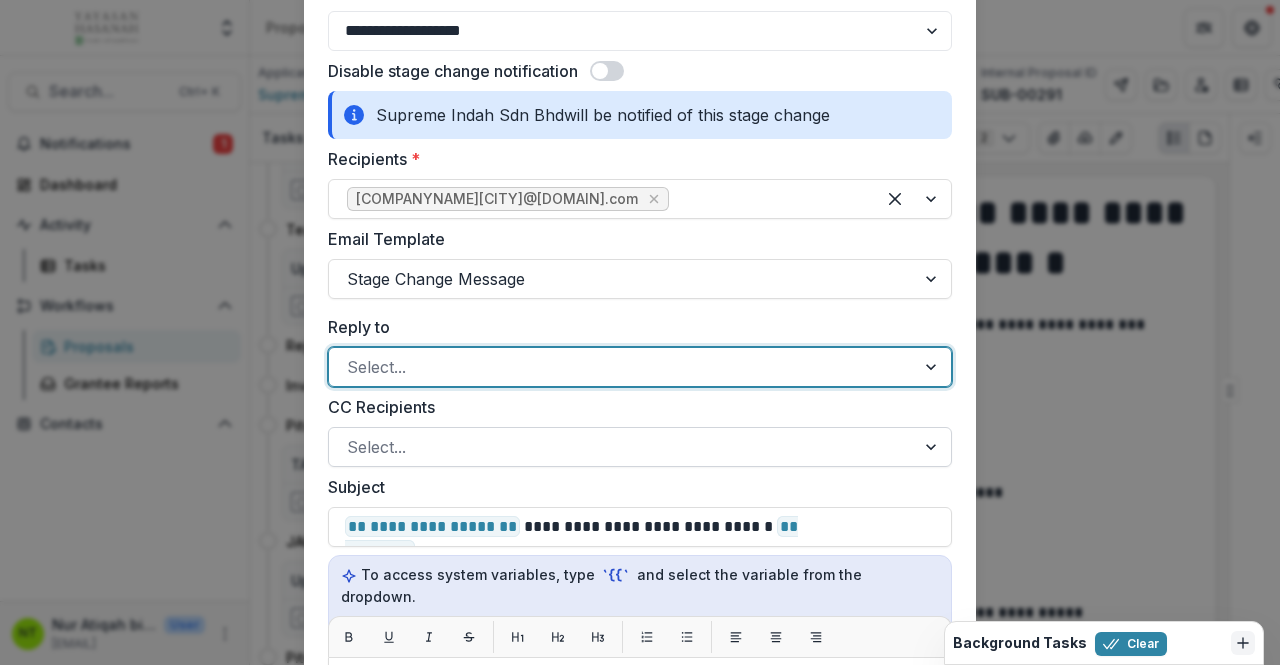 scroll, scrollTop: 200, scrollLeft: 0, axis: vertical 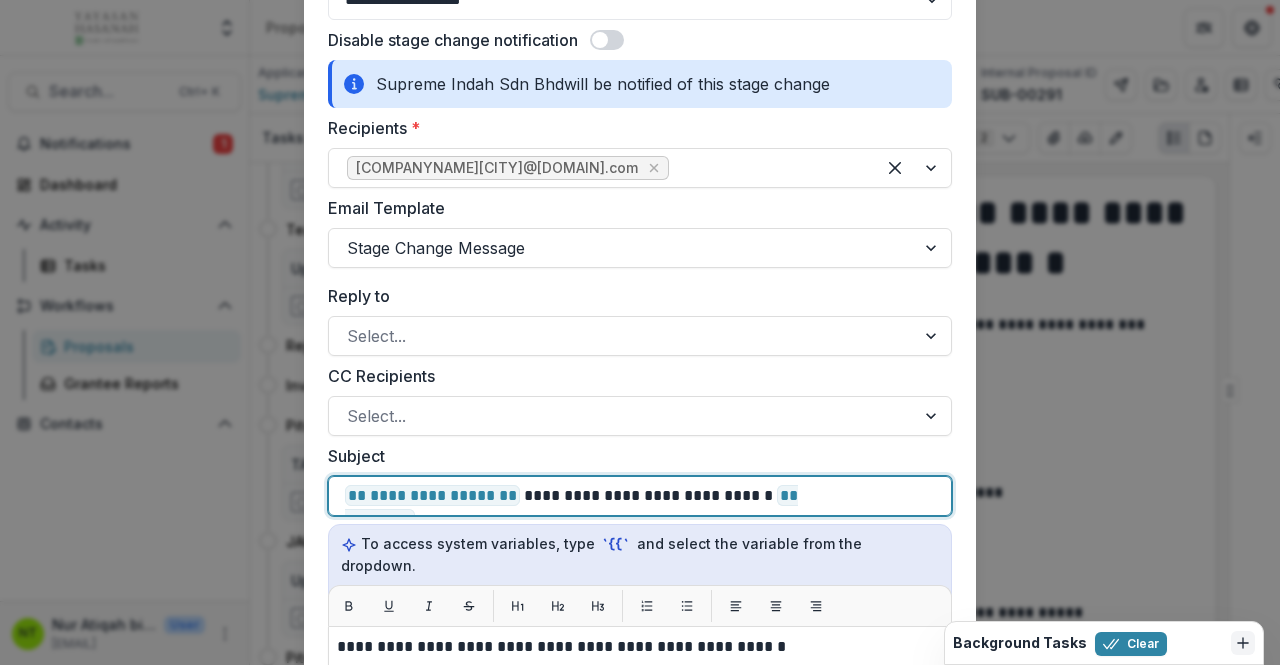 click on "**********" at bounding box center [589, 496] 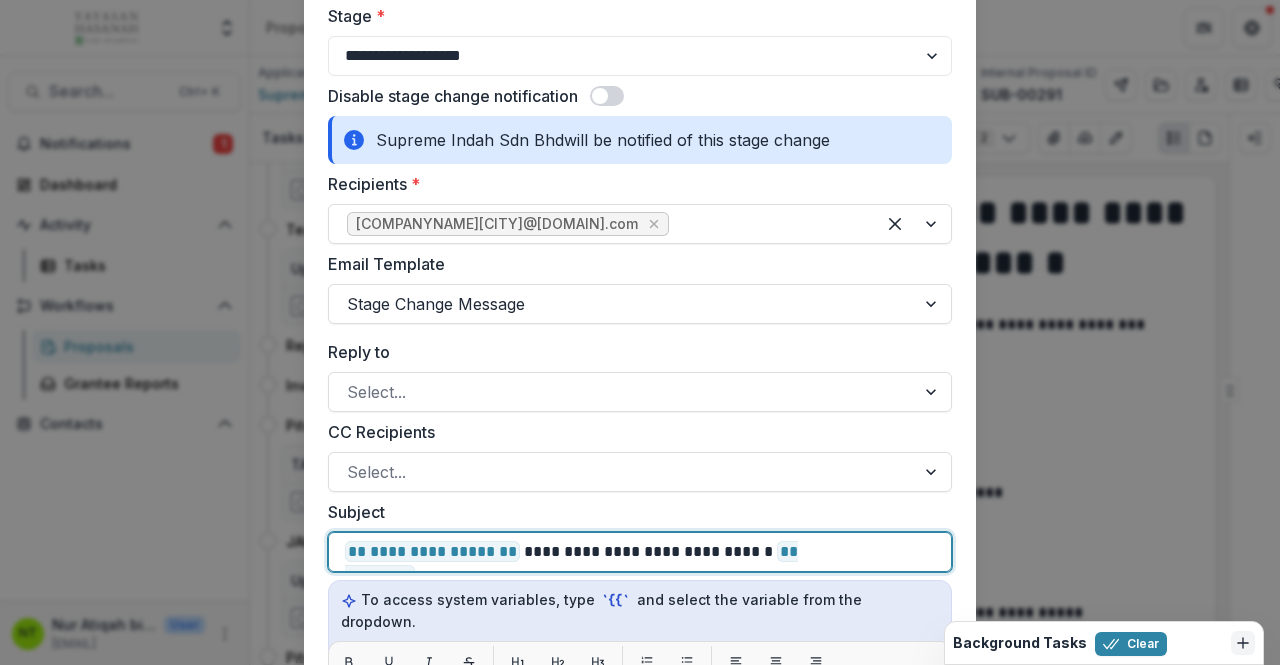 scroll, scrollTop: 0, scrollLeft: 0, axis: both 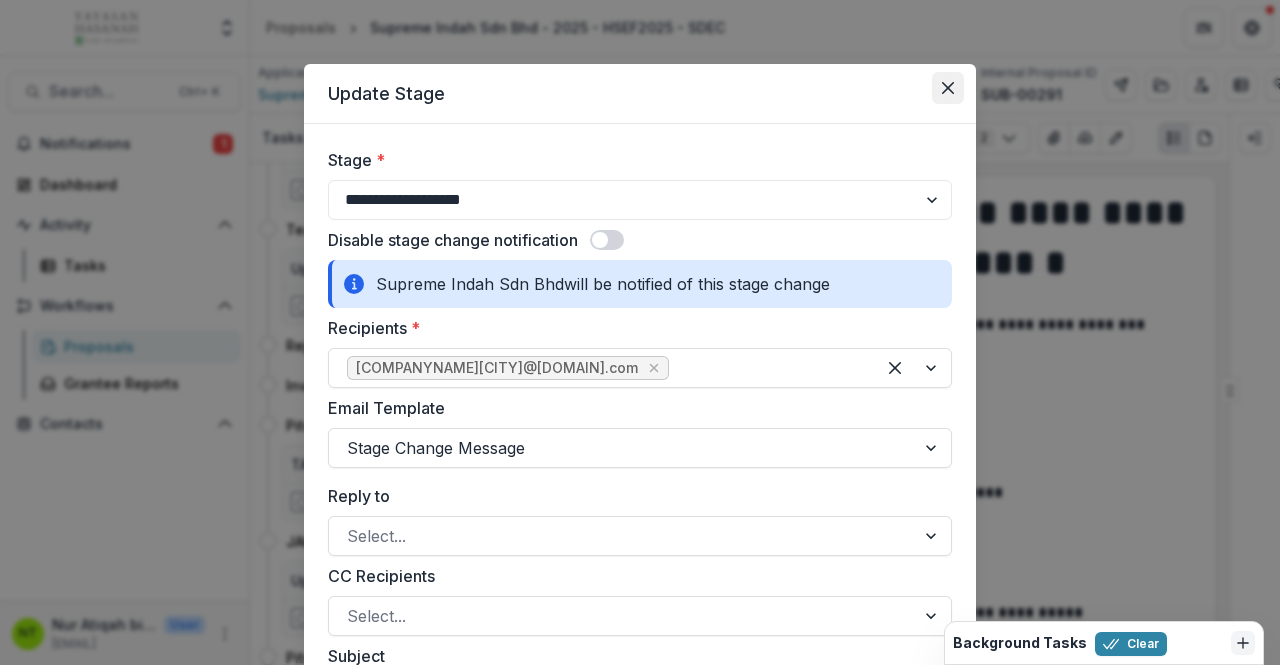 click at bounding box center (948, 88) 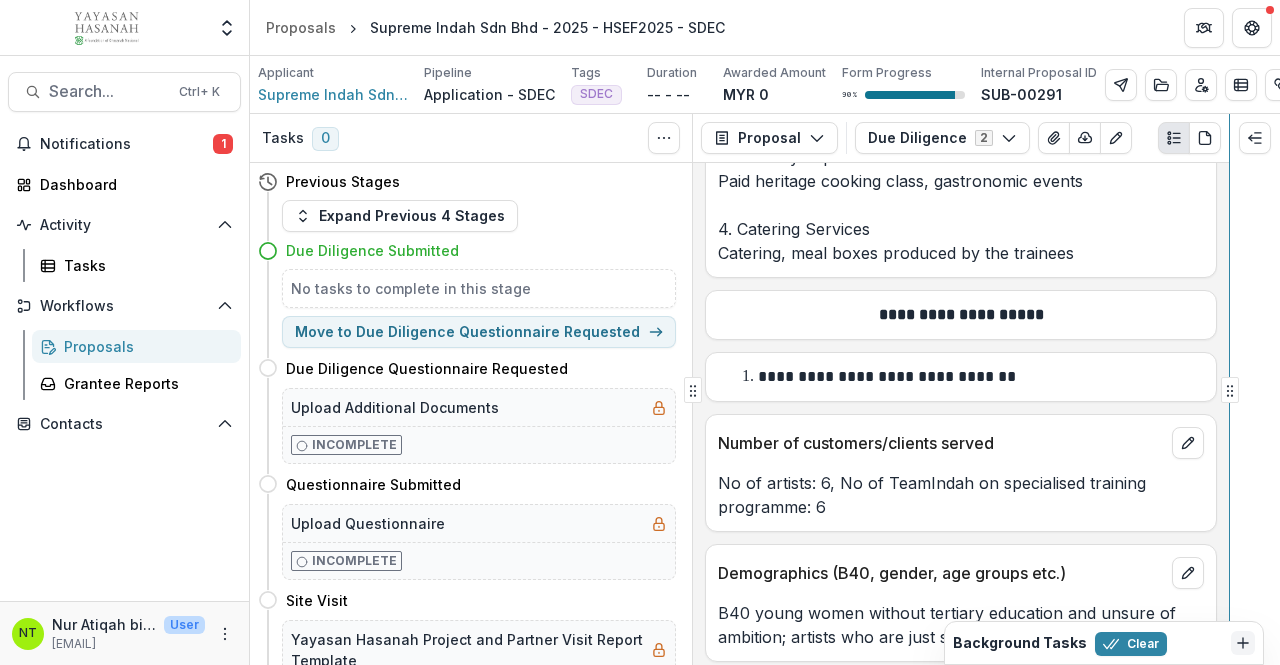 scroll, scrollTop: 4631, scrollLeft: 0, axis: vertical 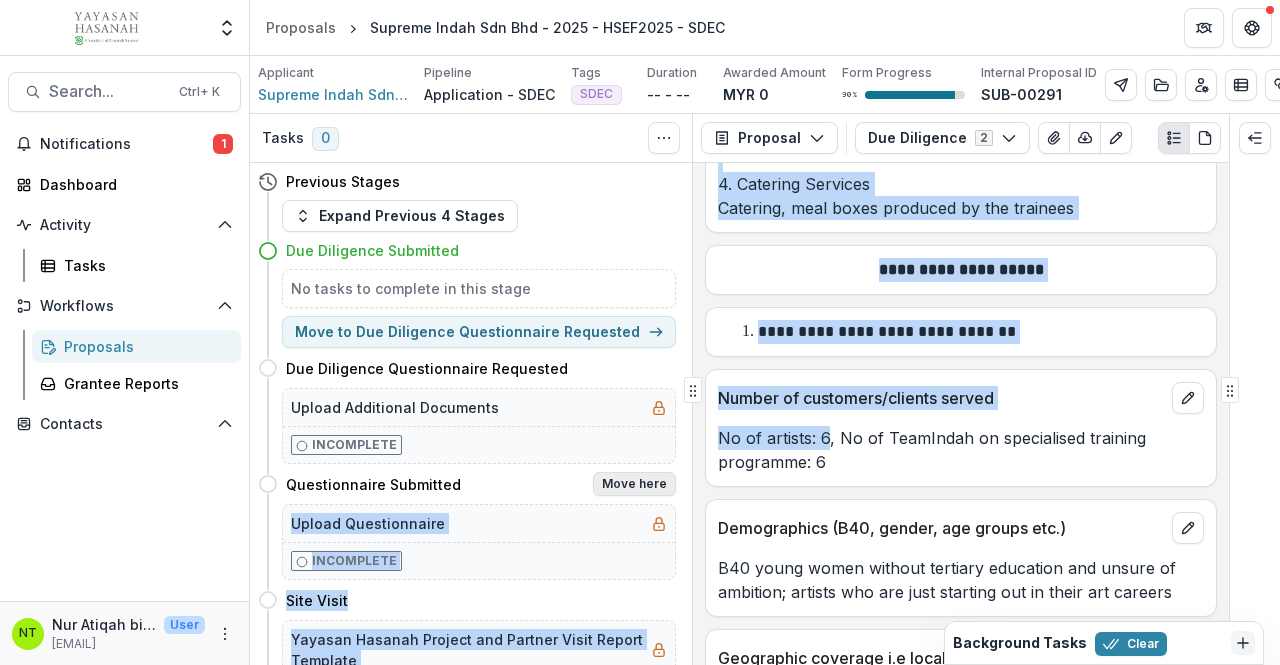 drag, startPoint x: 826, startPoint y: 468, endPoint x: 652, endPoint y: 480, distance: 174.4133 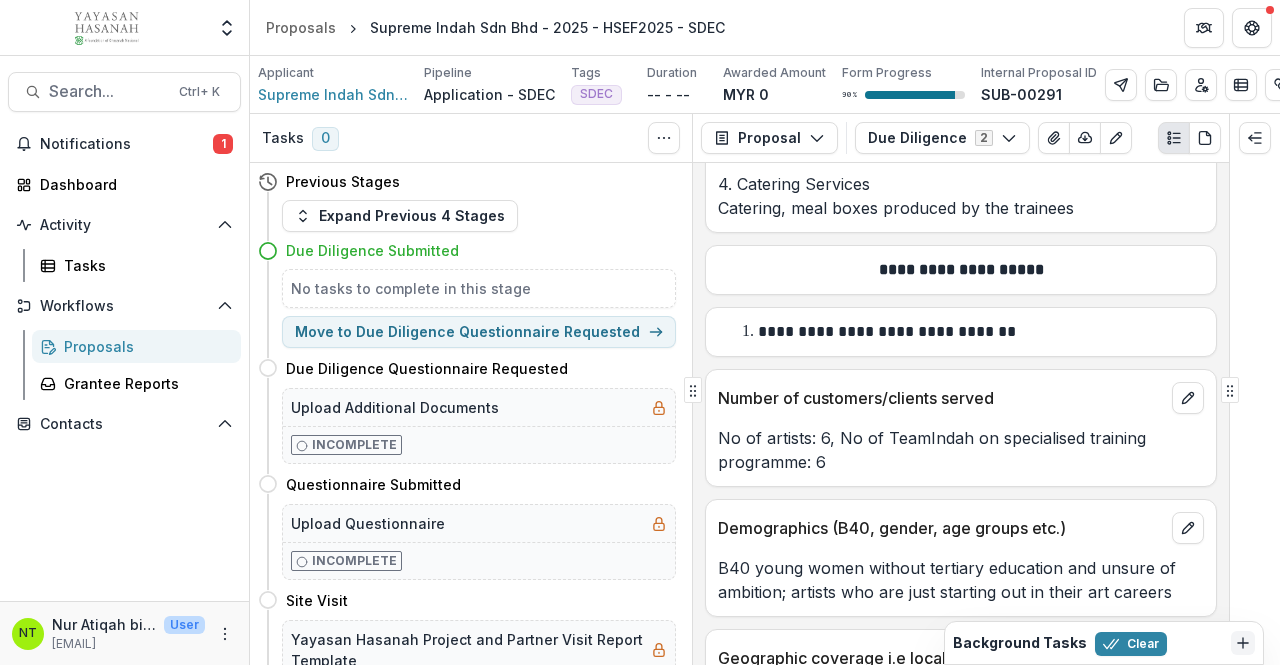 click on "No of artists: 6, No of TeamIndah on specialised training programme: 6" at bounding box center (961, 450) 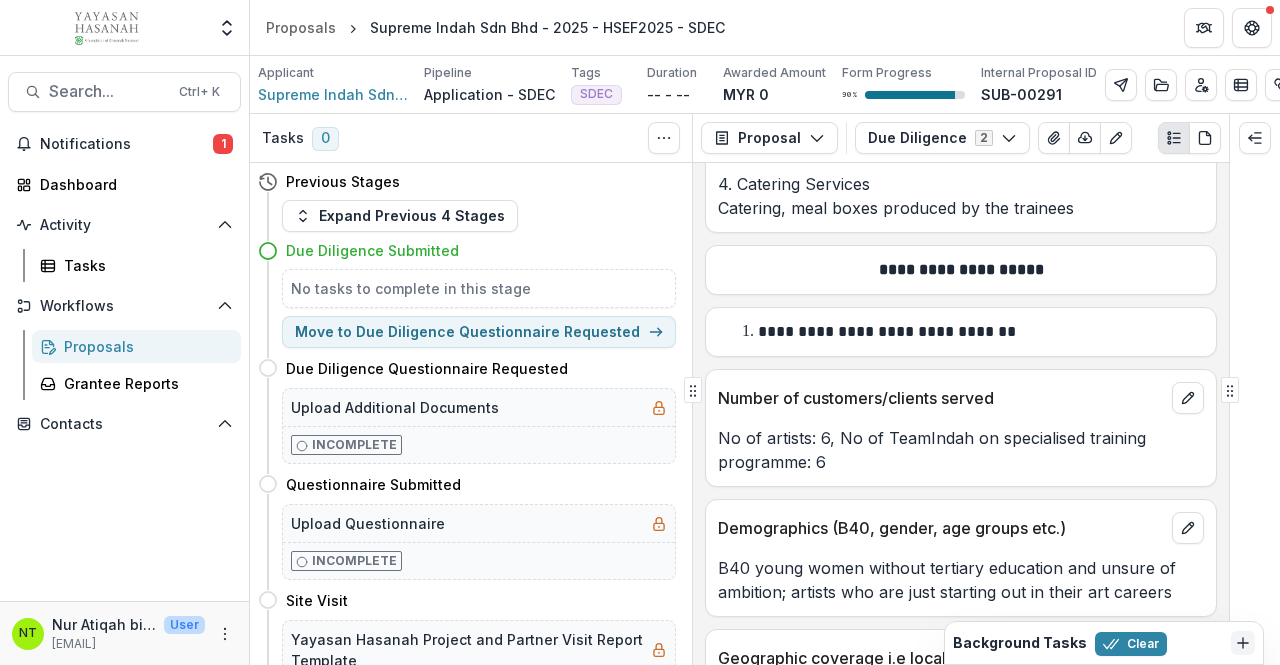 scroll, scrollTop: 4731, scrollLeft: 0, axis: vertical 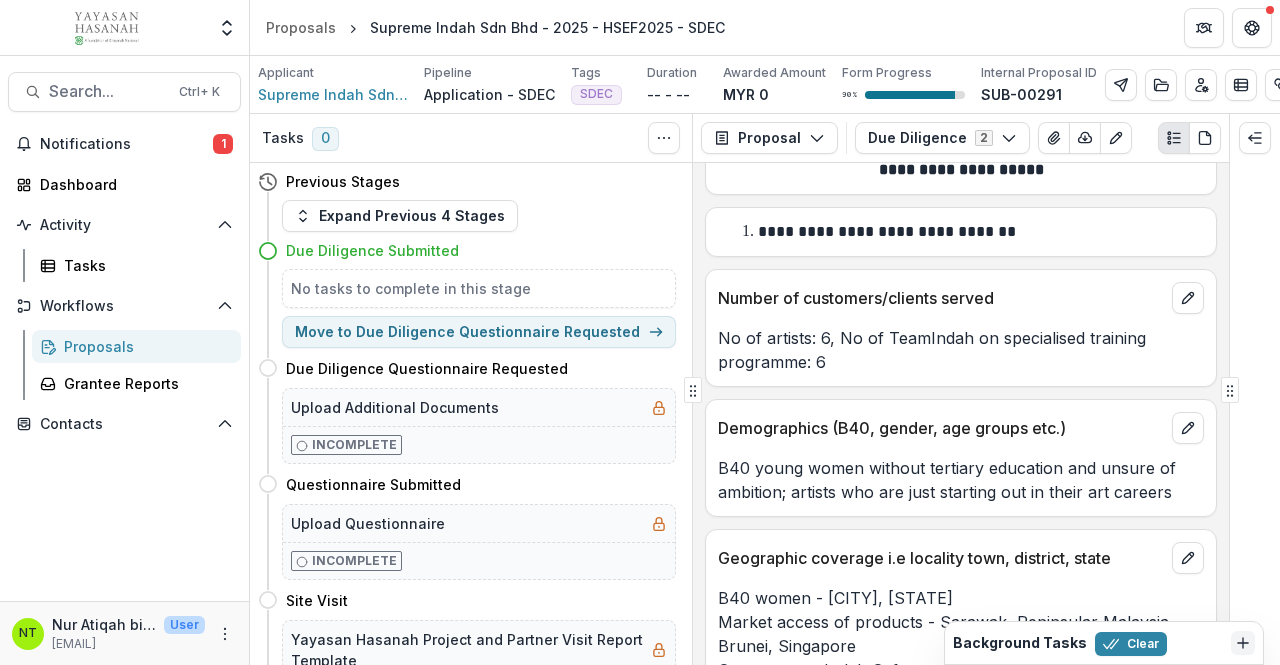 click on "B40 young women without tertiary education and unsure of ambition; artists who are just starting out in their art careers" at bounding box center (961, 480) 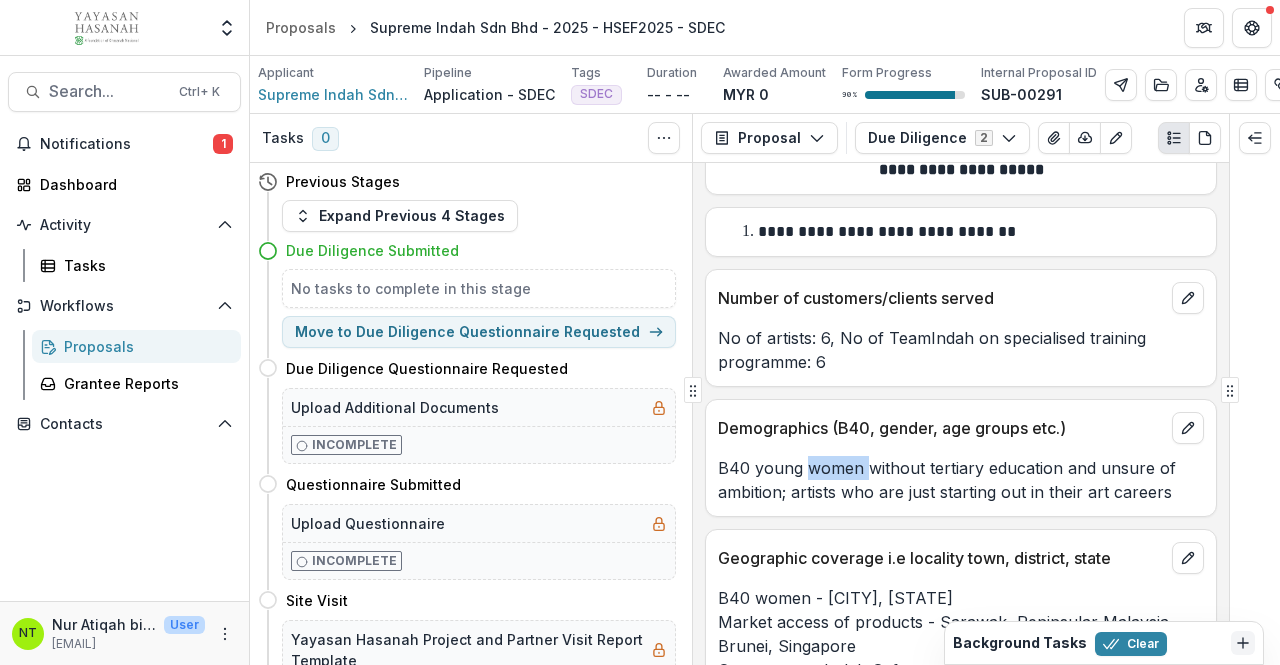 click on "B40 young women without tertiary education and unsure of ambition; artists who are just starting out in their art careers" at bounding box center [961, 480] 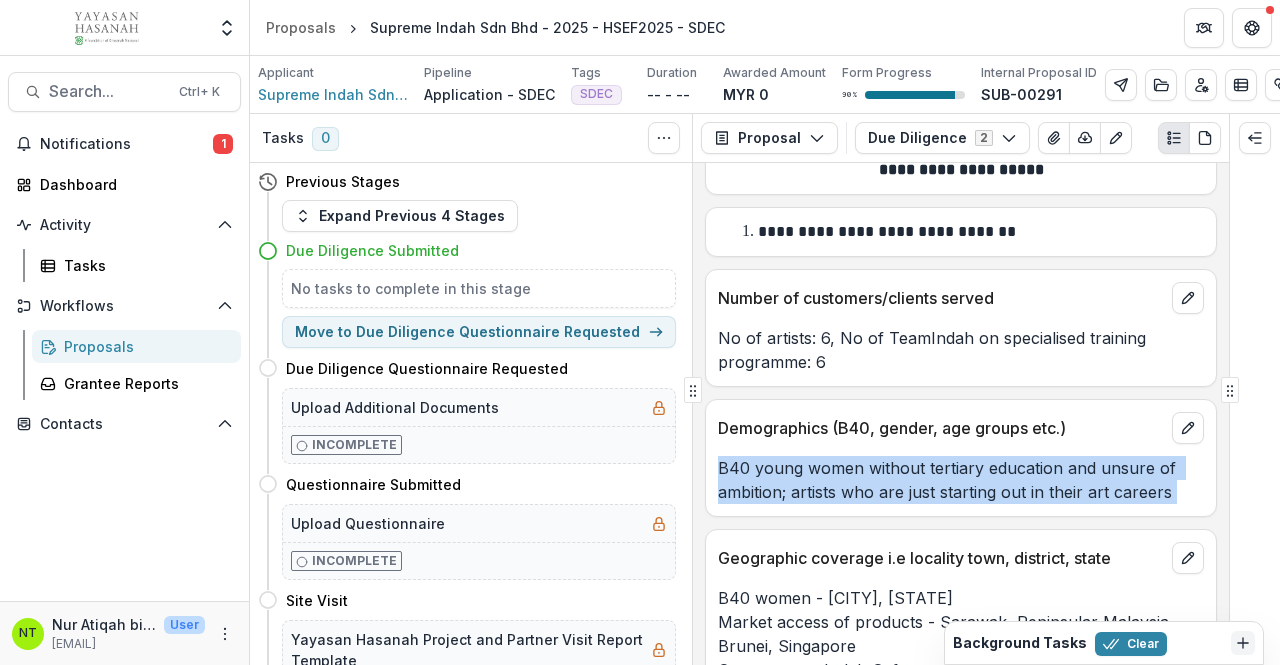click on "B40 young women without tertiary education and unsure of ambition; artists who are just starting out in their art careers" at bounding box center (961, 480) 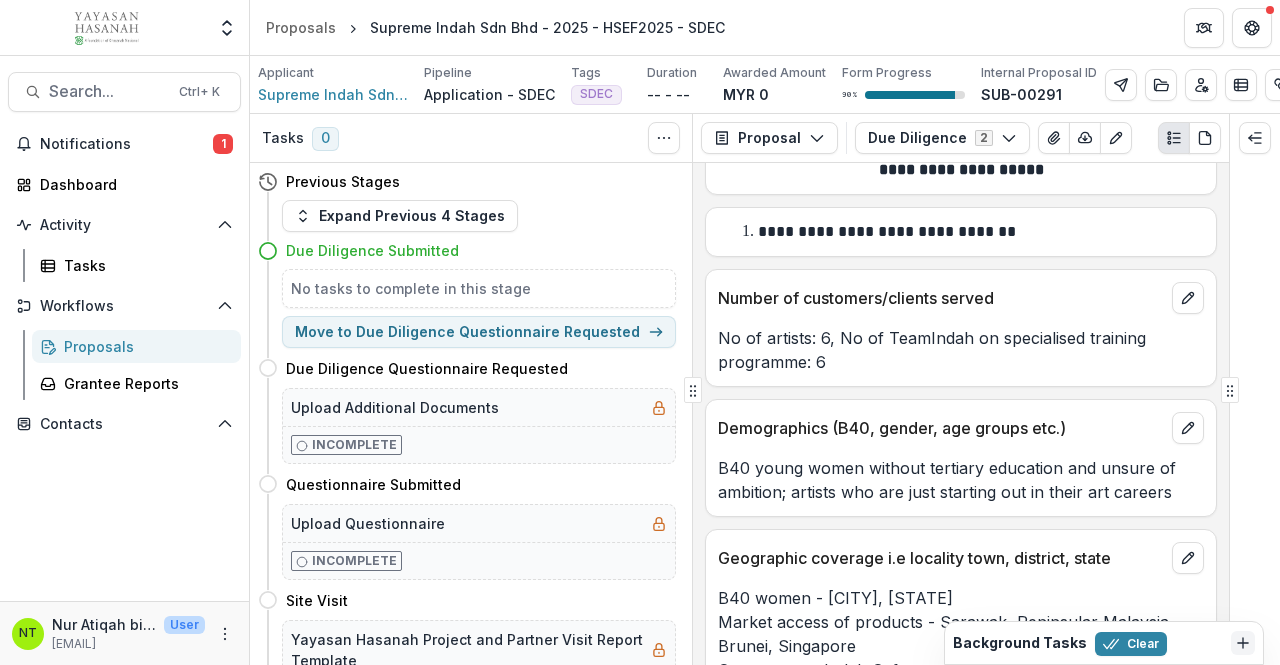 click on "B40 young women without tertiary education and unsure of ambition; artists who are just starting out in their art careers" at bounding box center (961, 480) 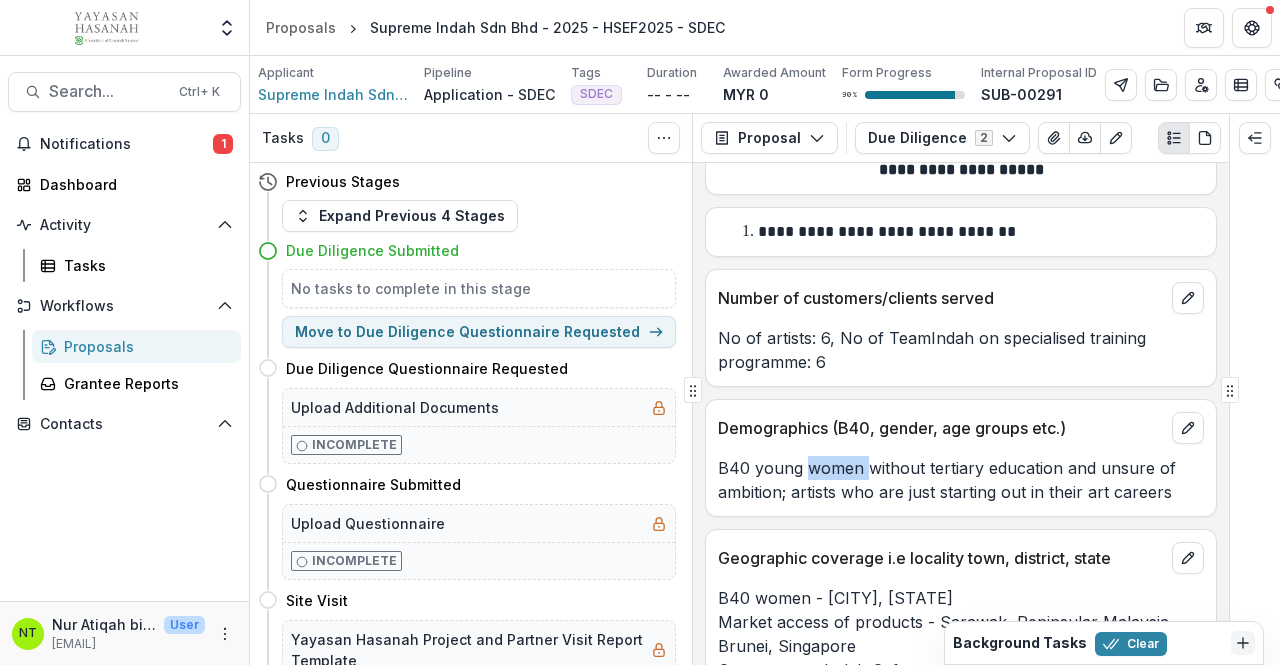 click on "B40 young women without tertiary education and unsure of ambition; artists who are just starting out in their art careers" at bounding box center [961, 480] 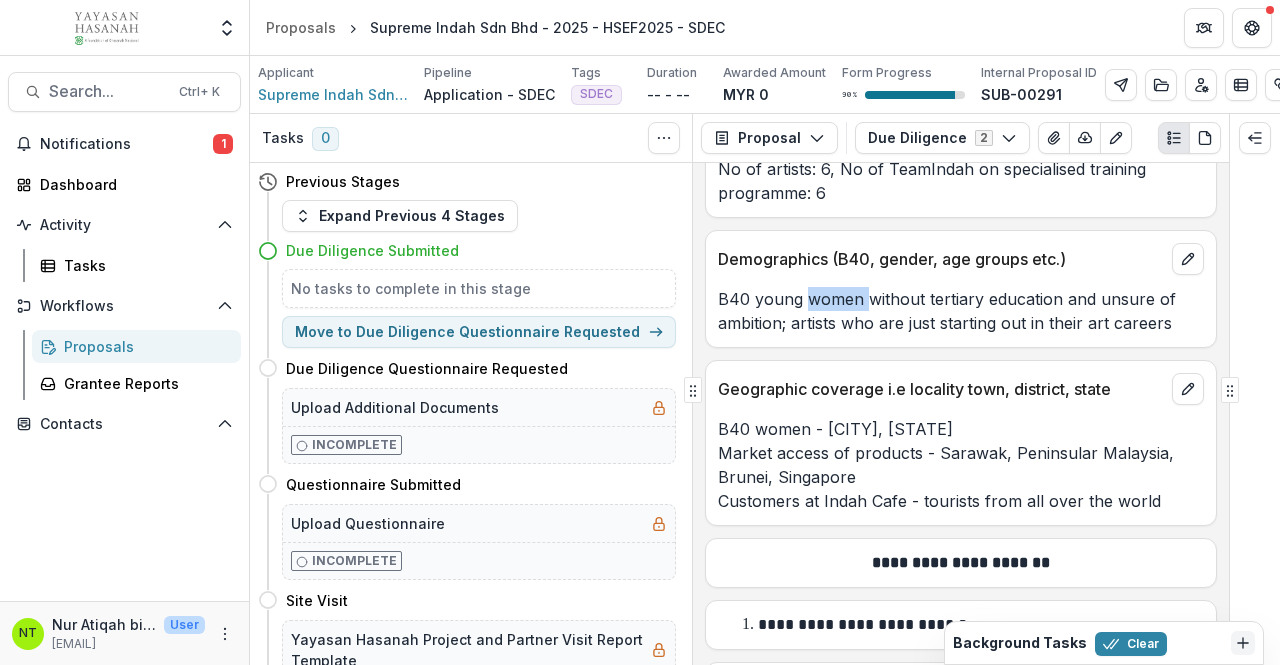 scroll, scrollTop: 4931, scrollLeft: 0, axis: vertical 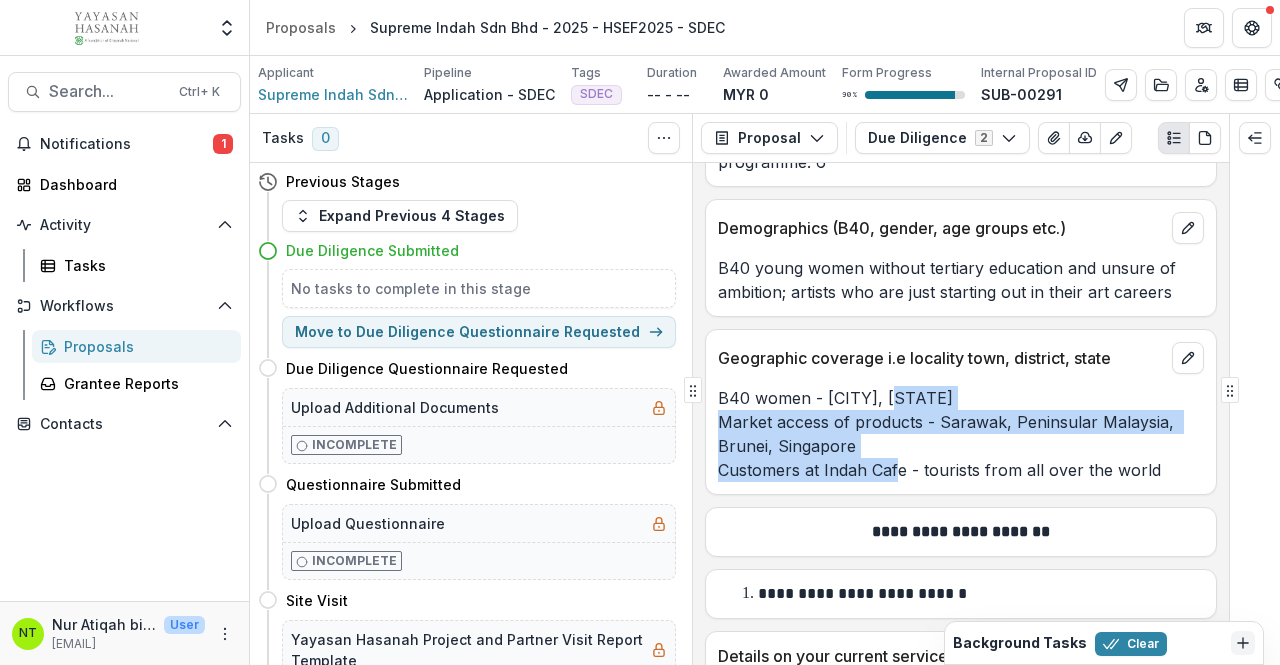drag, startPoint x: 894, startPoint y: 499, endPoint x: 896, endPoint y: 425, distance: 74.02702 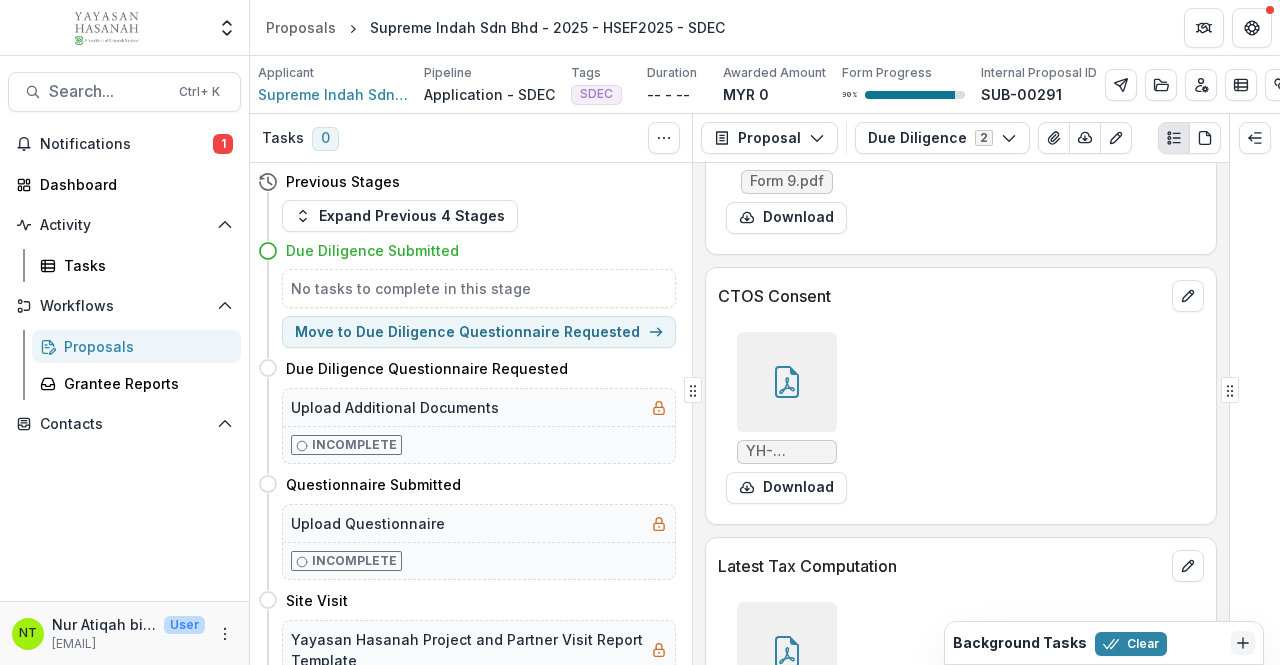 scroll, scrollTop: 10657, scrollLeft: 0, axis: vertical 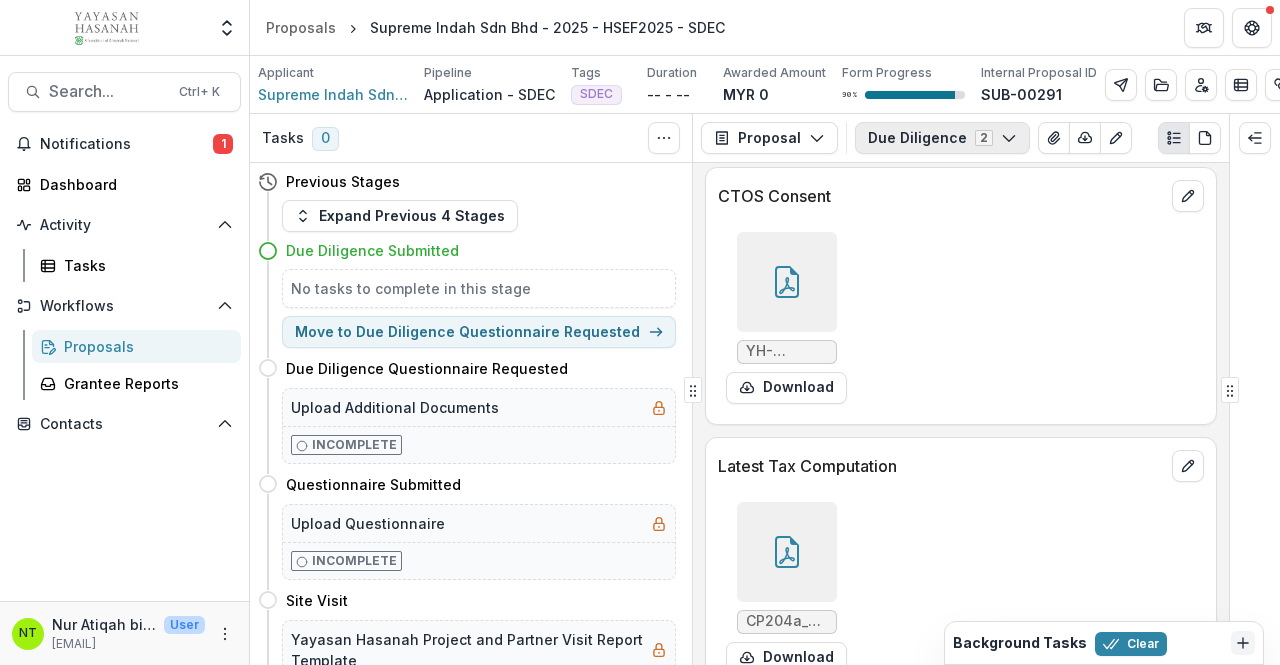 click on "Due Diligence 2" at bounding box center (942, 138) 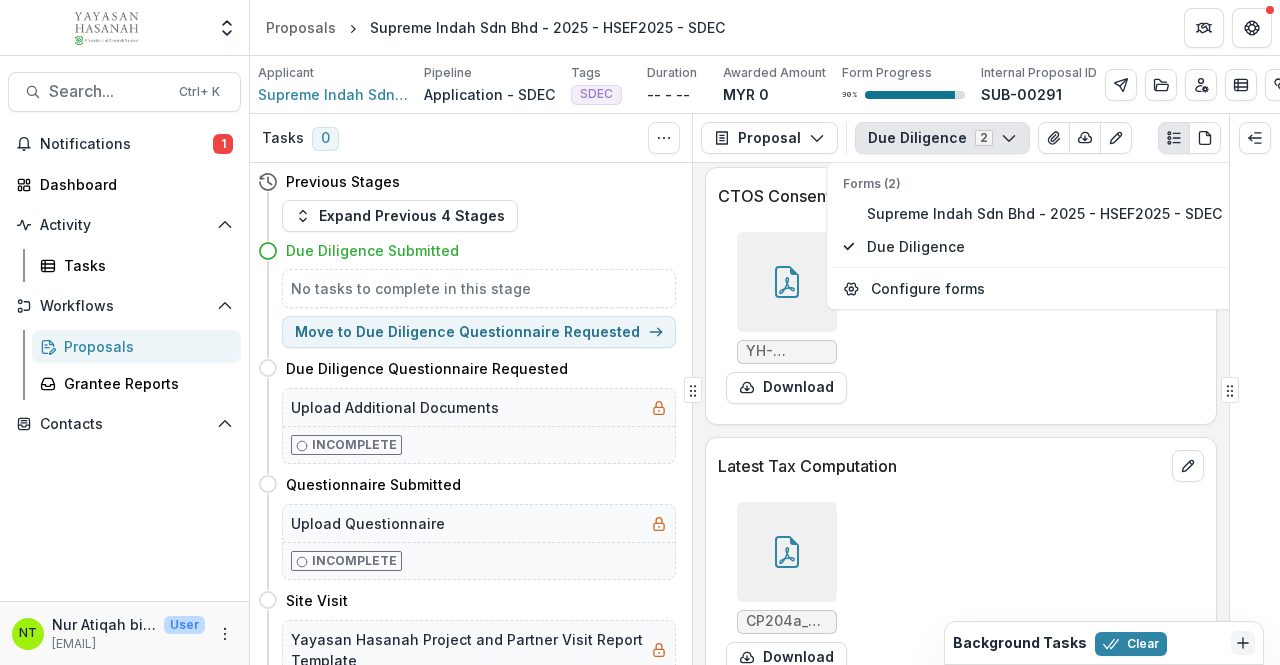 click on "YH-Consent-Form_CTOS_CCRIS_SMEScore-1.pdf Download" at bounding box center (961, 318) 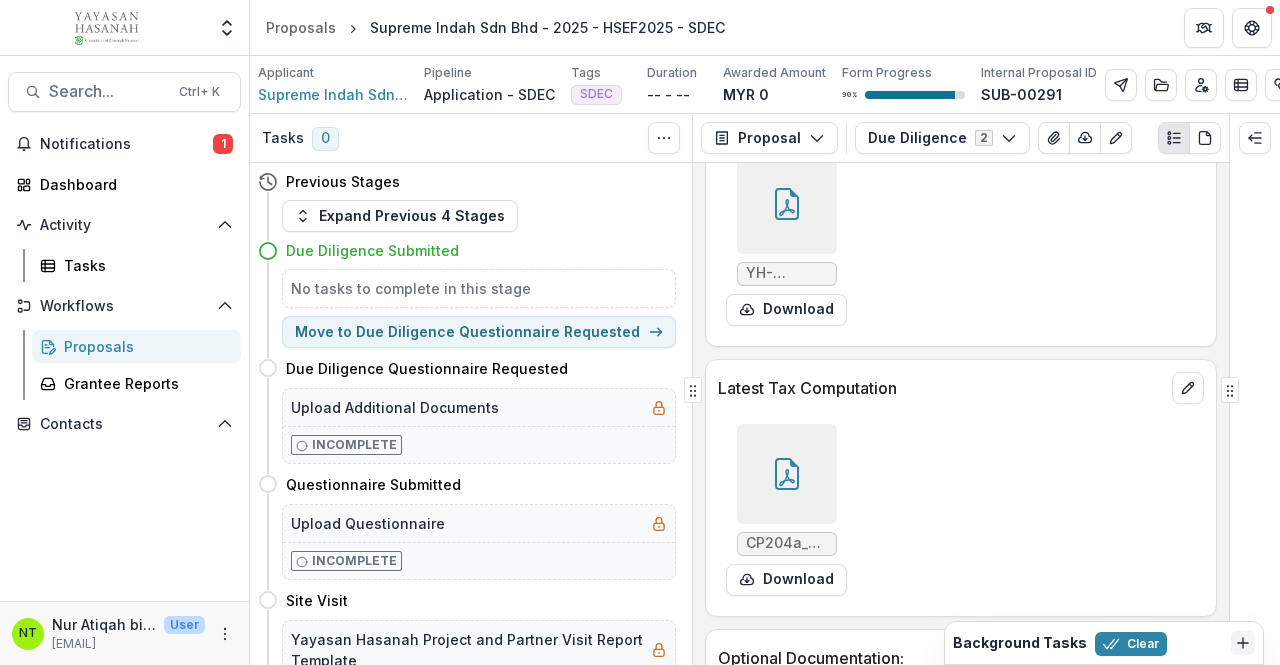 scroll, scrollTop: 10806, scrollLeft: 0, axis: vertical 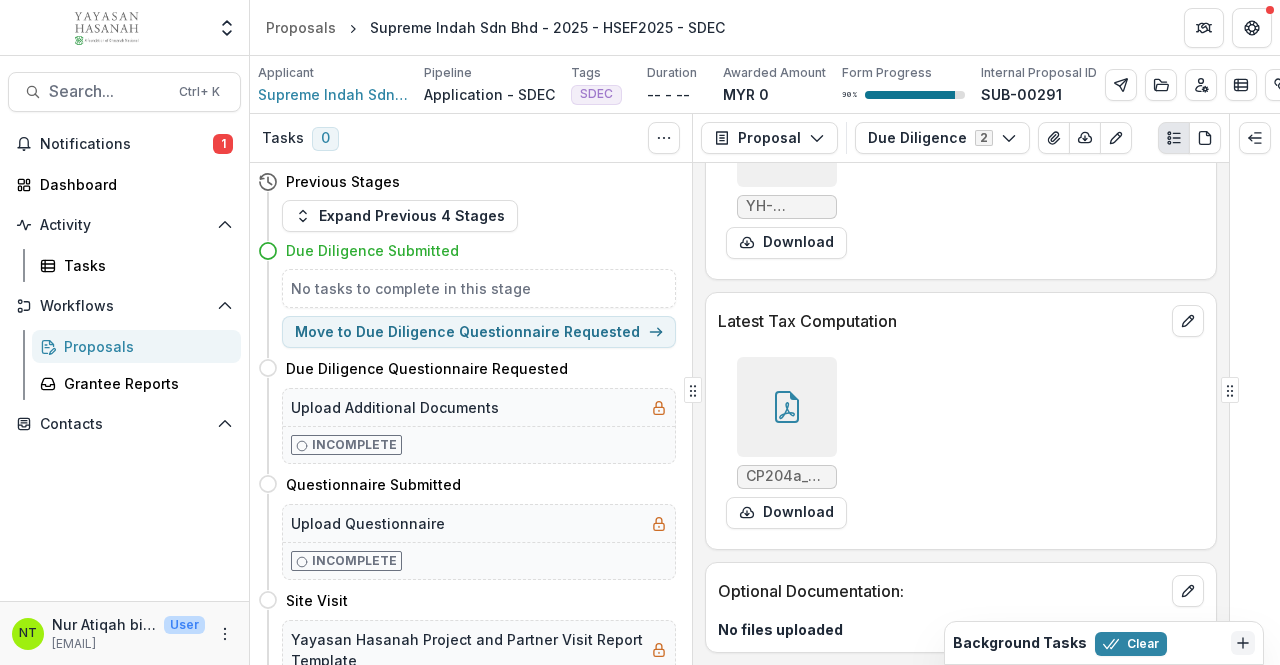 click on "Tasks 0 Show Cancelled Tasks" at bounding box center (471, 138) 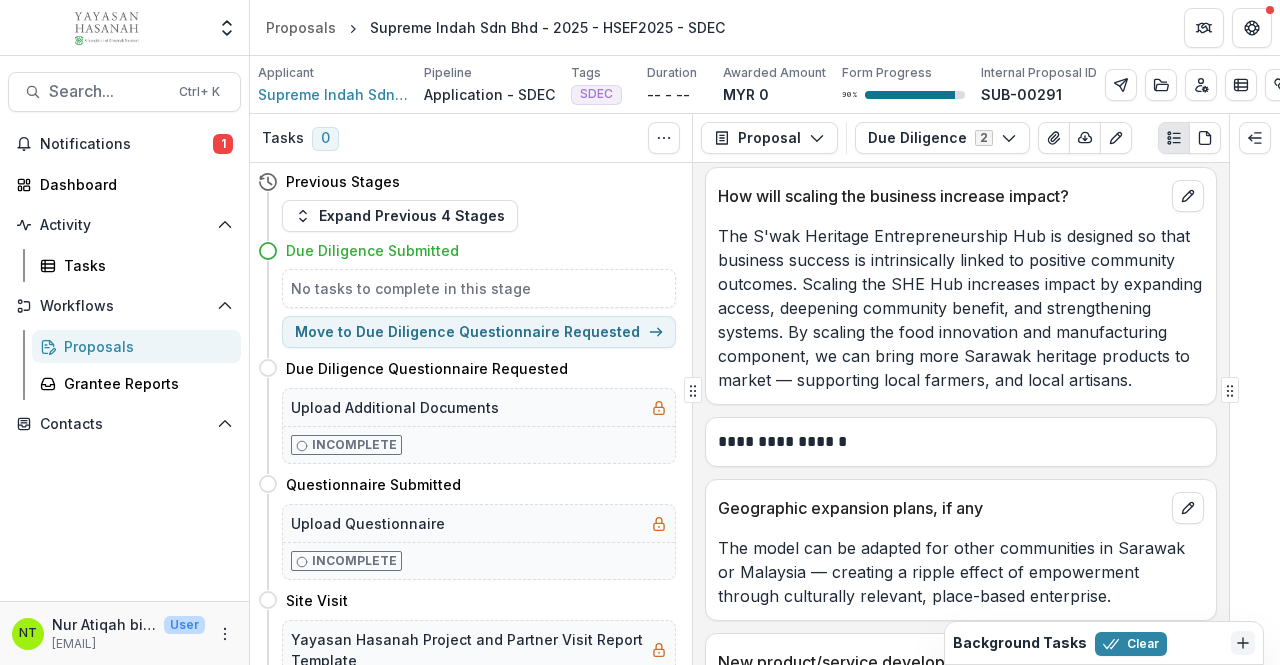 scroll, scrollTop: 8806, scrollLeft: 0, axis: vertical 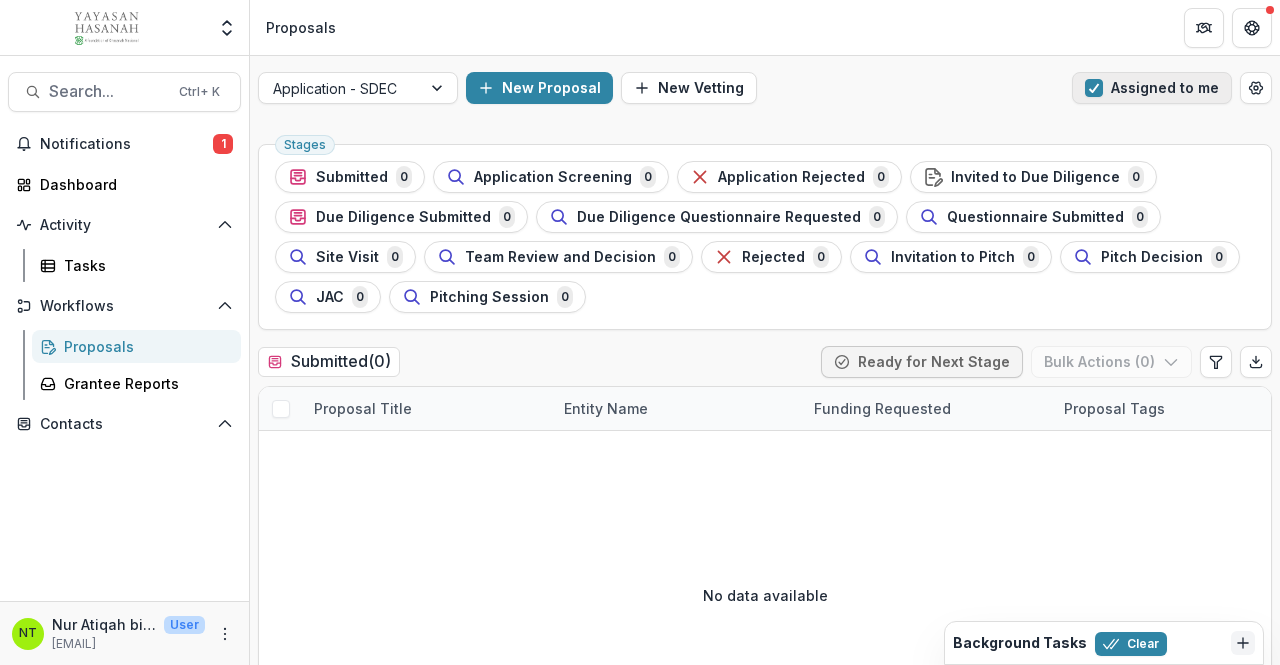 click at bounding box center (1094, 88) 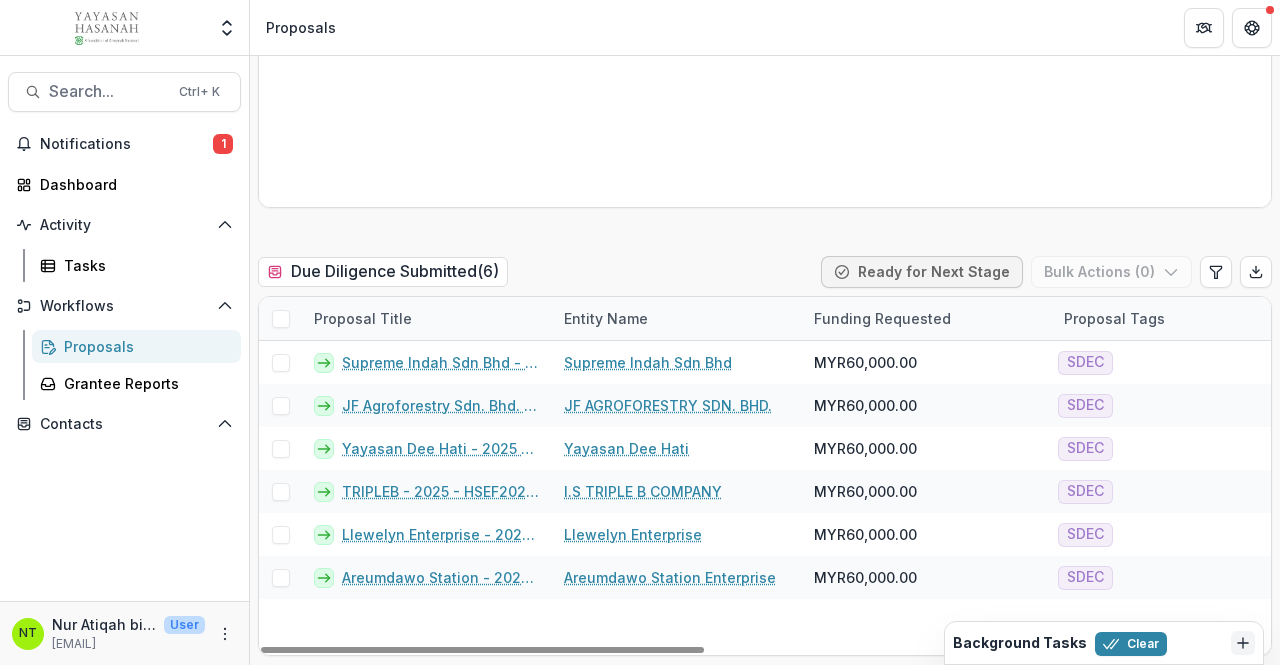 scroll, scrollTop: 1596, scrollLeft: 0, axis: vertical 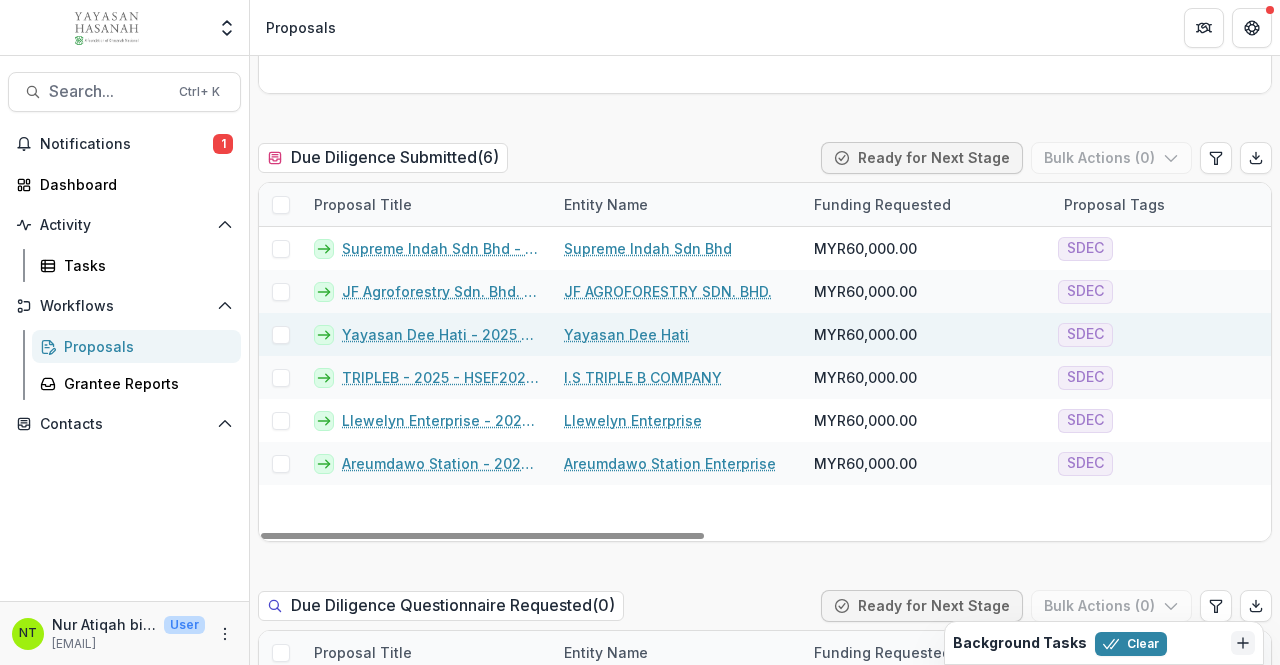 click on "Yayasan Dee Hati - 2025 - HSEF2025 - SDEC" at bounding box center [441, 334] 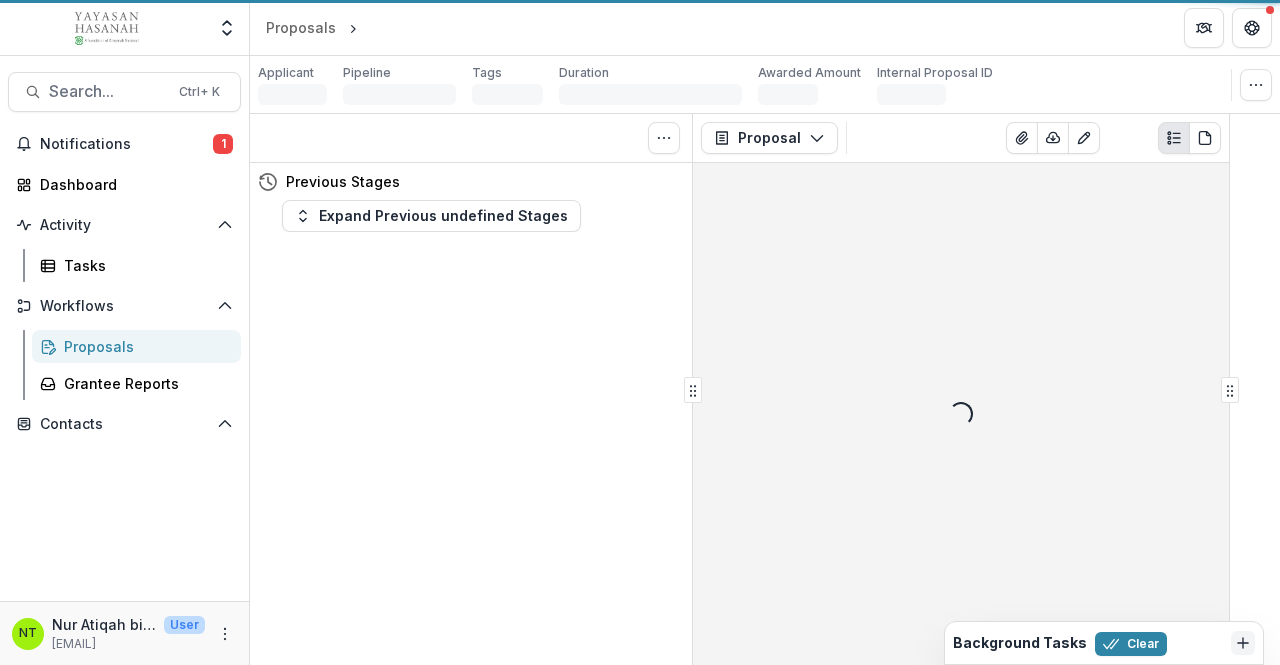 scroll, scrollTop: 0, scrollLeft: 0, axis: both 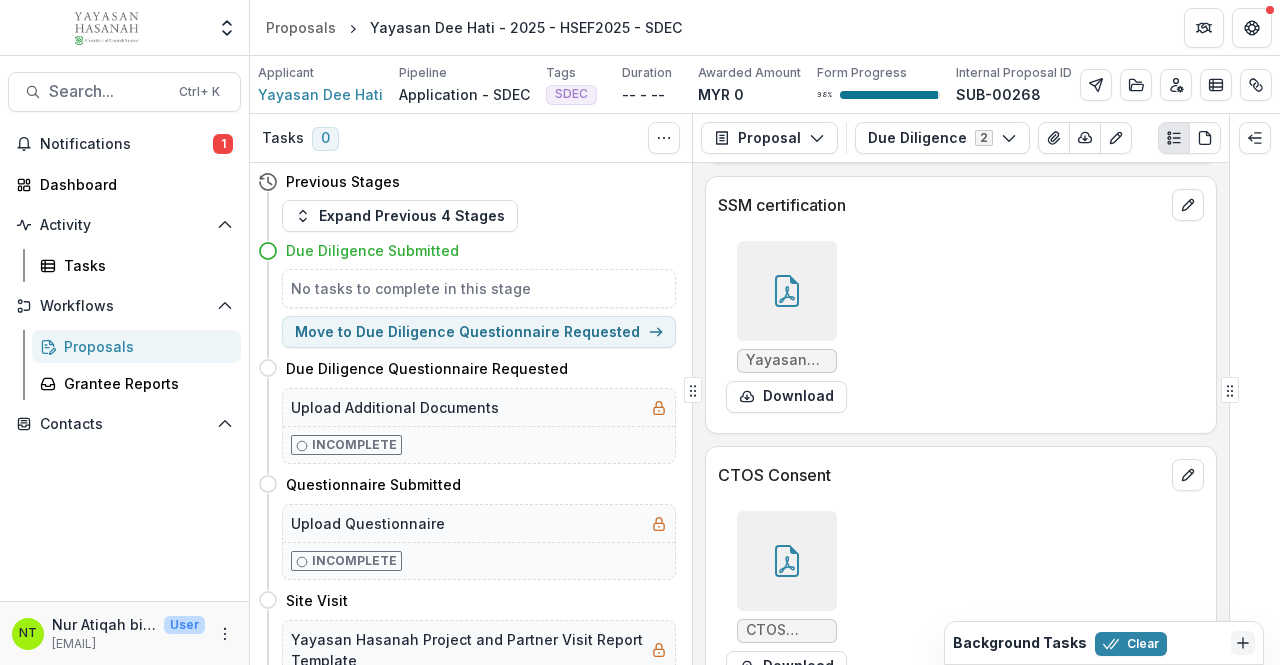 click at bounding box center [787, 561] 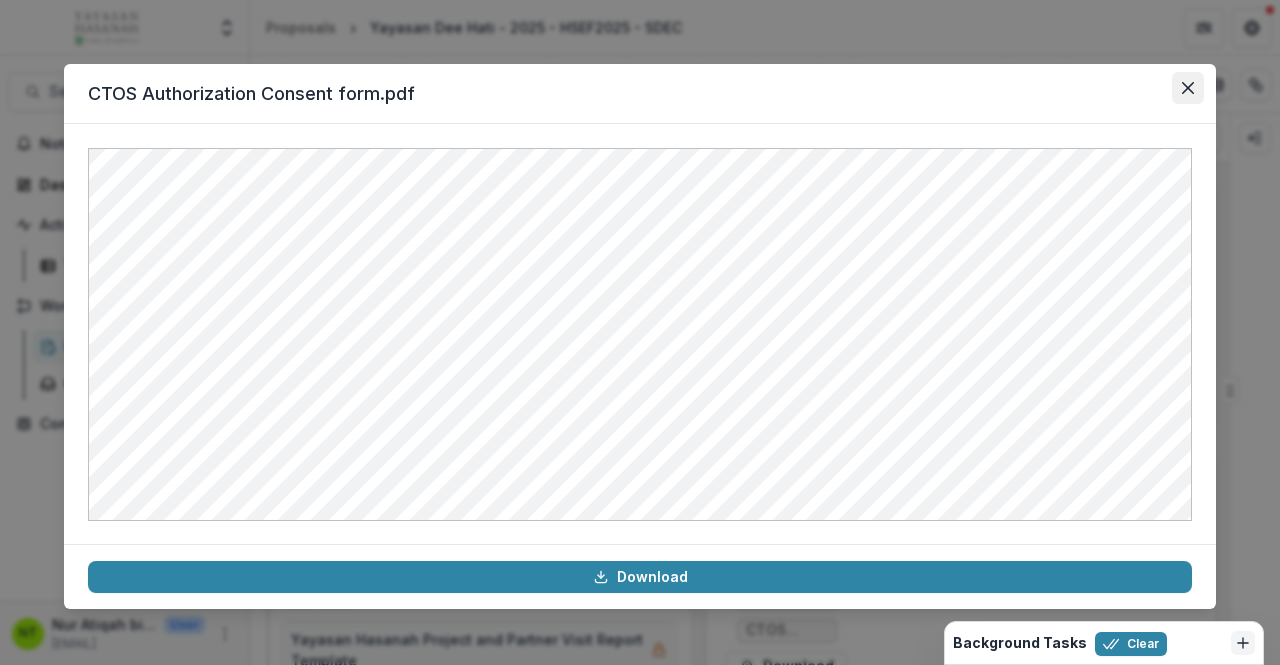 click 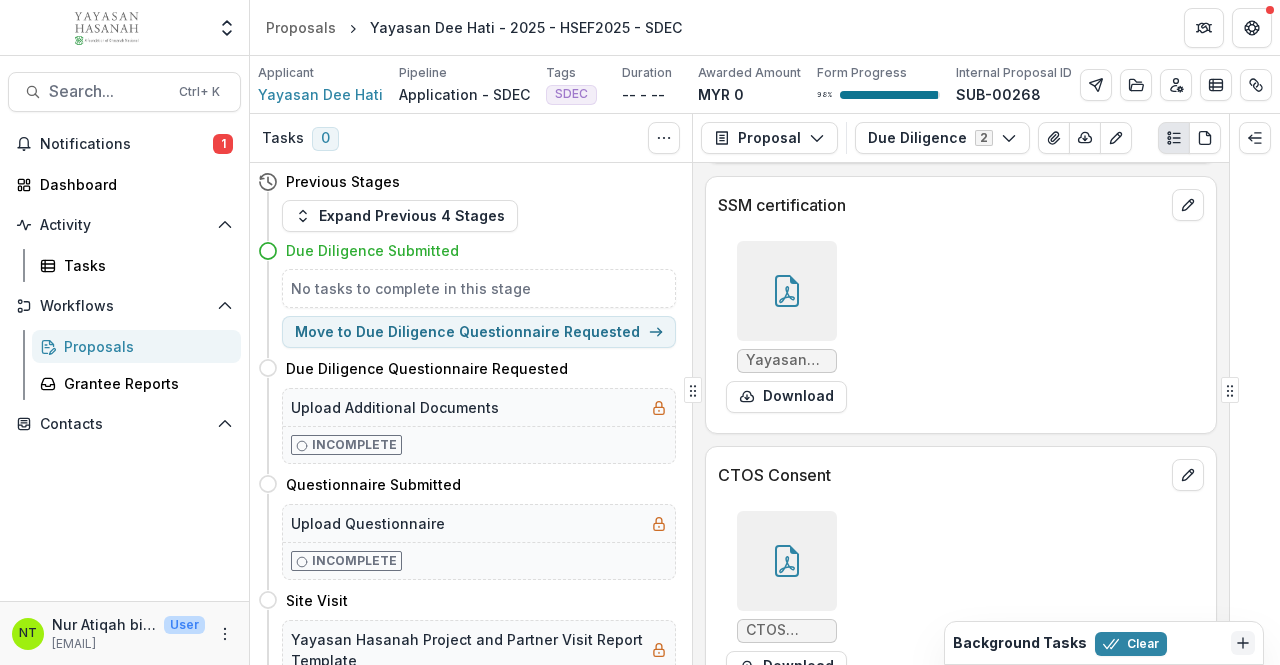 click 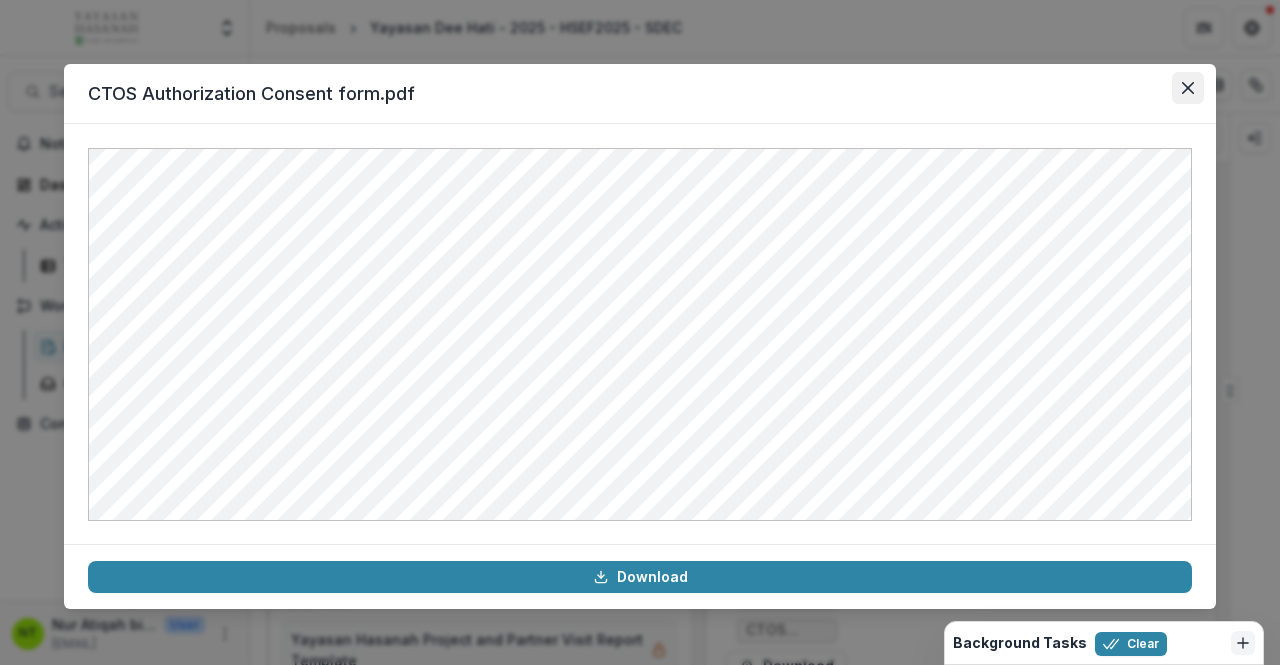 click at bounding box center (1188, 88) 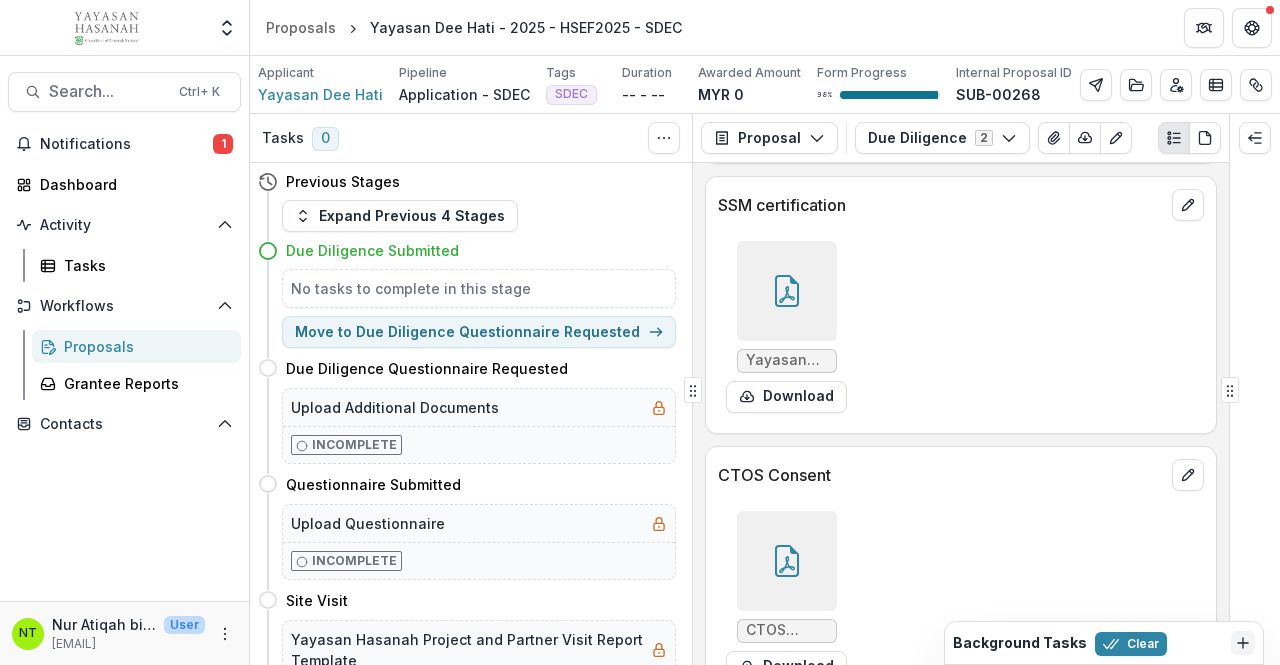 click 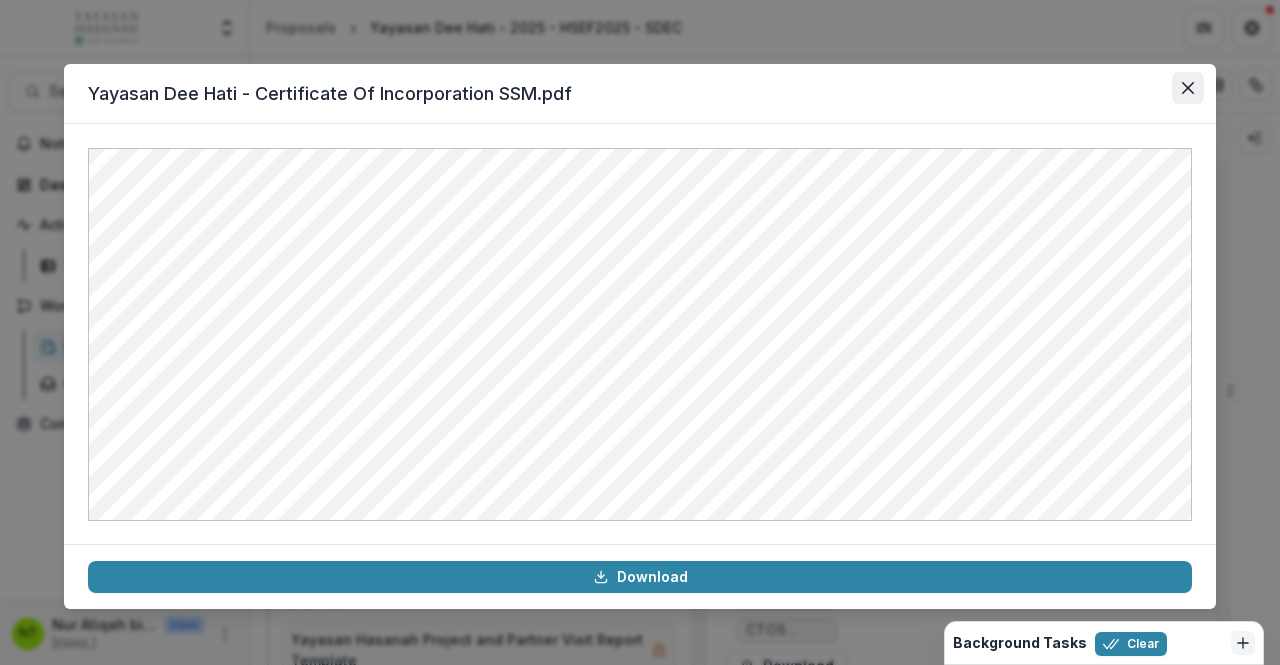 click 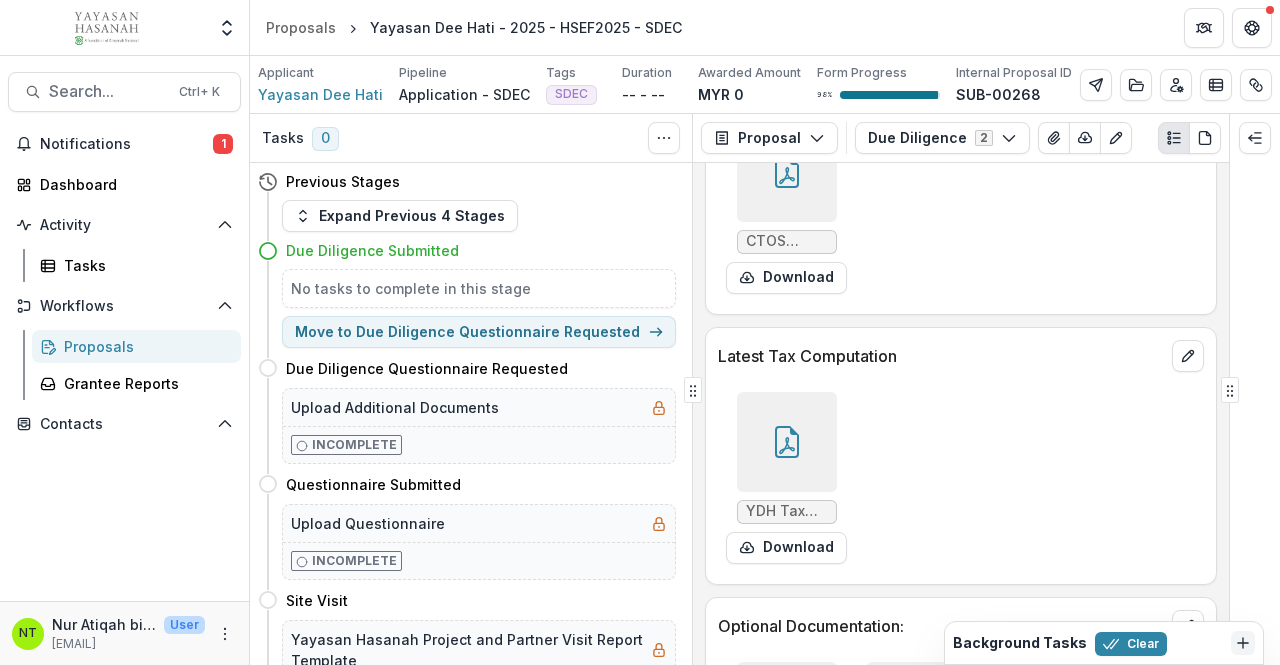 scroll, scrollTop: 13346, scrollLeft: 0, axis: vertical 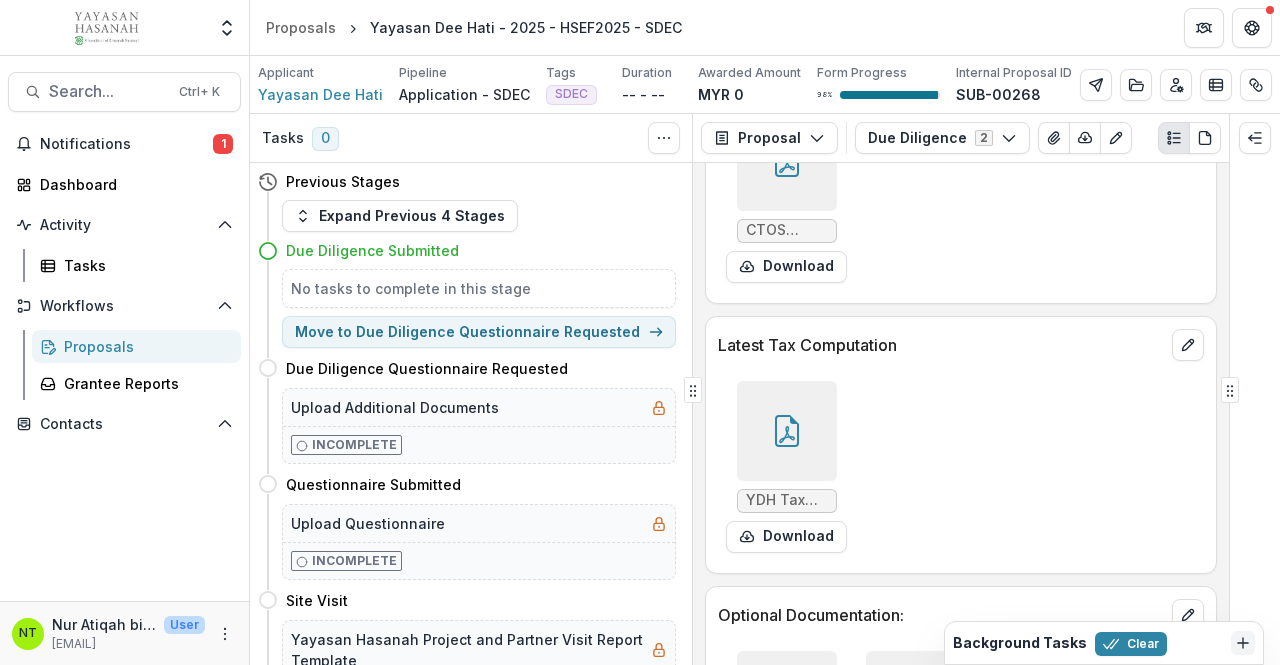 click 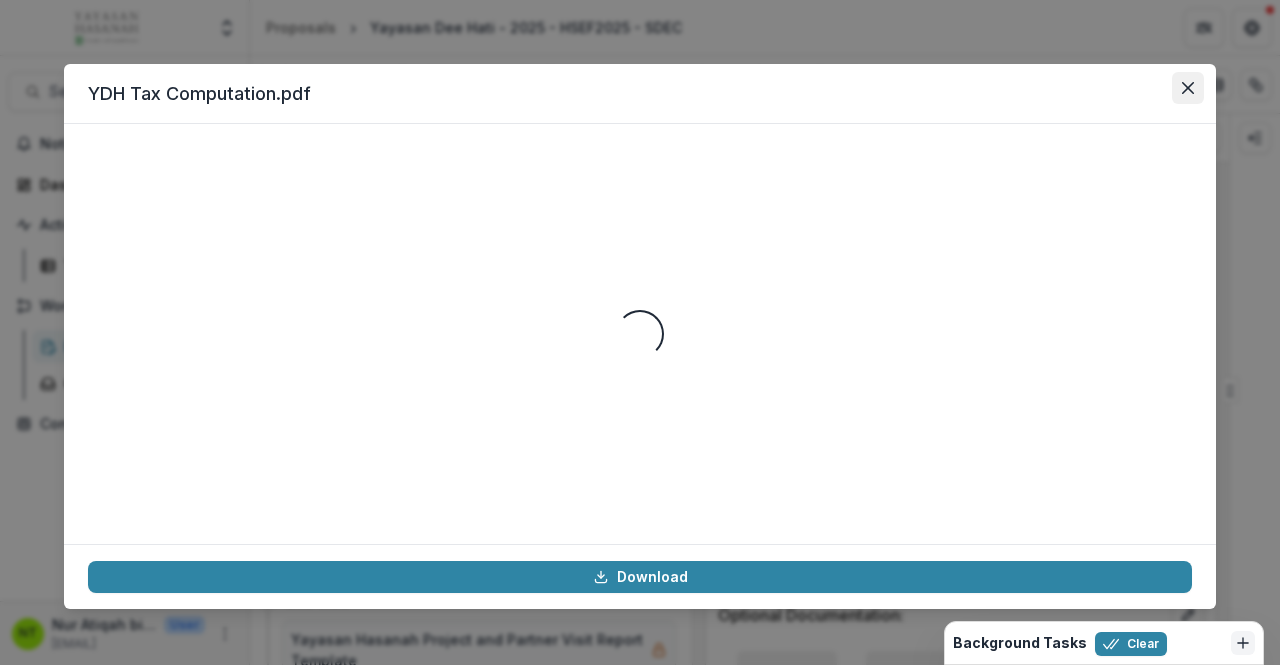 click 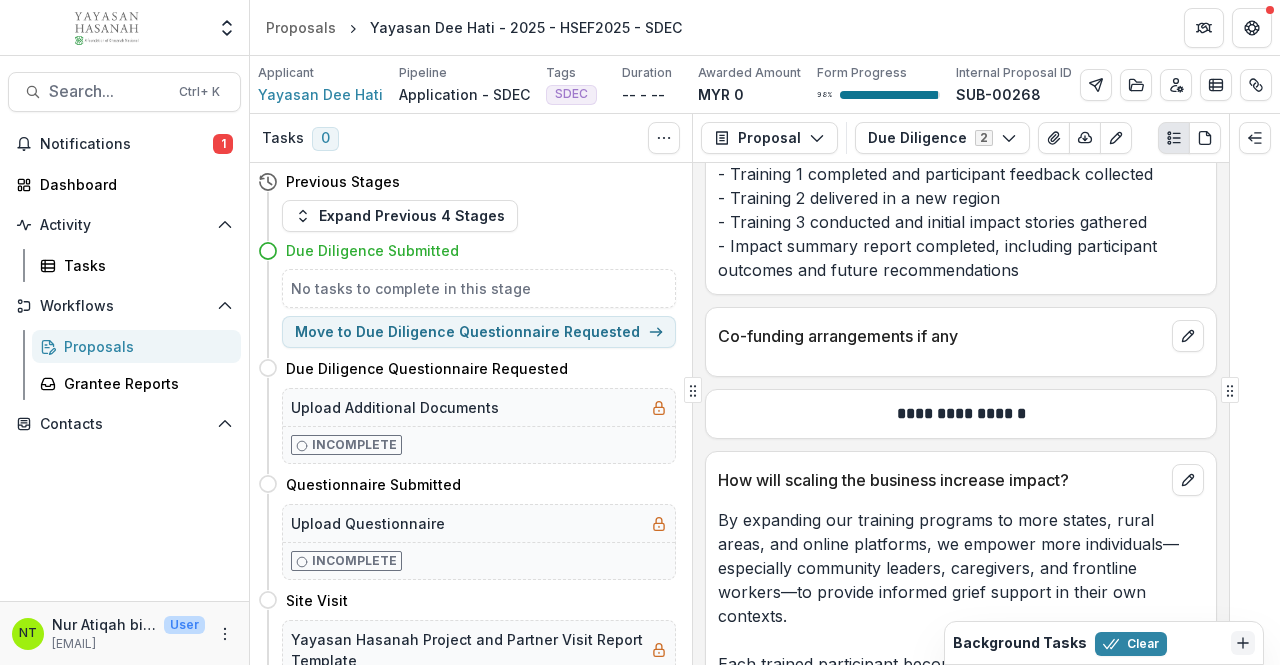 scroll, scrollTop: 10517, scrollLeft: 0, axis: vertical 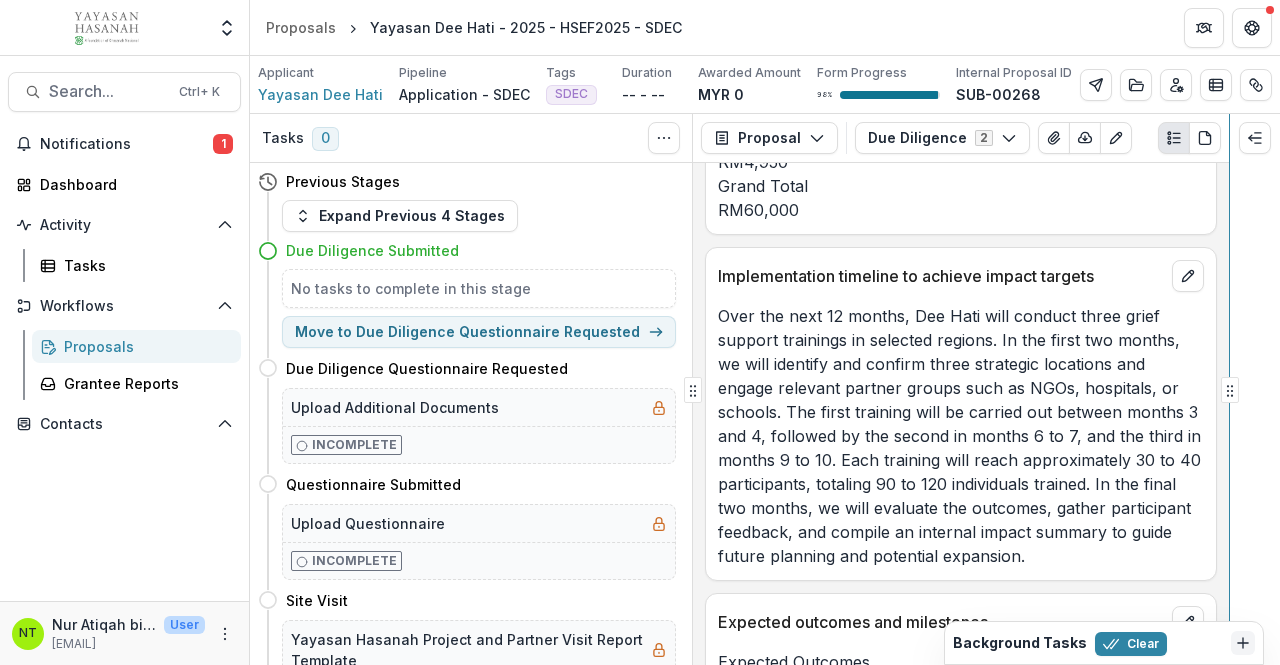 click on "Tasks 0 Show Cancelled Tasks Previous Stages Expand Previous 4 Stages Due Diligence Submitted No tasks to complete in this stage Move to Due Diligence Questionnaire Requested Due Diligence Questionnaire Requested Move here Upload Additional Documents Incomplete Questionnaire Submitted Move here Upload Questionnaire Incomplete Site Visit Move here Yayasan Hasanah Project and Partner Visit Report Template Incomplete Team Review and Decision Move here Upload Reports Incomplete Rejected Move here Invitation to Pitch Move here Pitch Decision Move here TAP Evaluation Form Incomplete JAC Move here Upload Signed Memo Incomplete Pitching Session Move here Proposal Proposal Payments Reports Grant Agreements Board Summaries Bank Details Due Diligence 2 Forms (2) Yayasan Dee Hati - 2025 - HSEF2025 - SDEC Due Diligence Configure forms Word Download Word Download (with field descriptions) Zip Download Preview Merged PDF Preview Merged PDF (Inline Images & PDFs) Preview Merged PDF (with field descriptions) Custom Download" at bounding box center (765, 389) 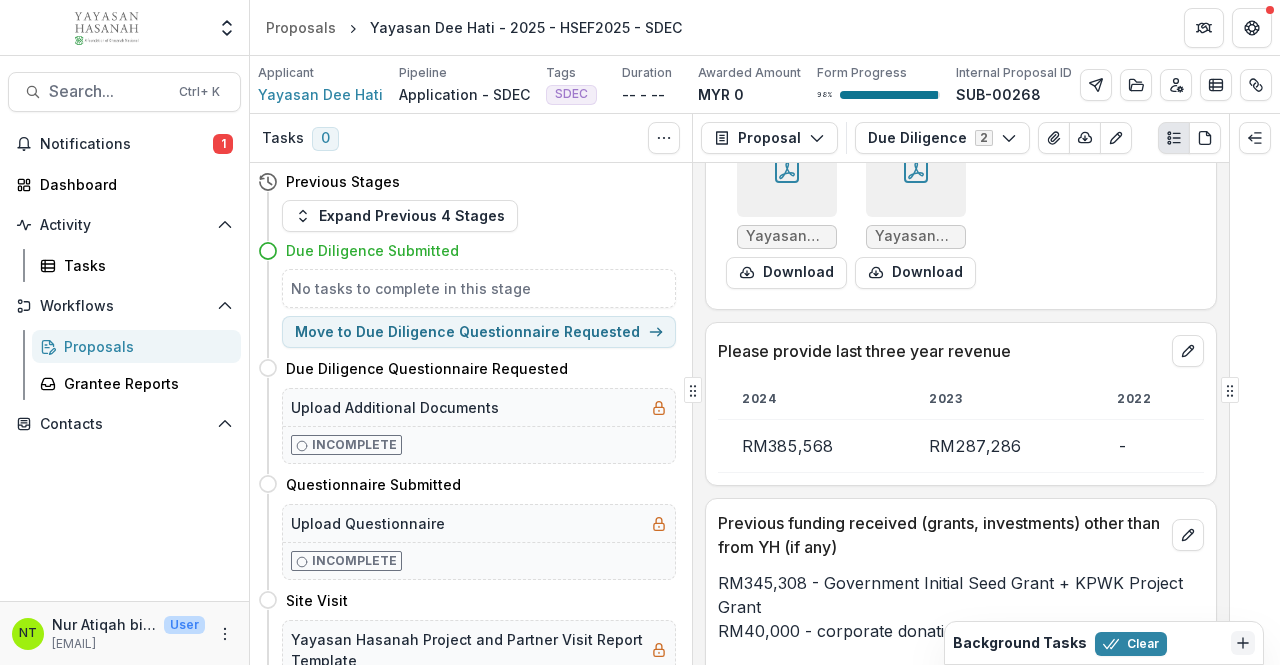 scroll, scrollTop: 9117, scrollLeft: 0, axis: vertical 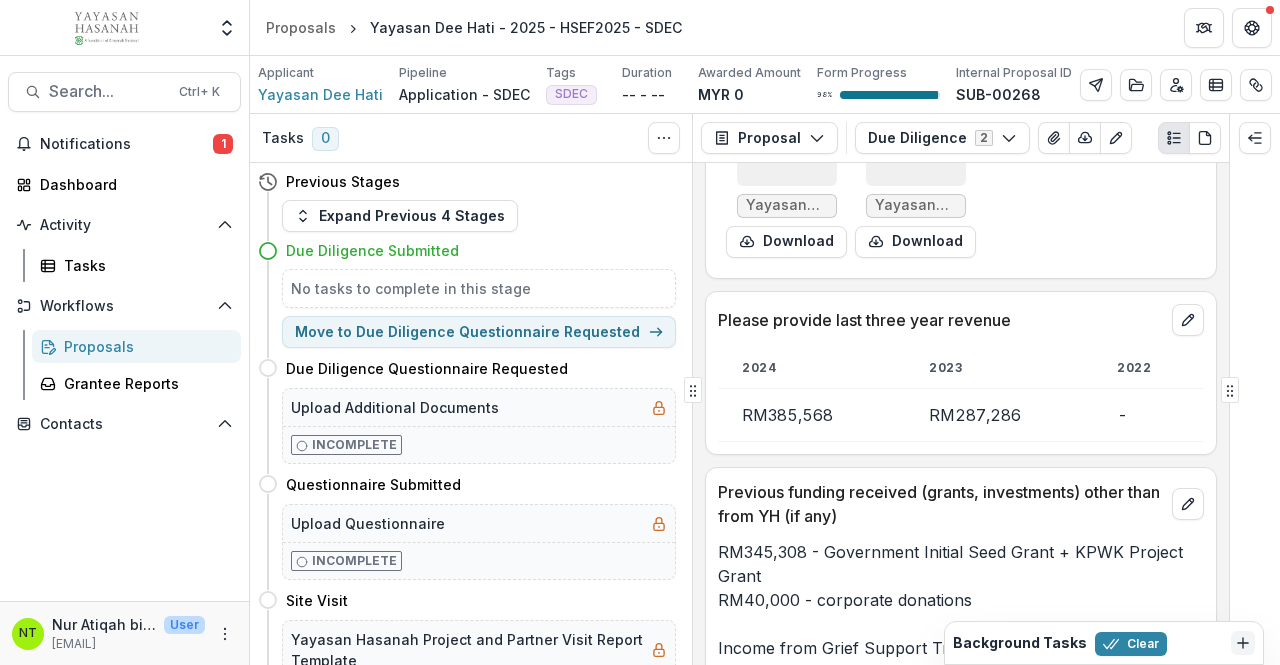 click on "RM385,568" at bounding box center (811, 414) 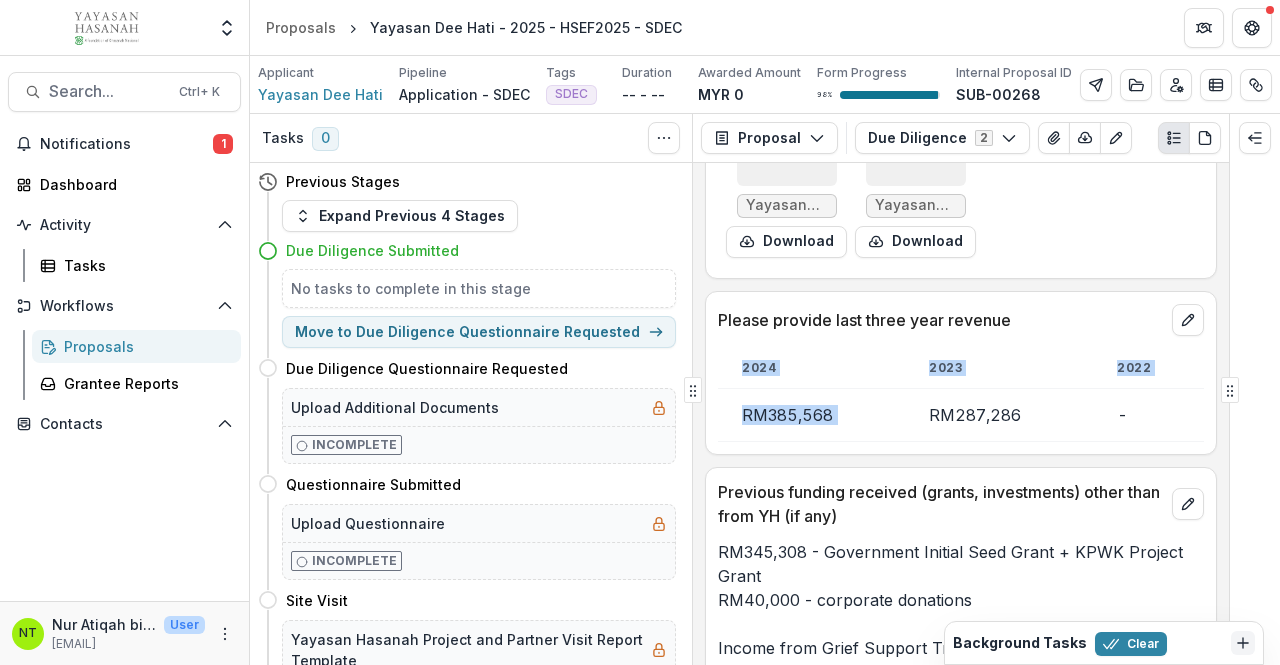 drag, startPoint x: 932, startPoint y: 426, endPoint x: 946, endPoint y: 464, distance: 40.496914 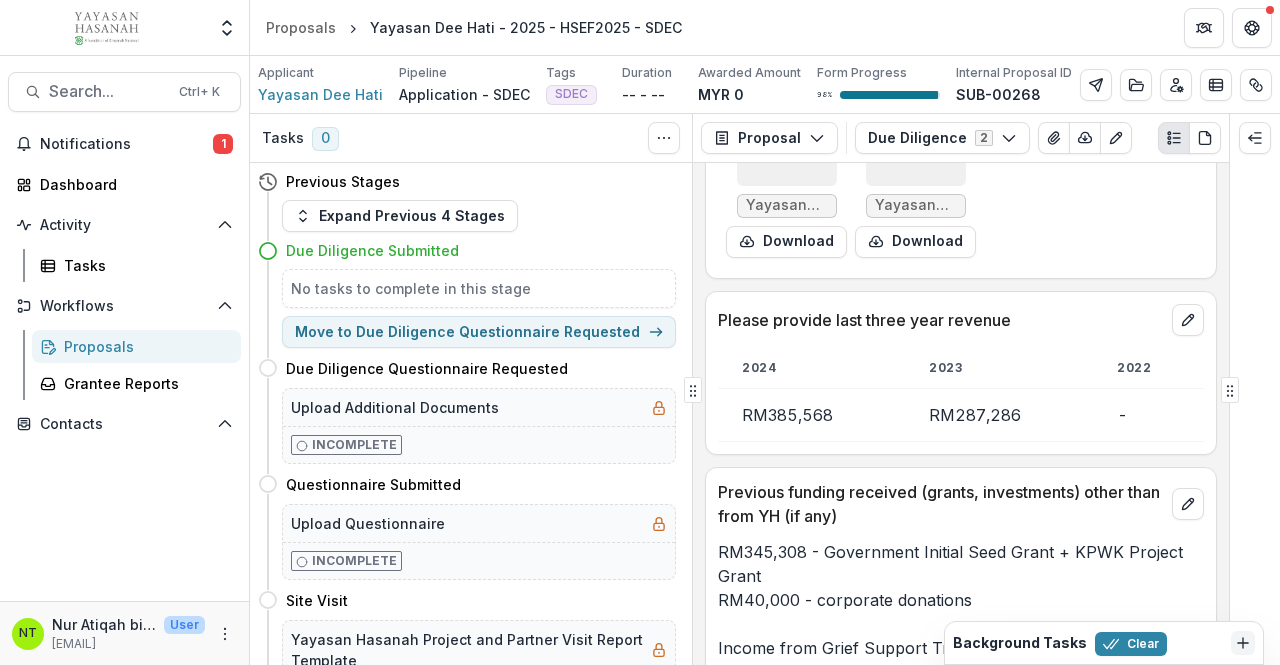 click on "RM287,286" at bounding box center [999, 414] 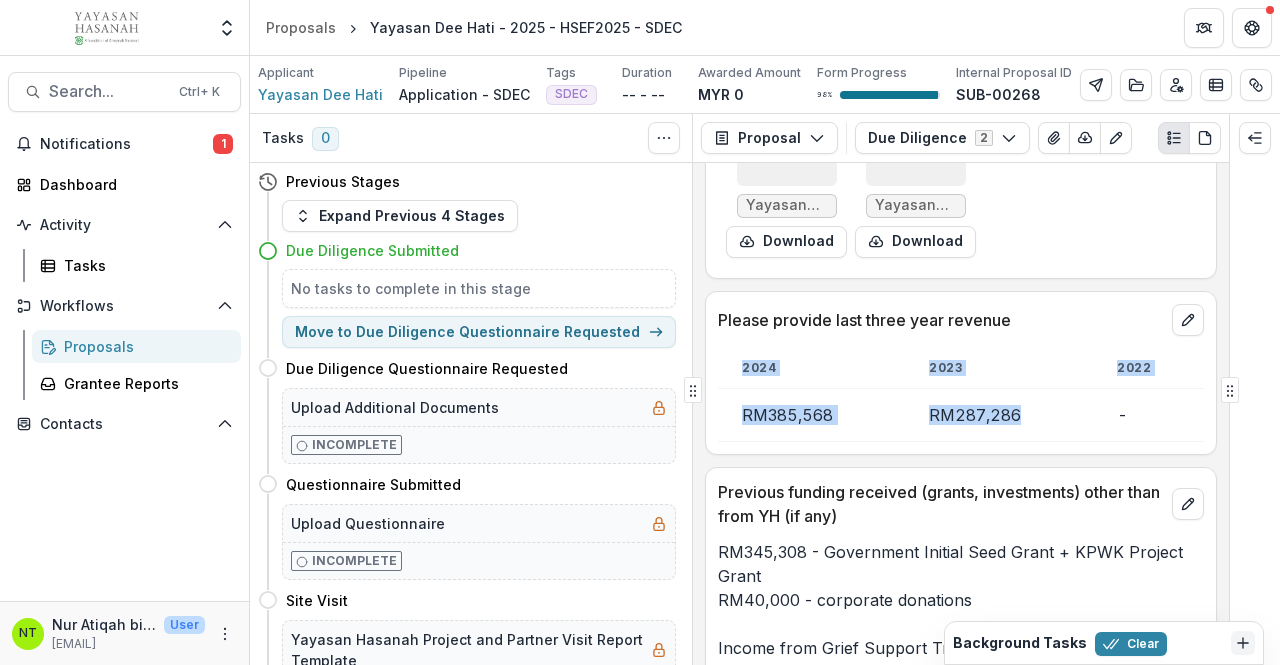 drag, startPoint x: 1007, startPoint y: 439, endPoint x: 744, endPoint y: 387, distance: 268.0914 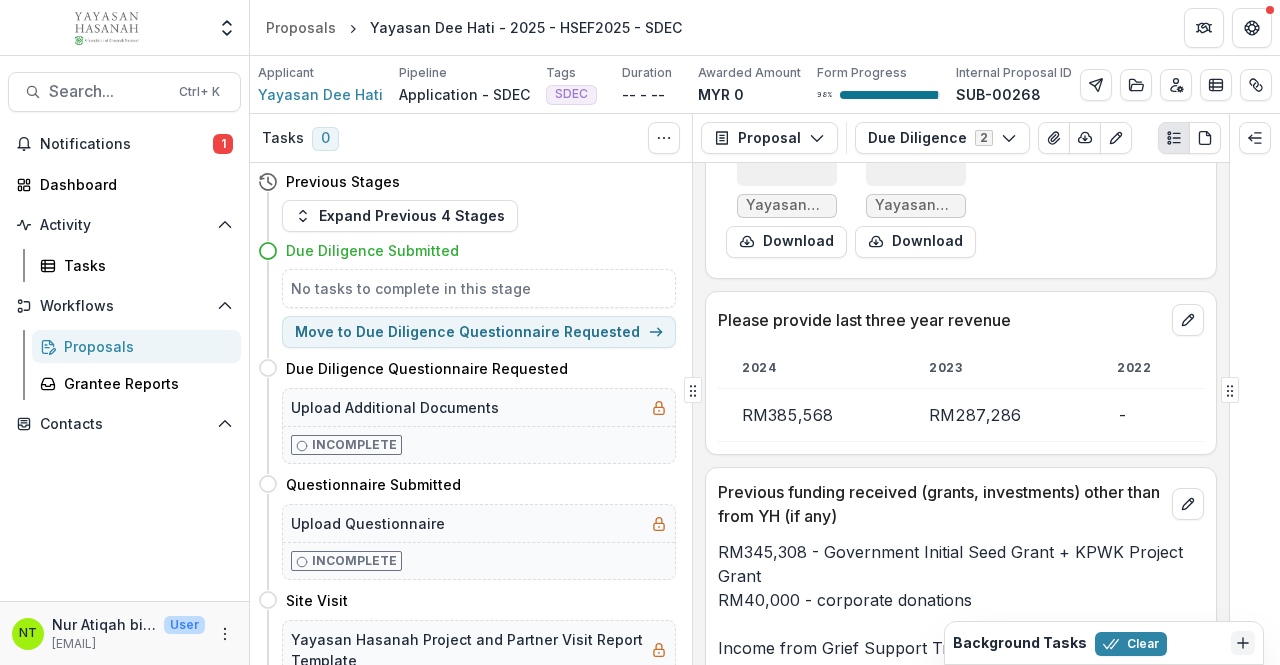 click on "Please provide last three year revenue 2024 2023 2022 RM385,568 RM287,286 -" at bounding box center [961, 373] 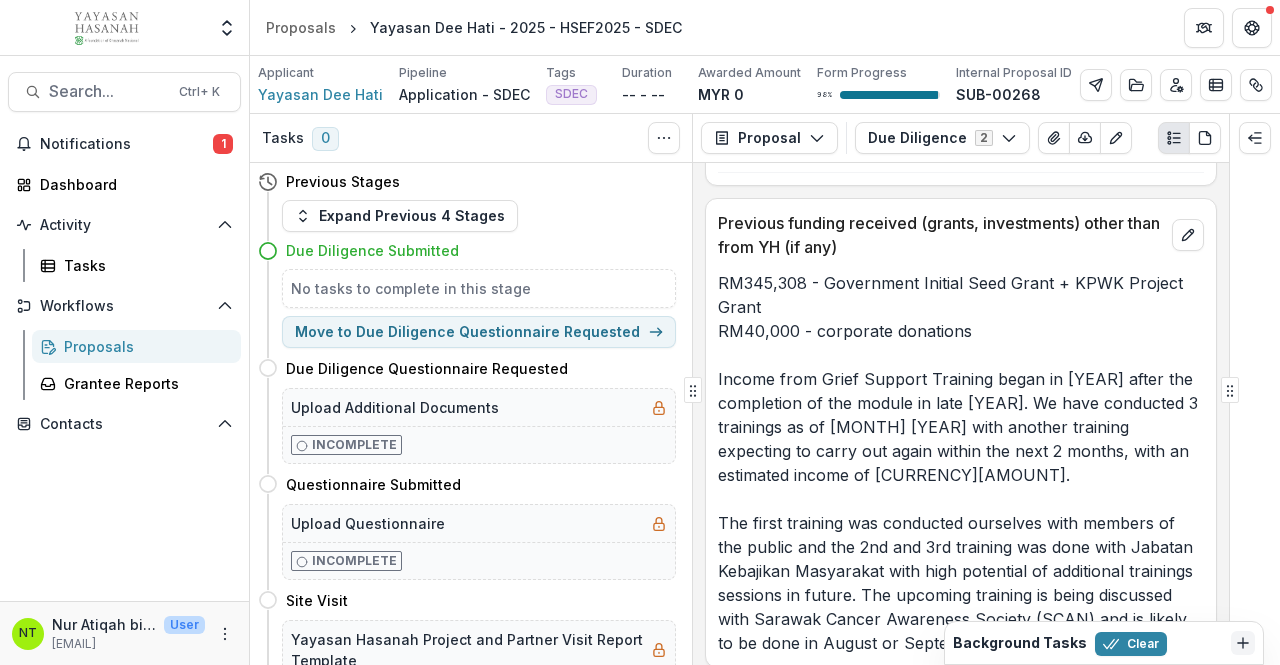 scroll, scrollTop: 9417, scrollLeft: 0, axis: vertical 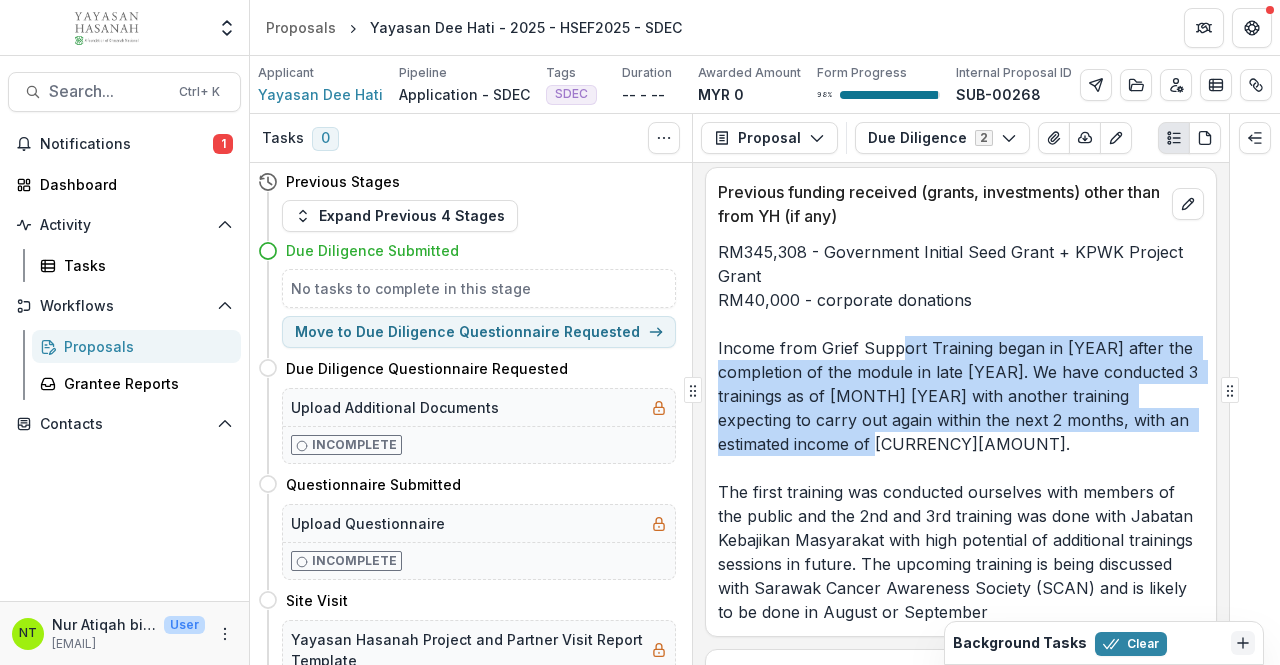 drag, startPoint x: 885, startPoint y: 472, endPoint x: 895, endPoint y: 363, distance: 109.457756 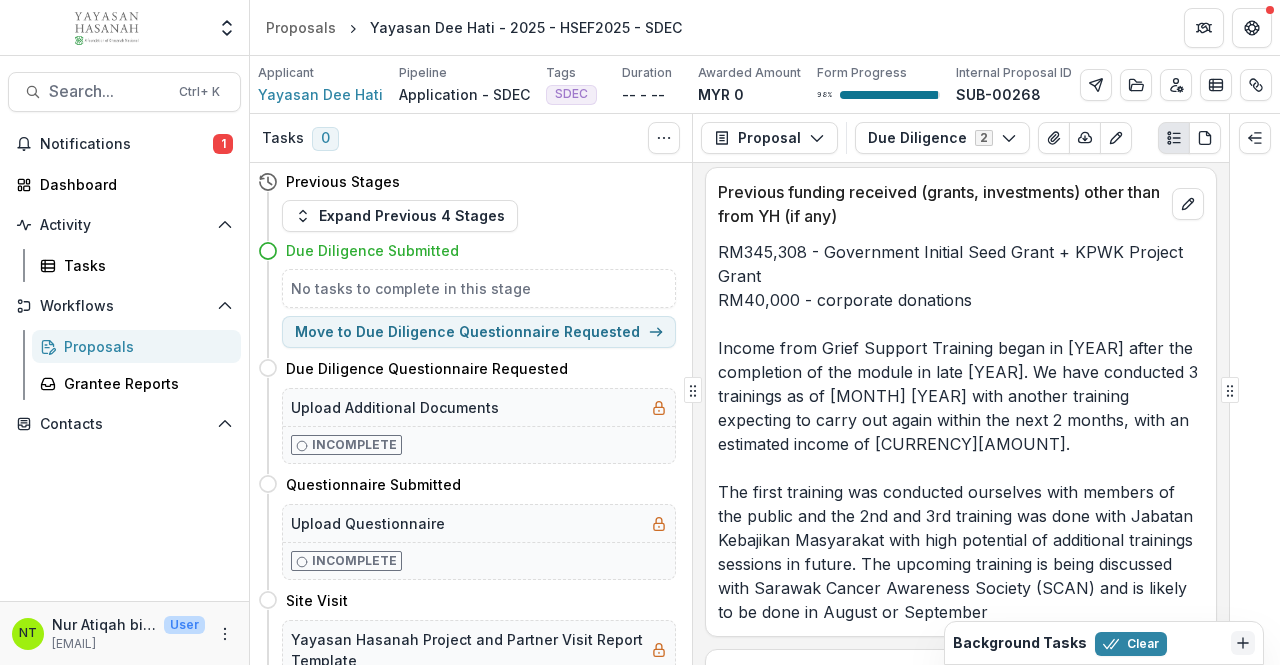 click on "RM345,308 - Government Initial Seed Grant + KPWK Project Grant
RM40,000 - corporate donations
Income from Grief Support Training began in [YEAR] after the completion of the module in late [YEAR]. We have conducted 3 trainings as of [MONTH] [YEAR] with another training expecting to carry out again within the next 2 months, with an estimated income of RM20,000.
The first training was conducted ourselves with members of the public and the 2nd and 3rd training was done with Jabatan Kebajikan Masyarakat with high potential of additional trainings sessions in future. The upcoming training is being discussed with Sarawak Cancer Awareness Society (SCAN) and is likely to be done in [MONTH] or [MONTH]" at bounding box center (961, 432) 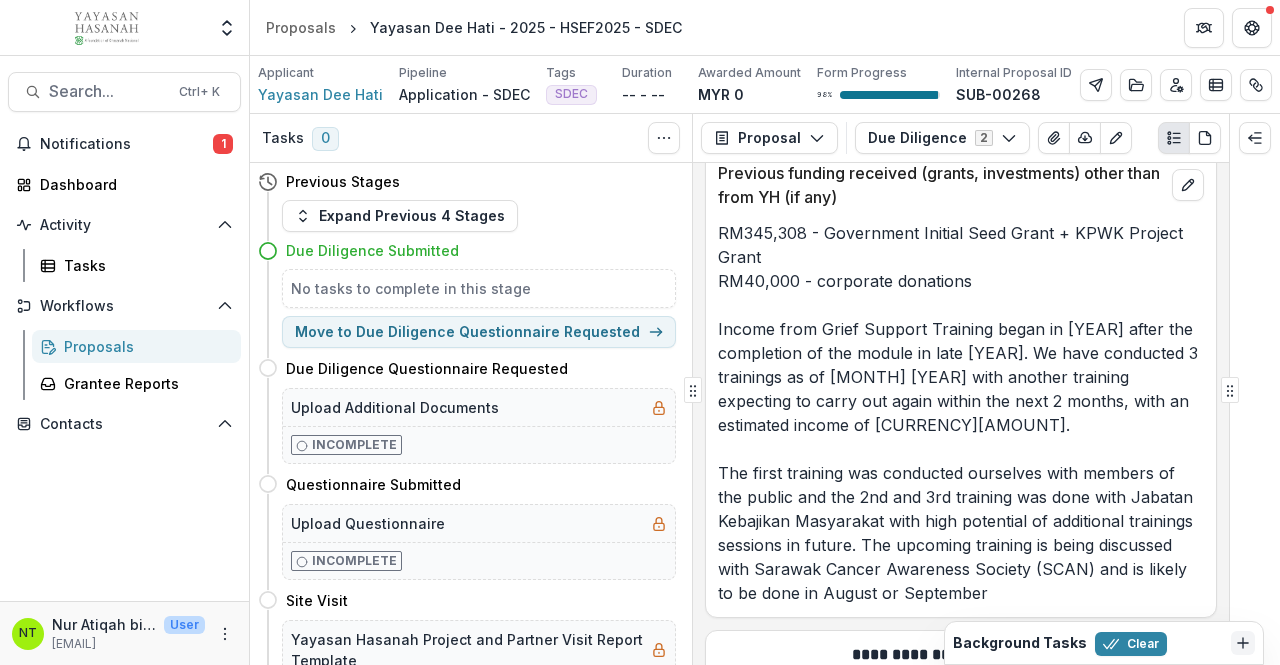 scroll, scrollTop: 9417, scrollLeft: 0, axis: vertical 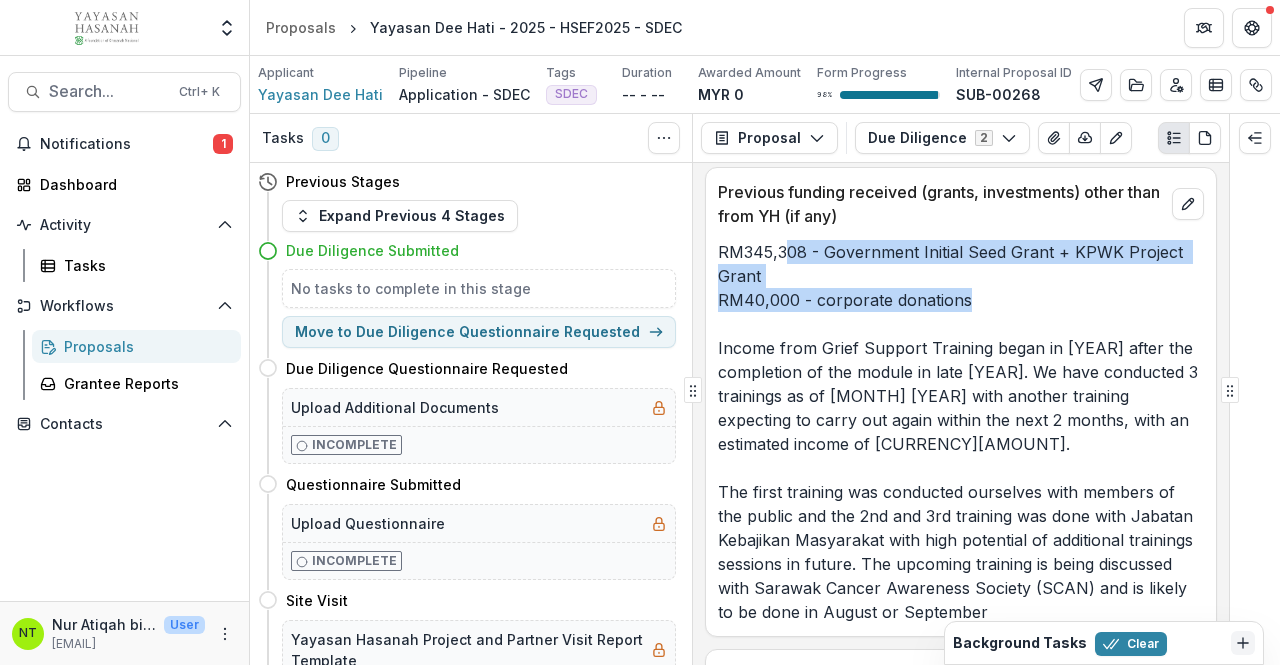 drag, startPoint x: 974, startPoint y: 315, endPoint x: 788, endPoint y: 253, distance: 196.06122 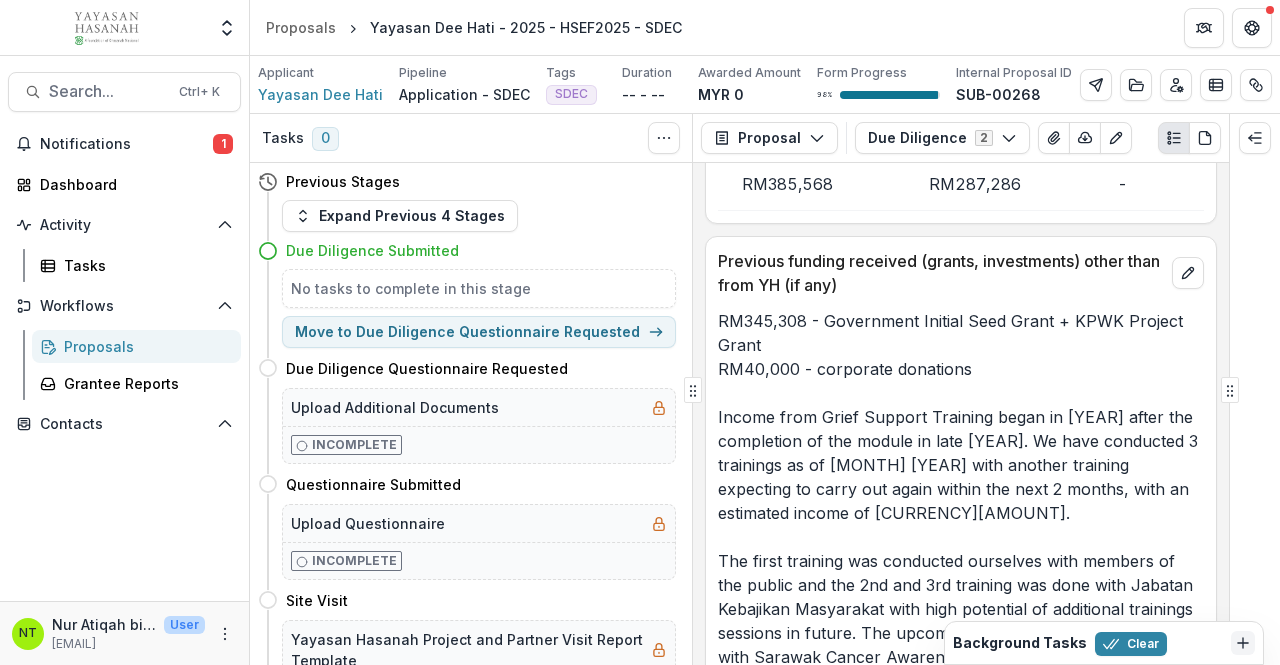 scroll, scrollTop: 9317, scrollLeft: 0, axis: vertical 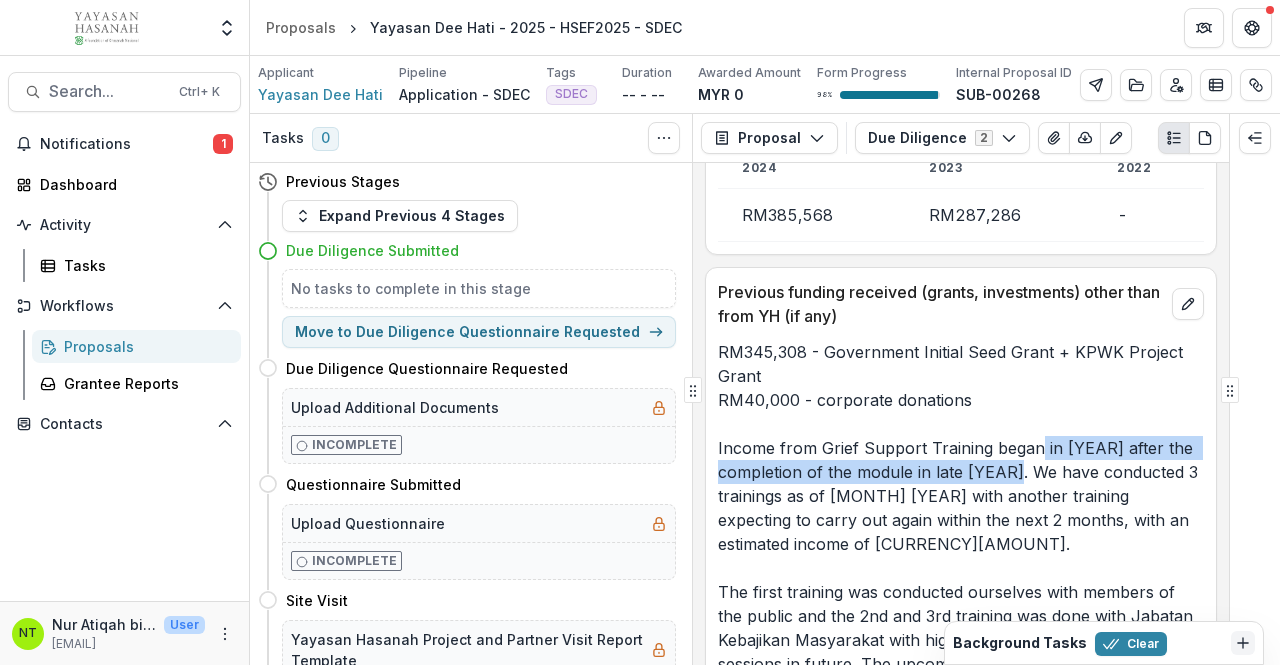 drag, startPoint x: 1037, startPoint y: 463, endPoint x: 1039, endPoint y: 483, distance: 20.09975 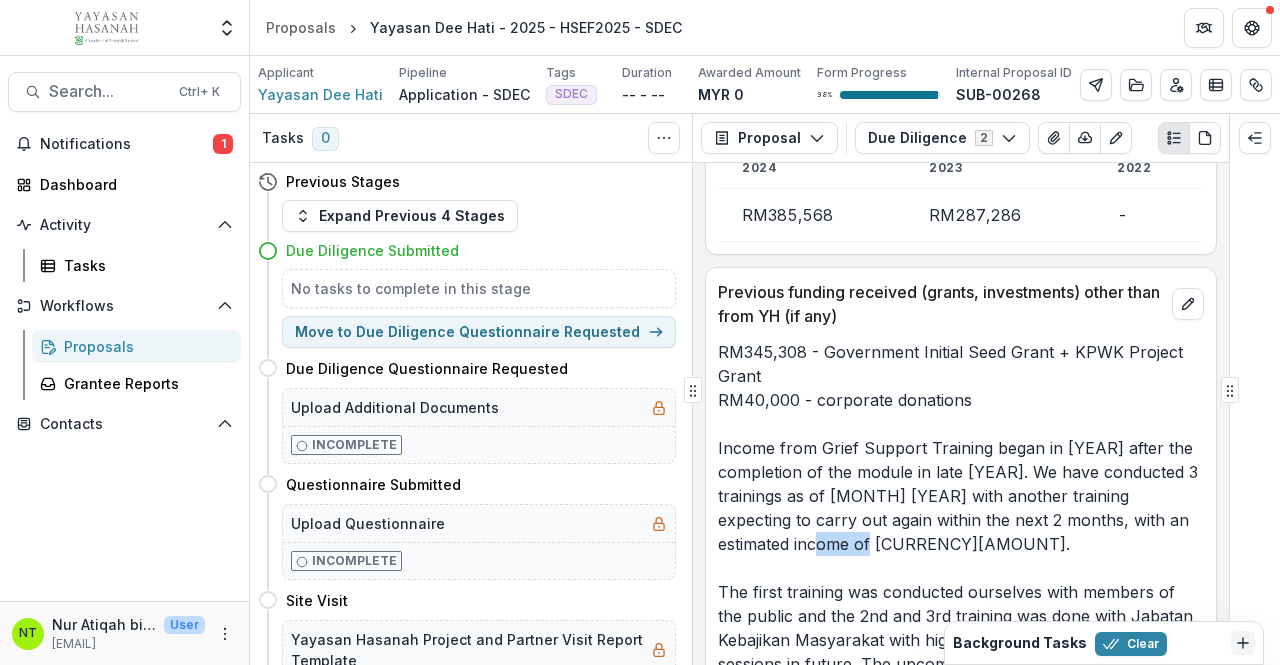 drag, startPoint x: 822, startPoint y: 561, endPoint x: 873, endPoint y: 561, distance: 51 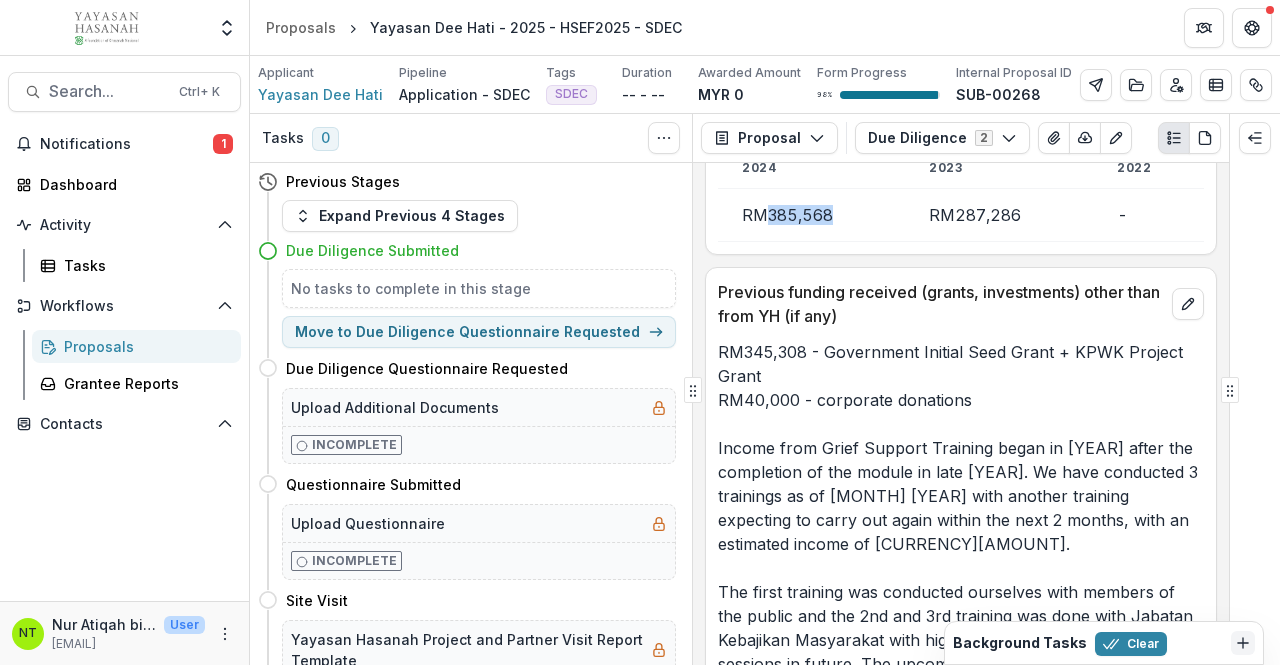 drag, startPoint x: 844, startPoint y: 232, endPoint x: 768, endPoint y: 227, distance: 76.1643 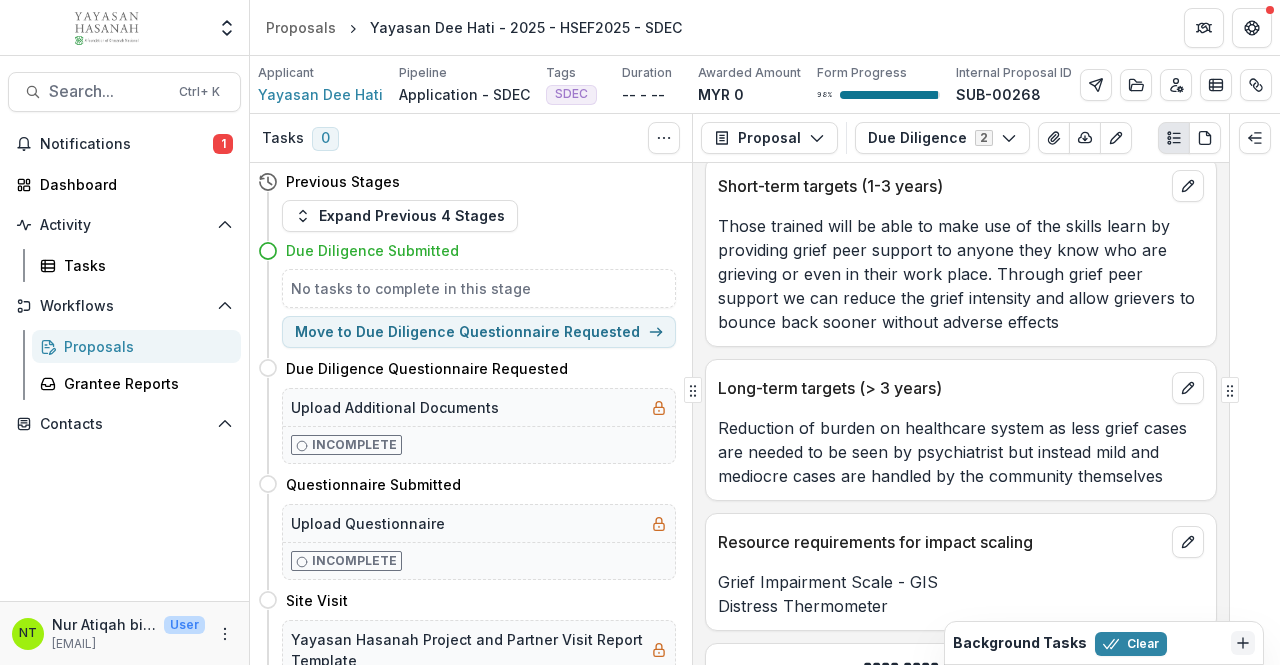 scroll, scrollTop: 8517, scrollLeft: 0, axis: vertical 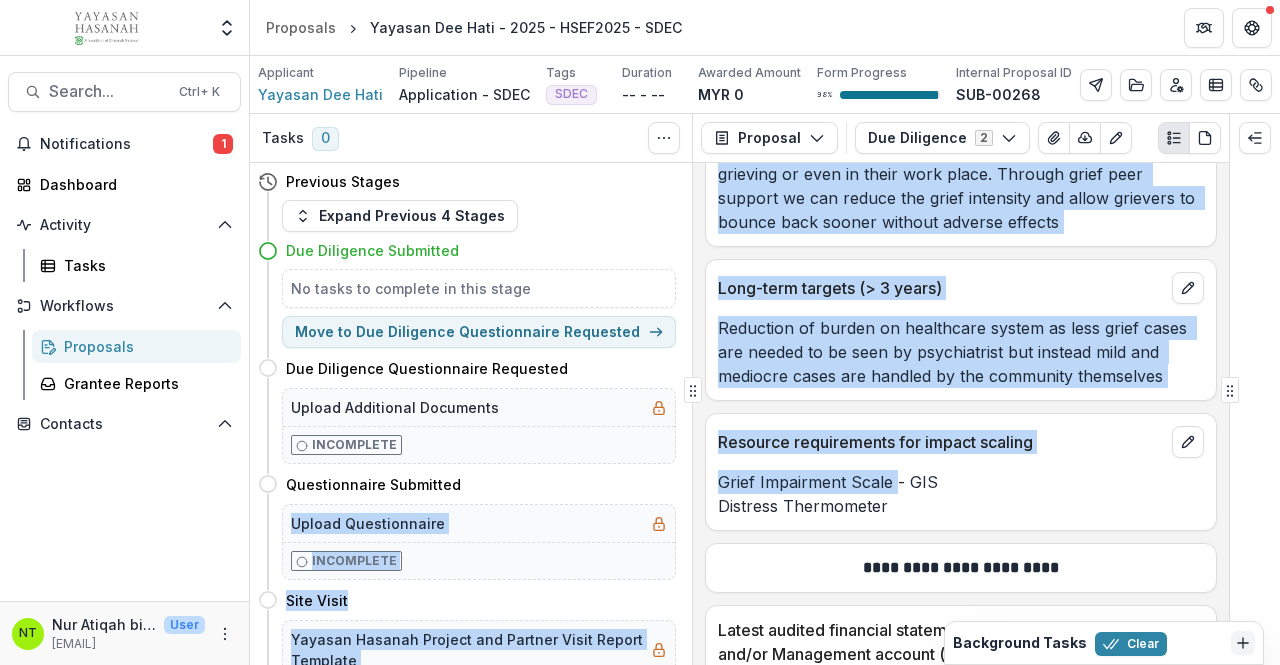 drag, startPoint x: 894, startPoint y: 503, endPoint x: 690, endPoint y: 493, distance: 204.24495 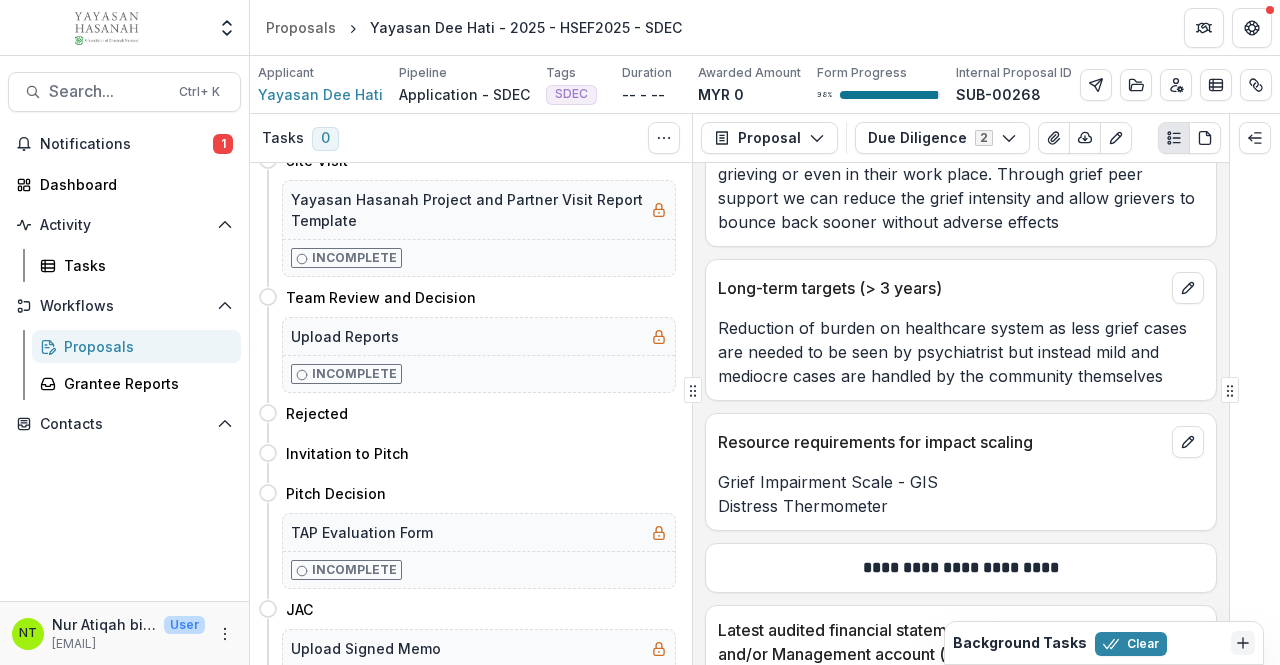 click on "Grief Impairment Scale - GIS
Distress Thermometer" at bounding box center [961, 488] 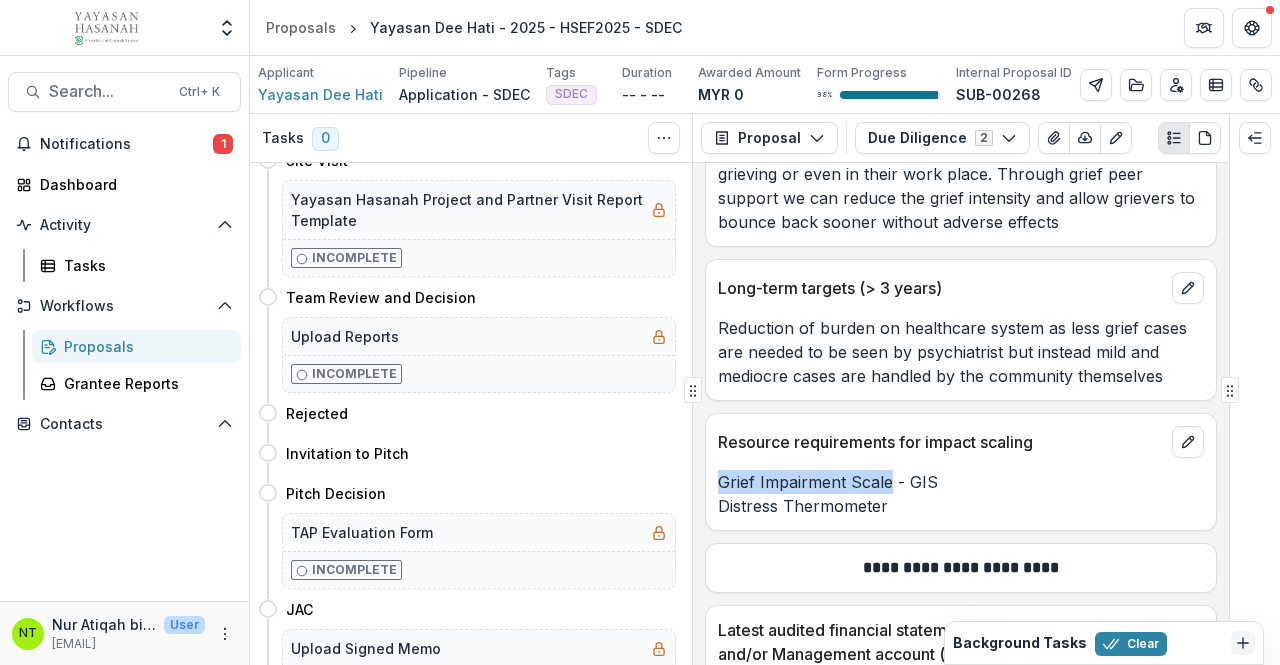 drag, startPoint x: 890, startPoint y: 504, endPoint x: 714, endPoint y: 499, distance: 176.07101 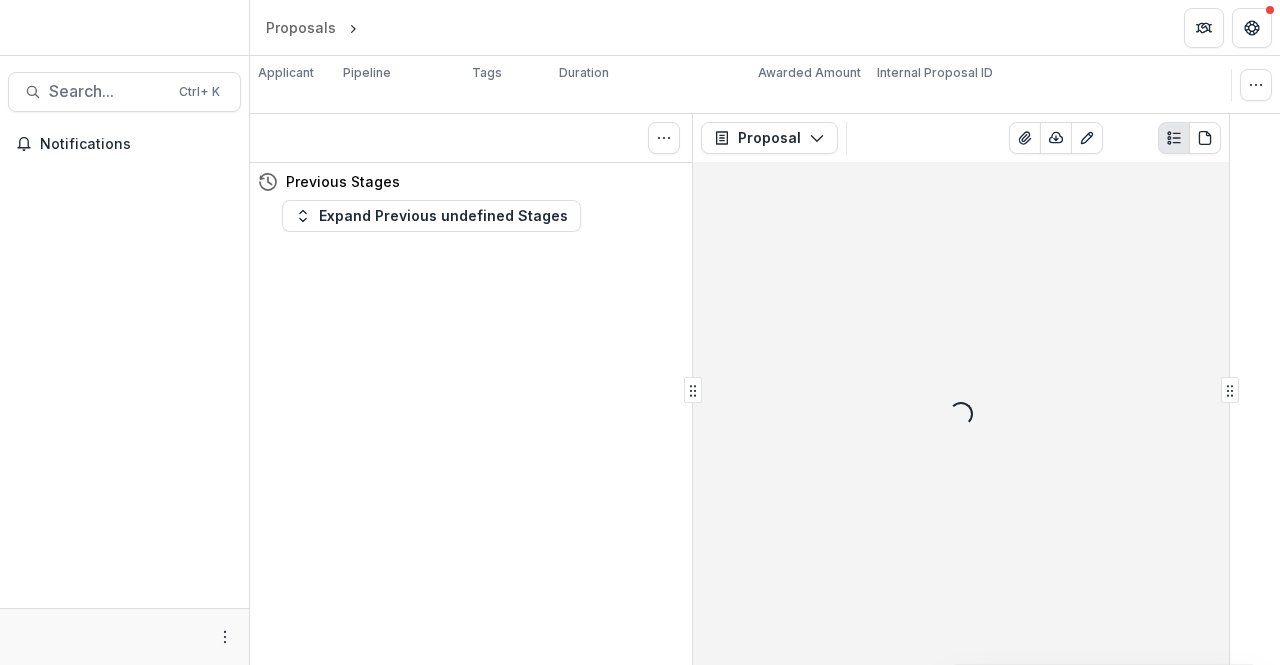 scroll, scrollTop: 0, scrollLeft: 0, axis: both 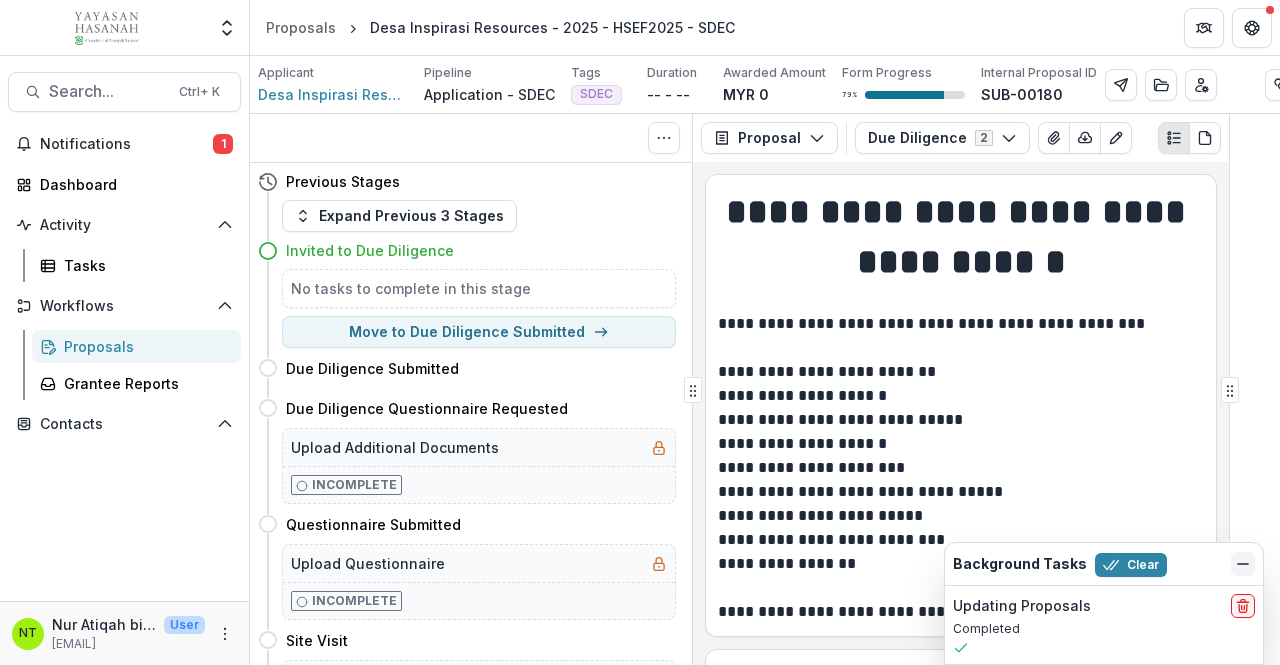 click 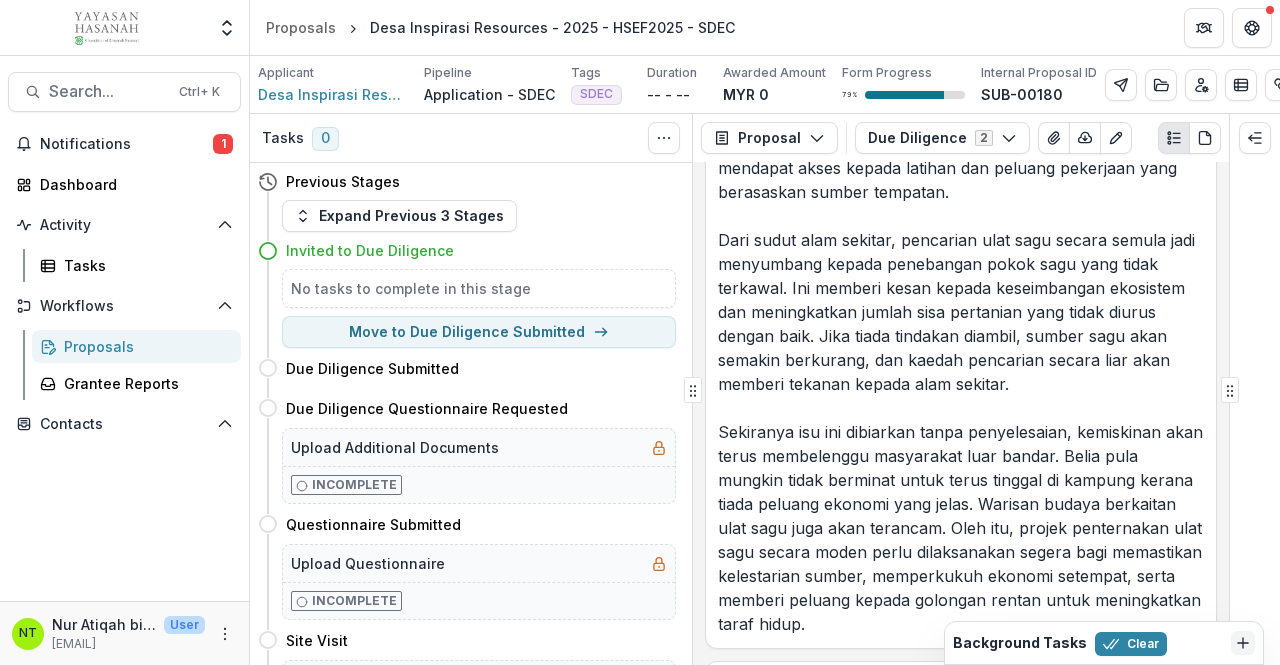 scroll, scrollTop: 2200, scrollLeft: 0, axis: vertical 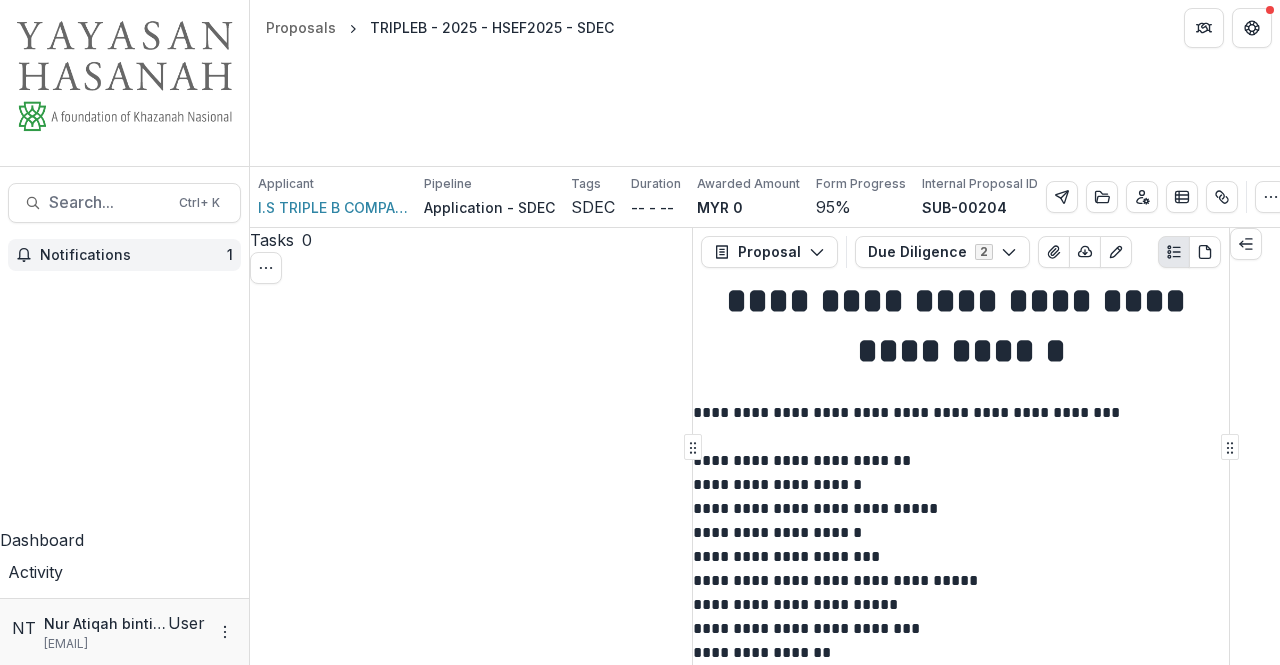 click on "Notifications" at bounding box center (133, 255) 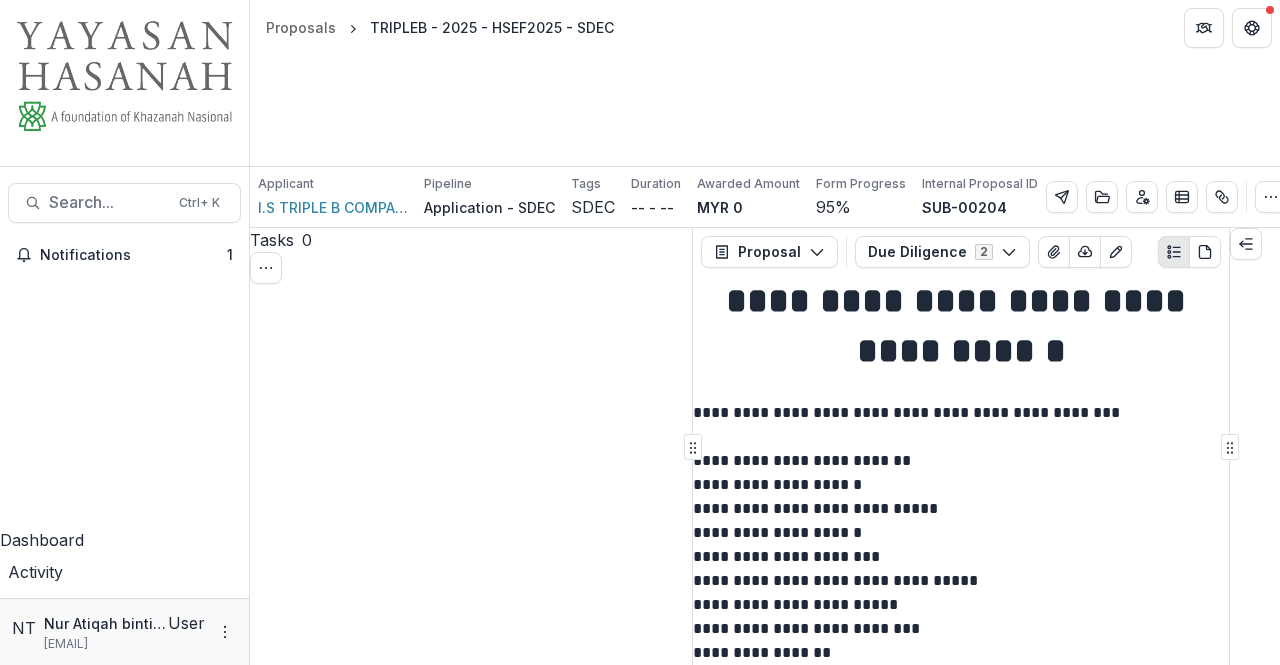 click on "Please quantify the scale of impact: How many people, communities, or the environment are currently affected, and what growth trajectory do you project if effective solutions aren't implemented?" at bounding box center [961, 2333] 